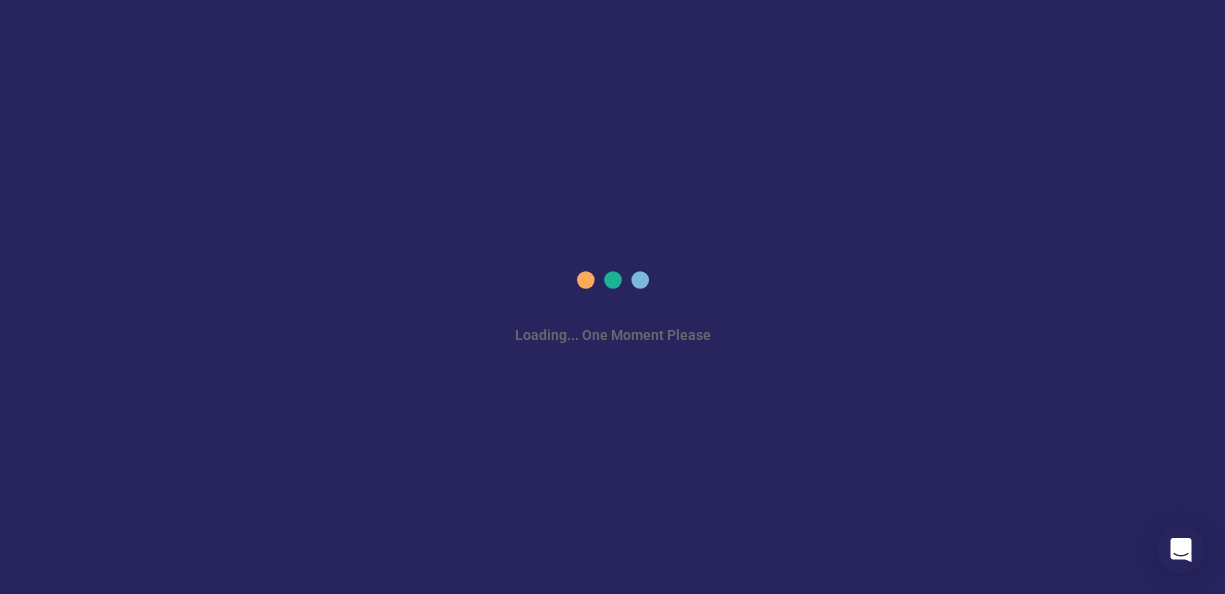 scroll, scrollTop: 0, scrollLeft: 0, axis: both 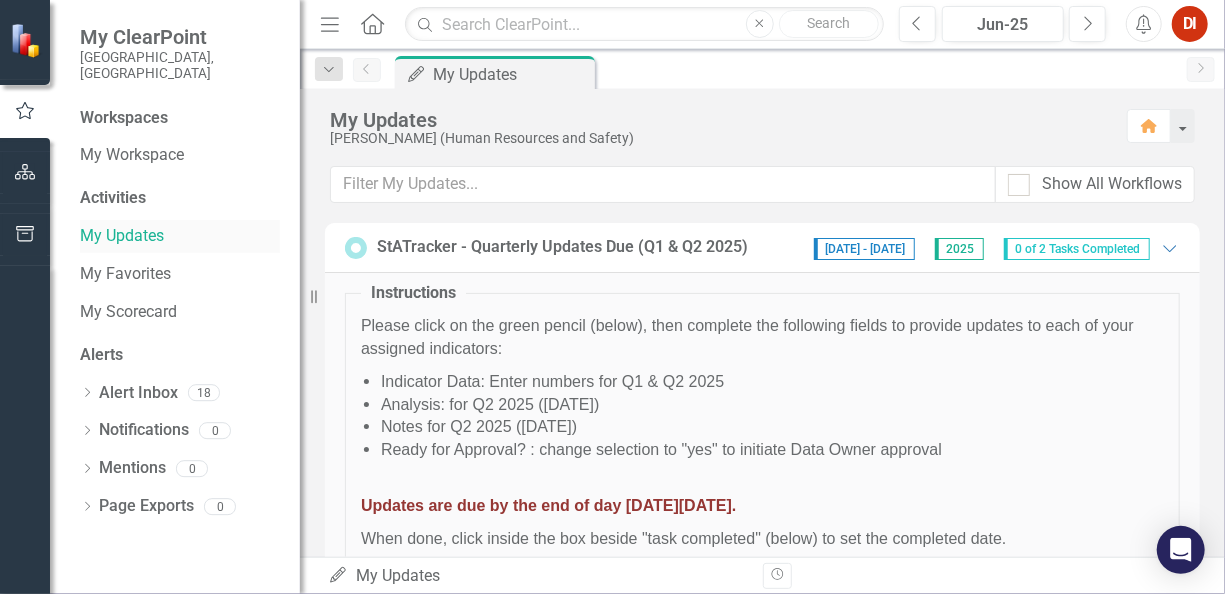 click on "My Updates" at bounding box center (180, 236) 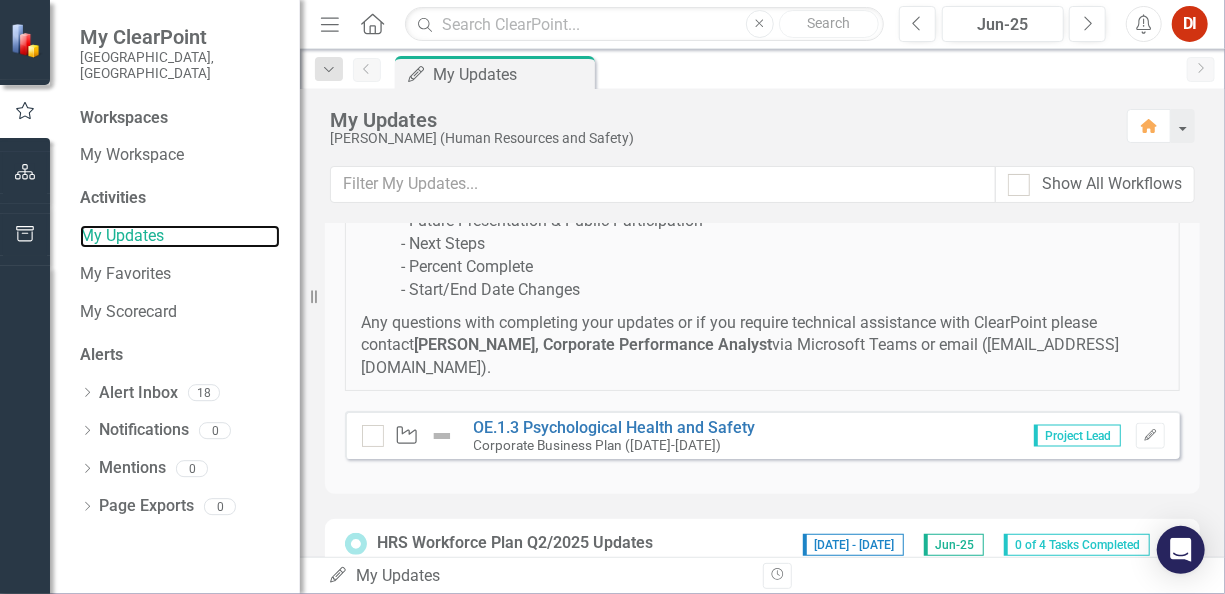 scroll, scrollTop: 1300, scrollLeft: 0, axis: vertical 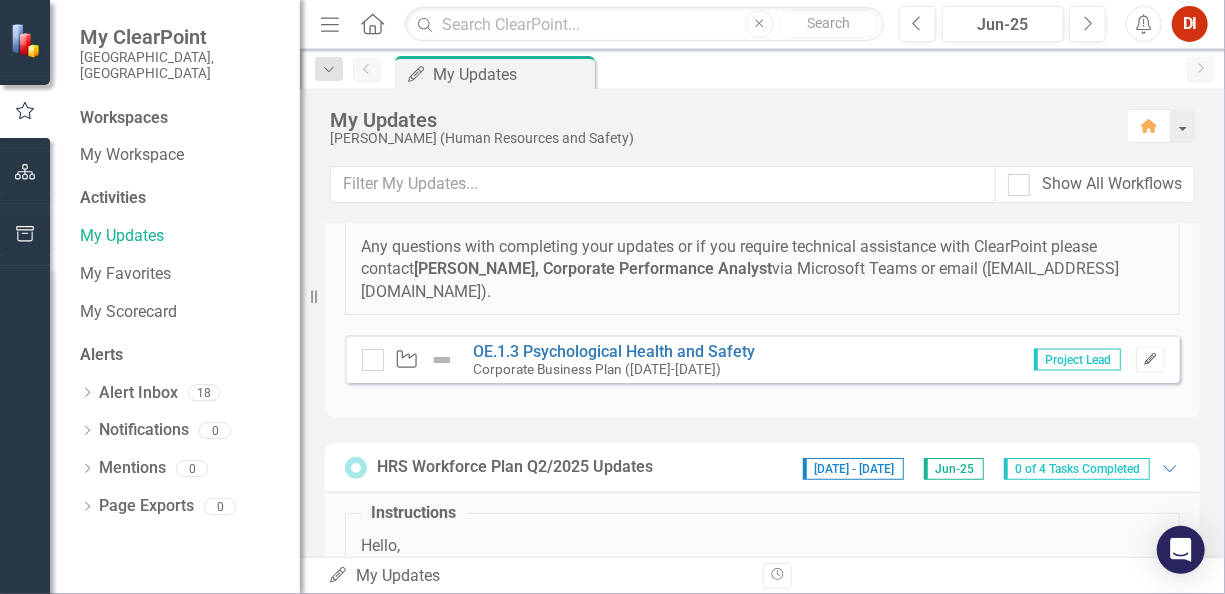 click on "Edit" 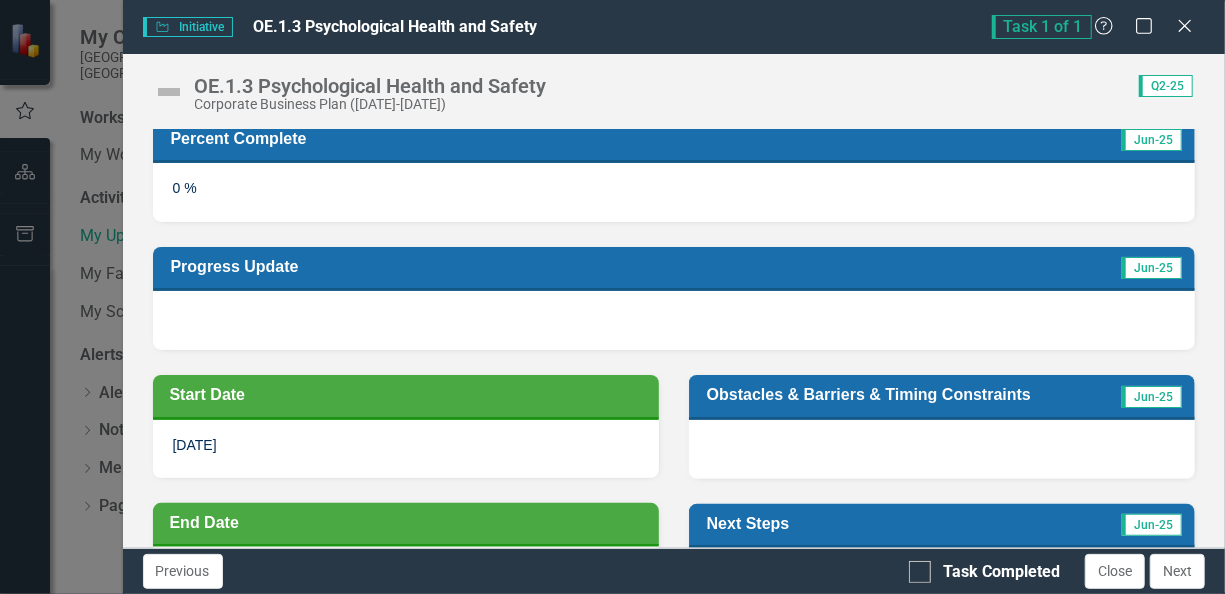 scroll, scrollTop: 0, scrollLeft: 0, axis: both 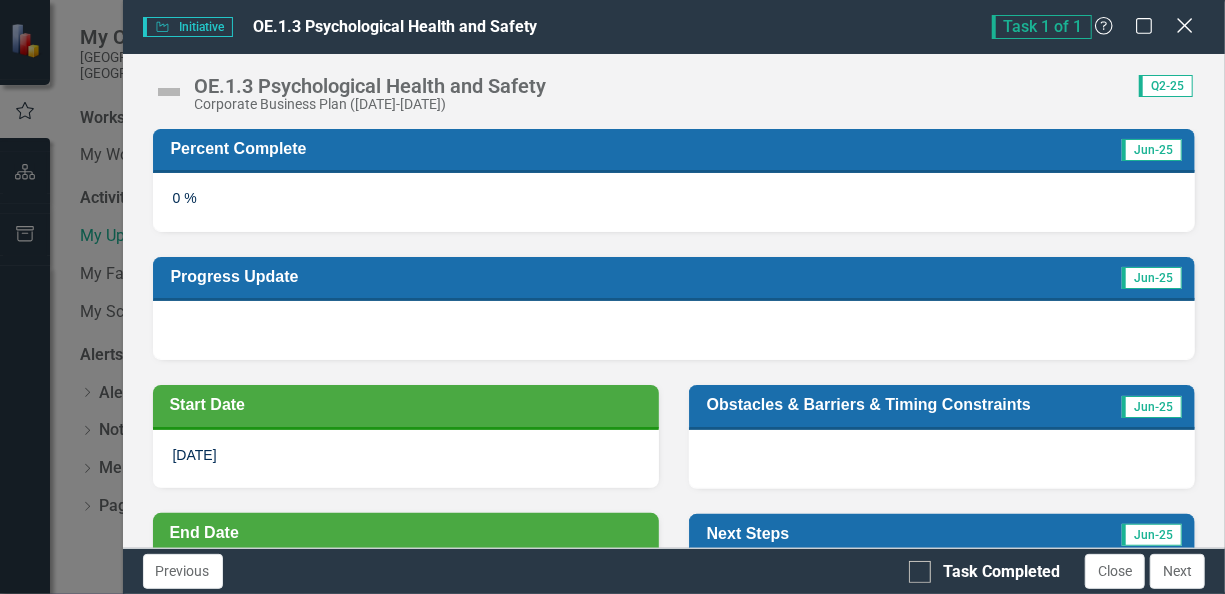 click on "Close" 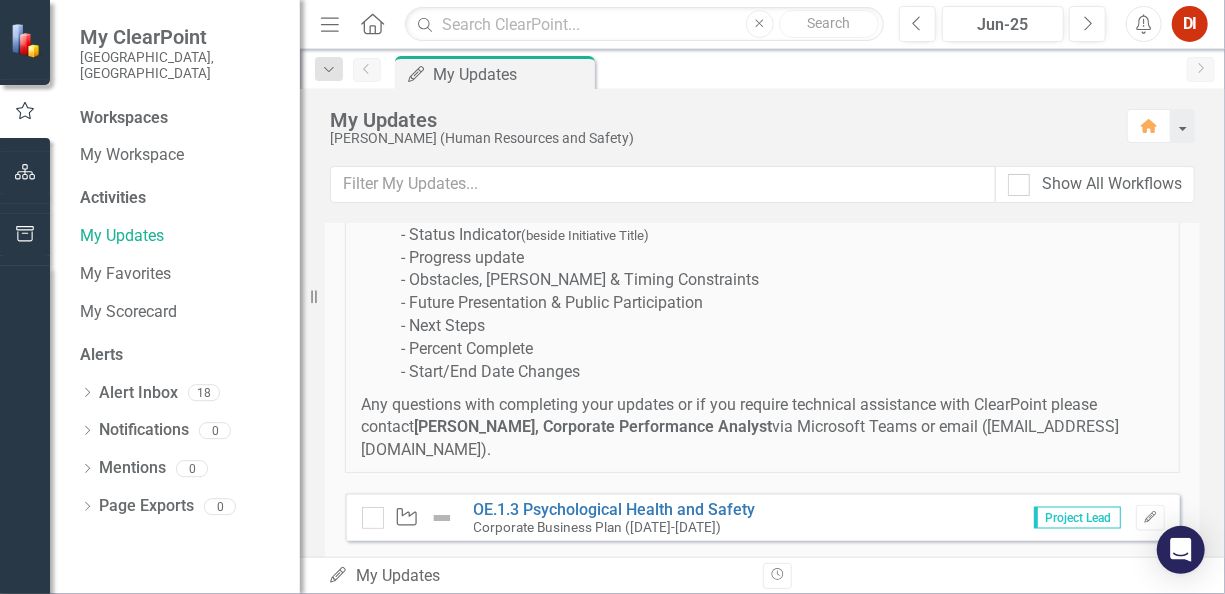 scroll, scrollTop: 1100, scrollLeft: 0, axis: vertical 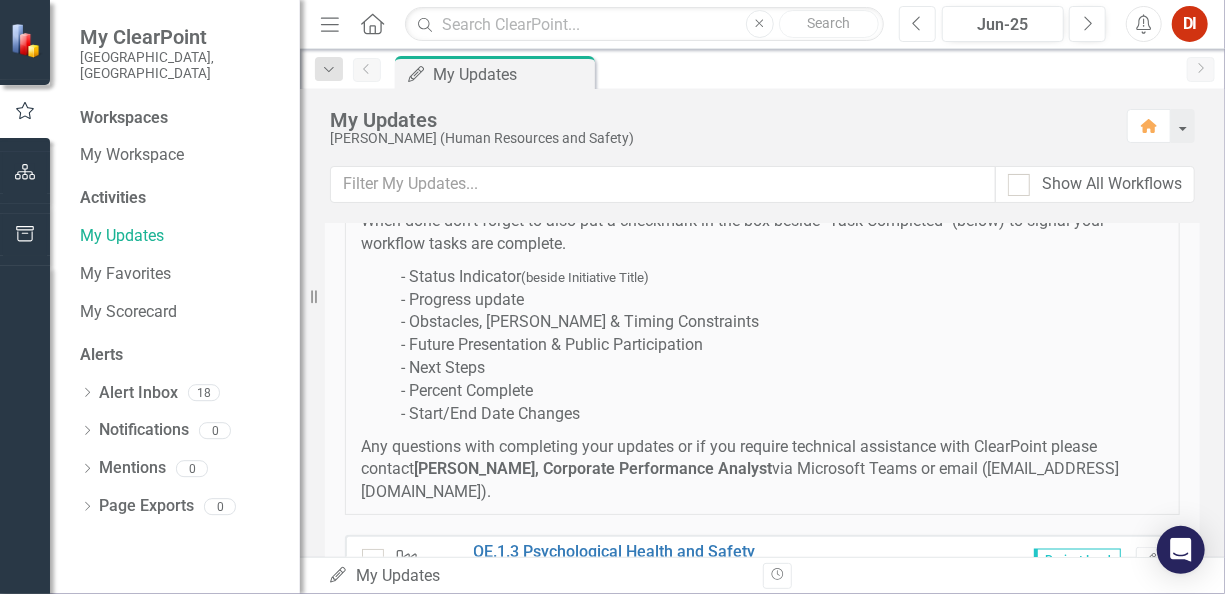 click on "Previous" 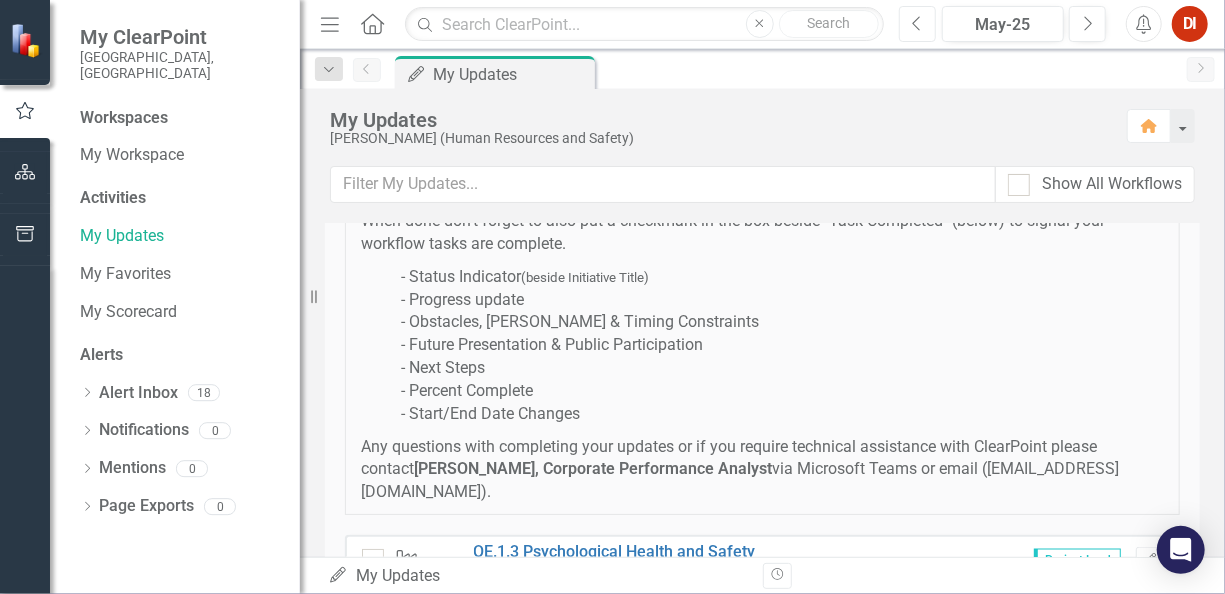 click on "Previous" 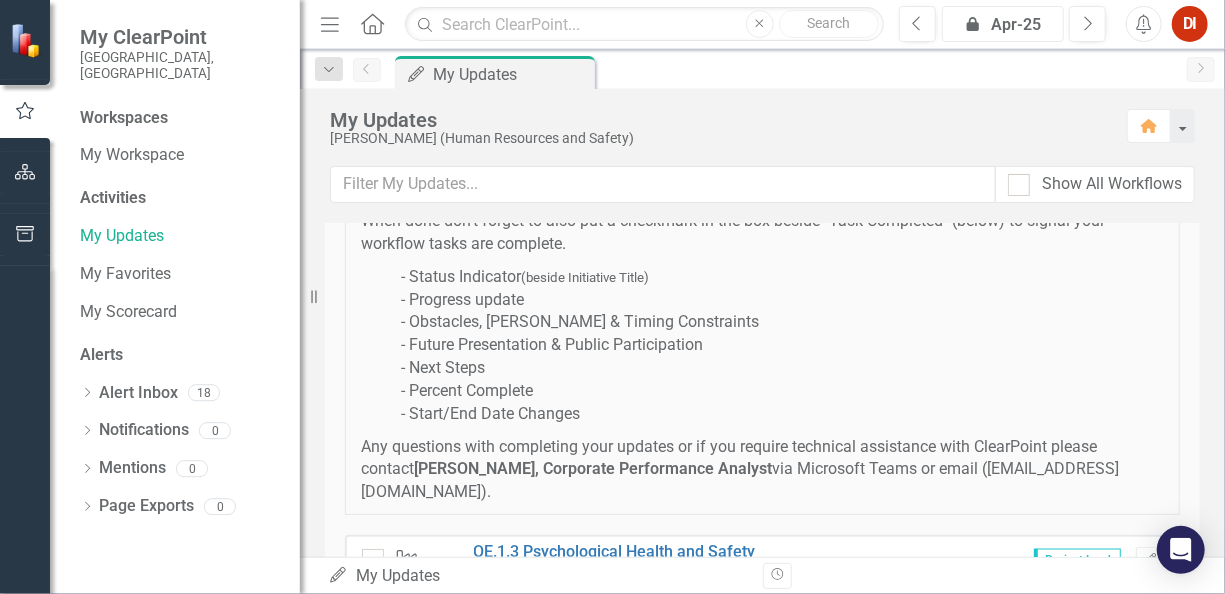 click on "icon.lock" 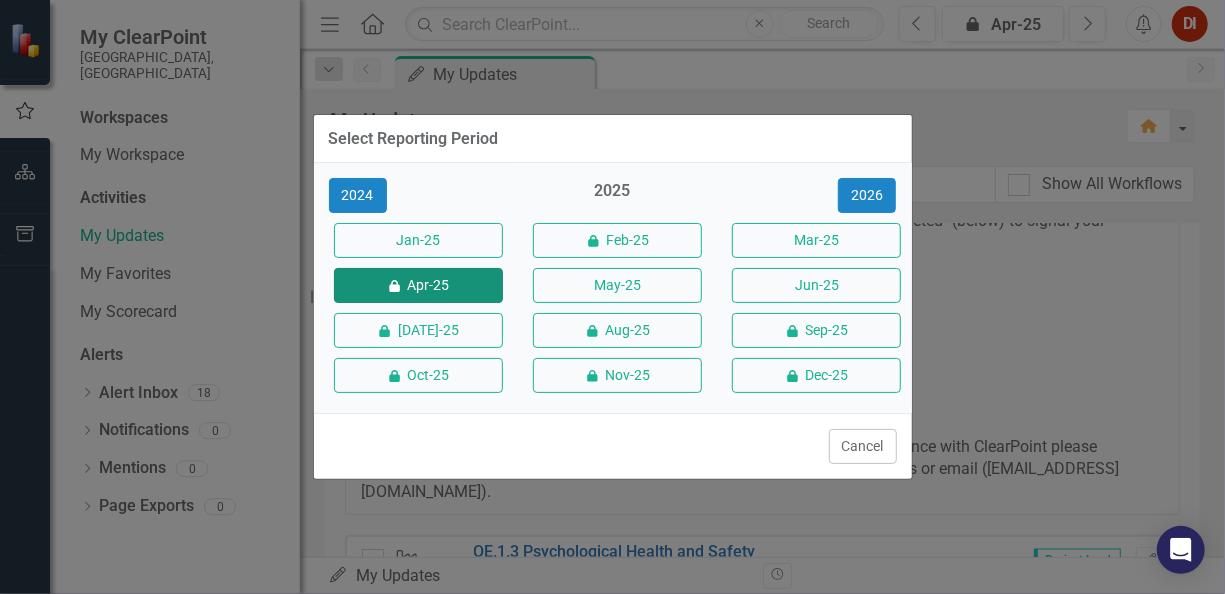 click on "icon.lock" 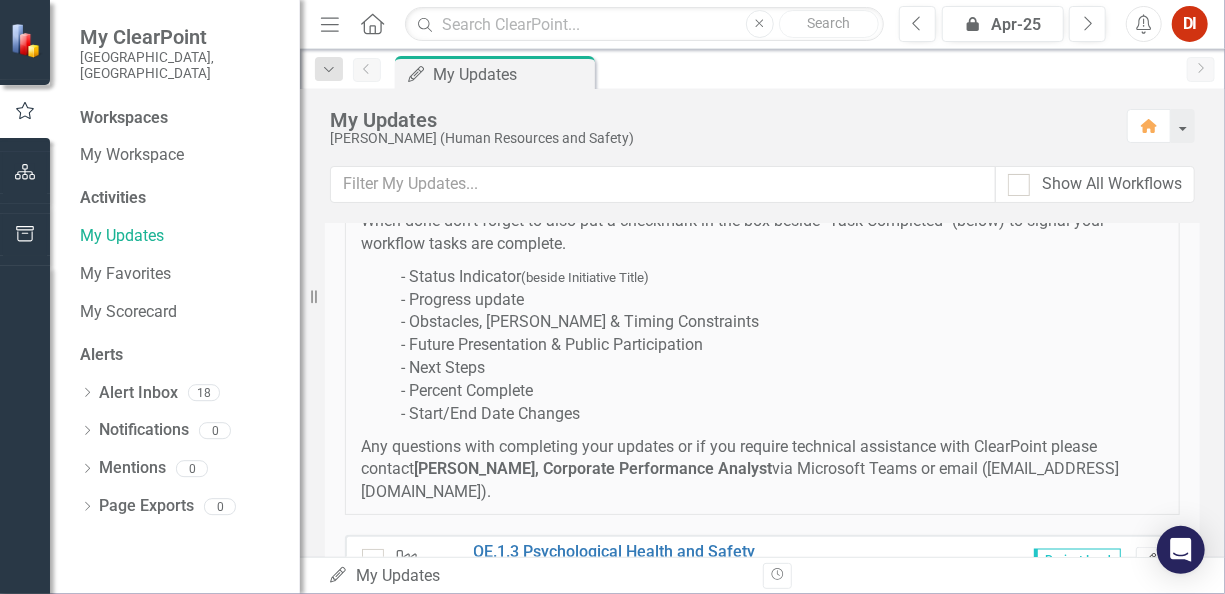 click on "Edit" 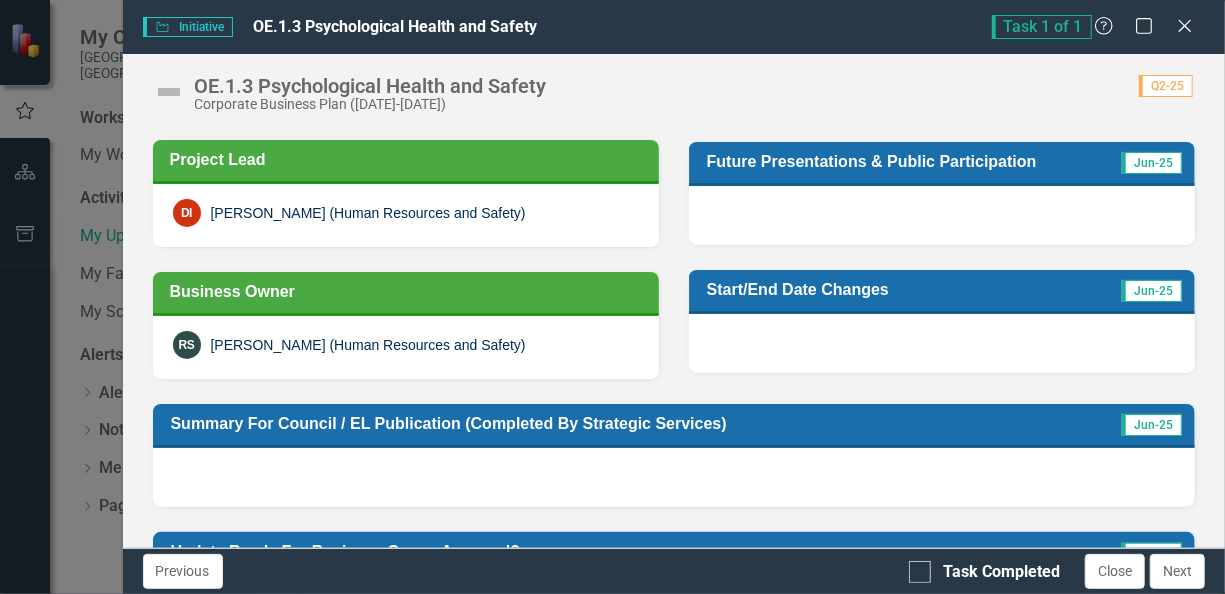 scroll, scrollTop: 0, scrollLeft: 0, axis: both 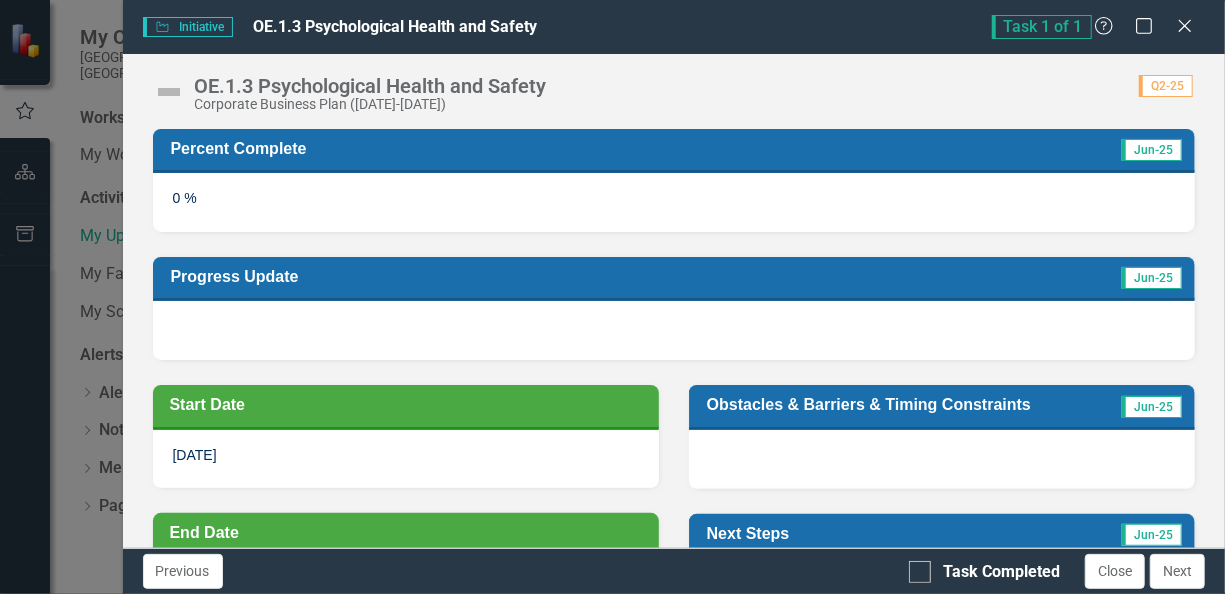 click on "Q2-25" at bounding box center (1166, 86) 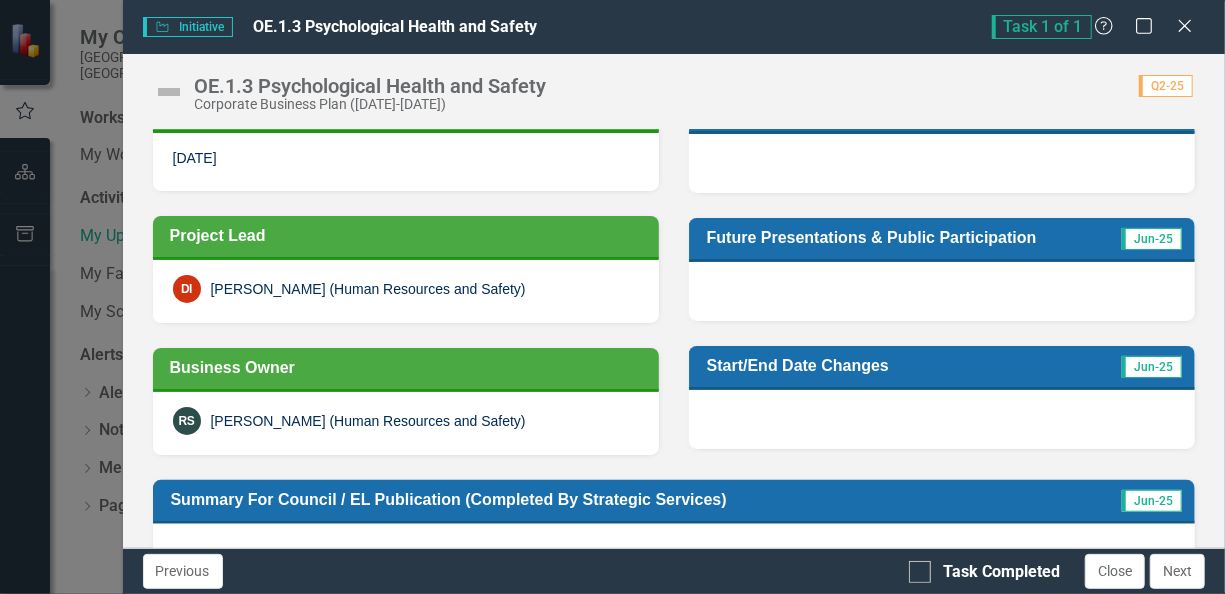 scroll, scrollTop: 230, scrollLeft: 0, axis: vertical 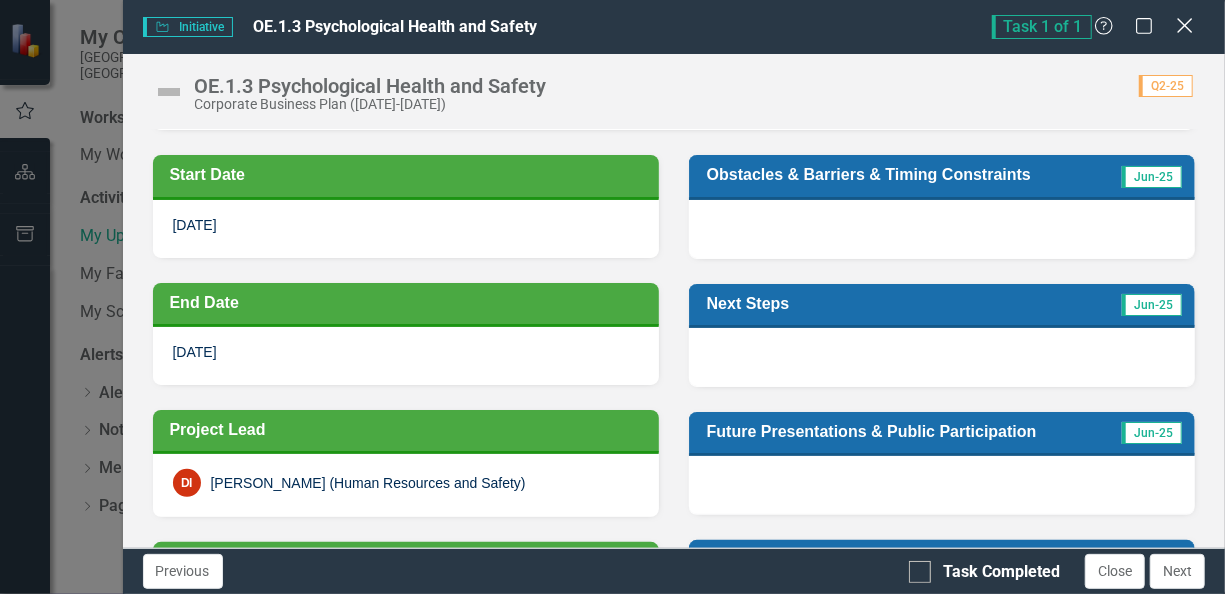 click on "Close" 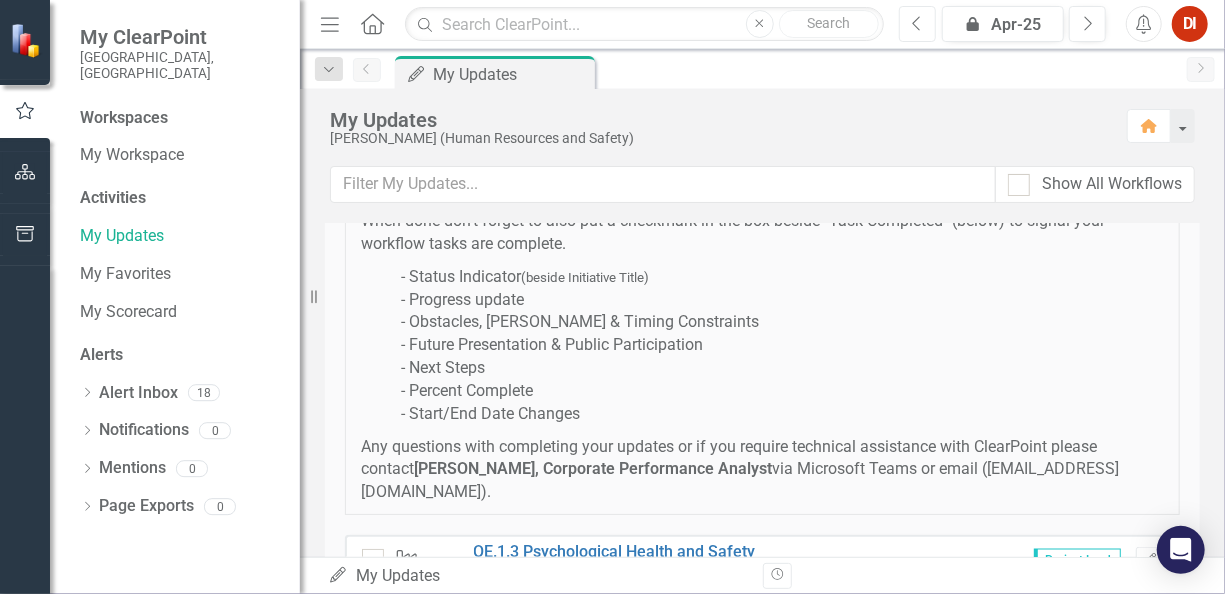 click on "Previous" 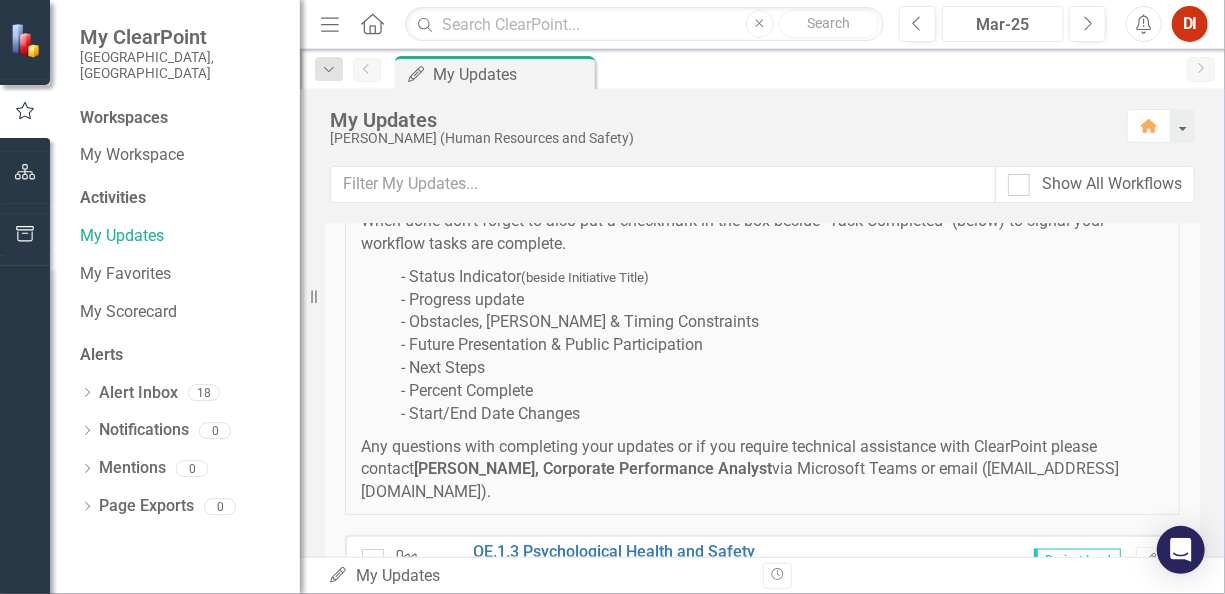 click on "Mar-25" at bounding box center [1003, 25] 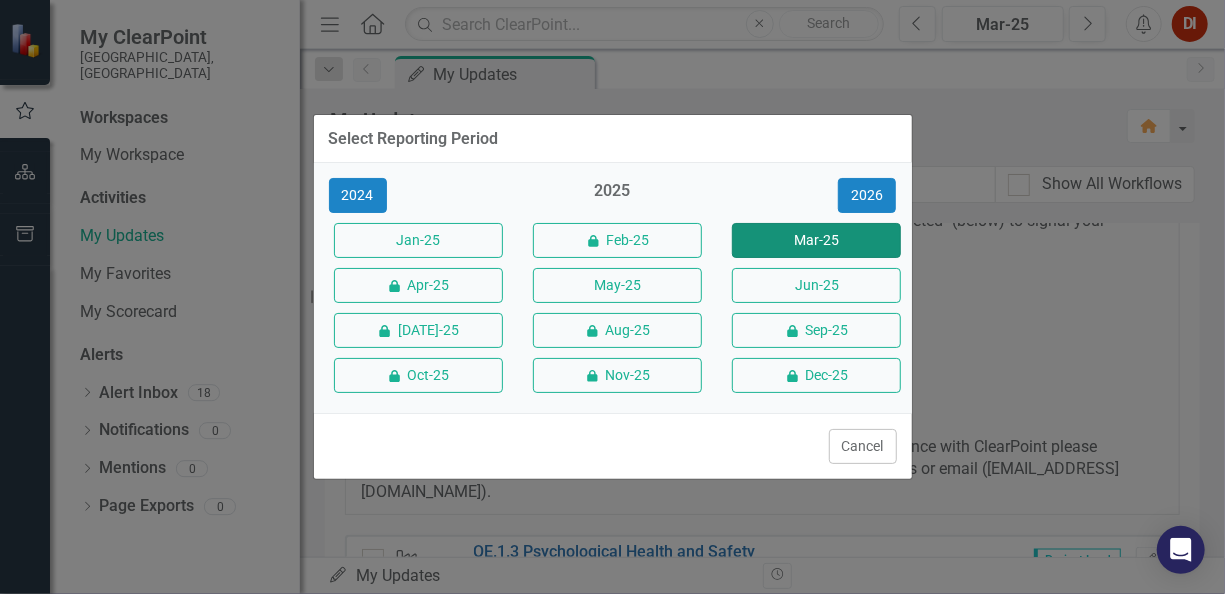 click on "Mar-25" at bounding box center [816, 240] 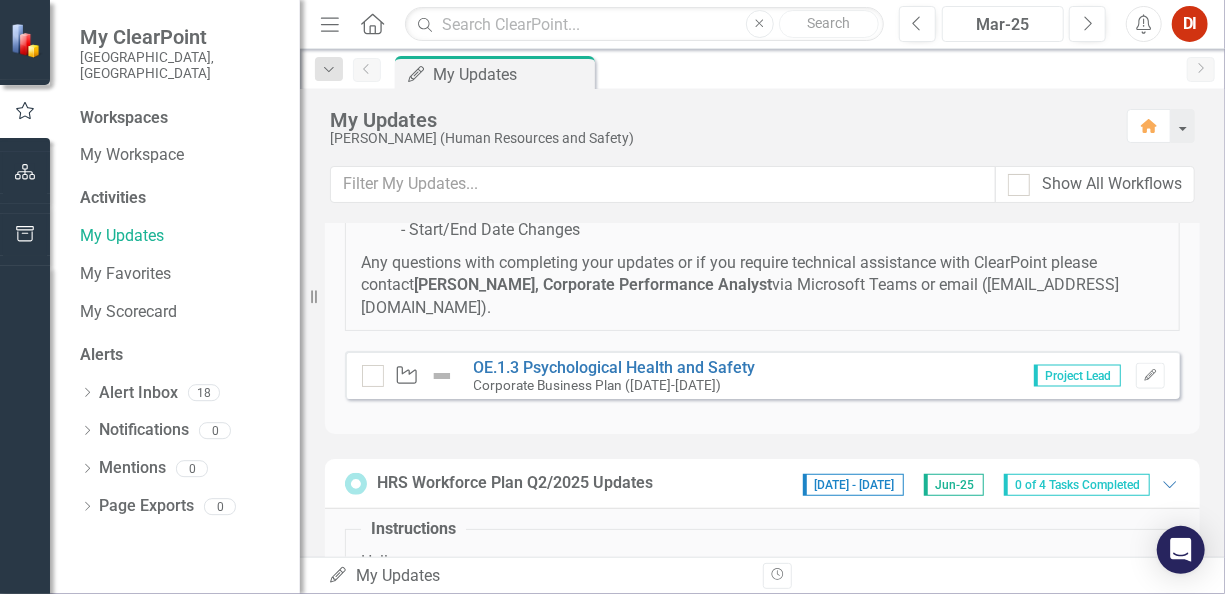 scroll, scrollTop: 1100, scrollLeft: 0, axis: vertical 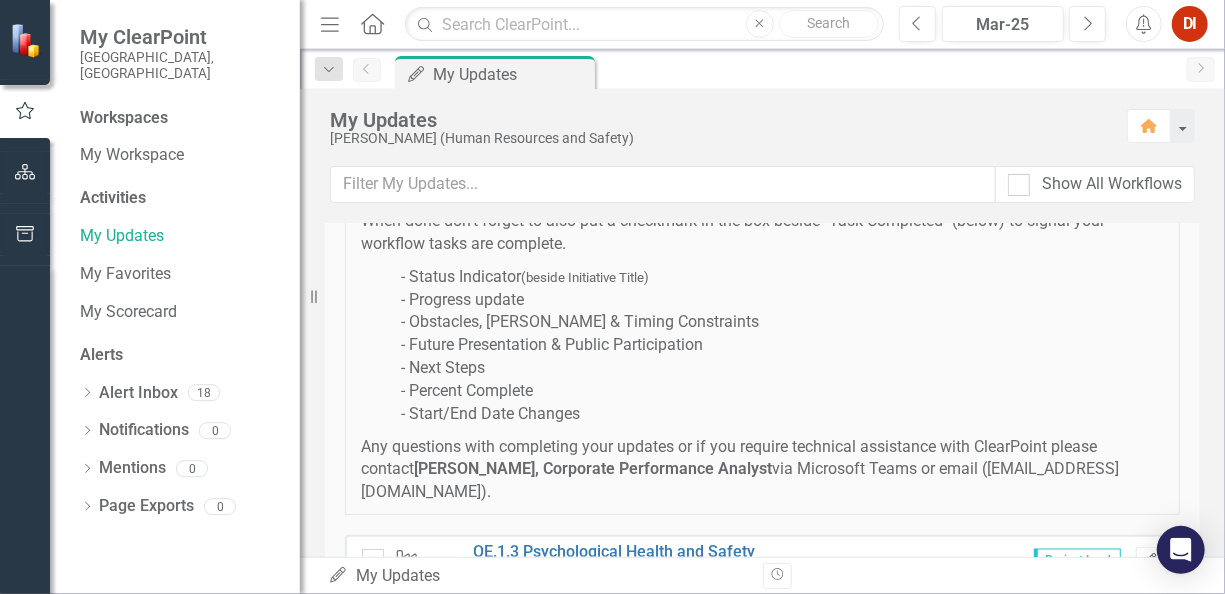 click on "Edit" 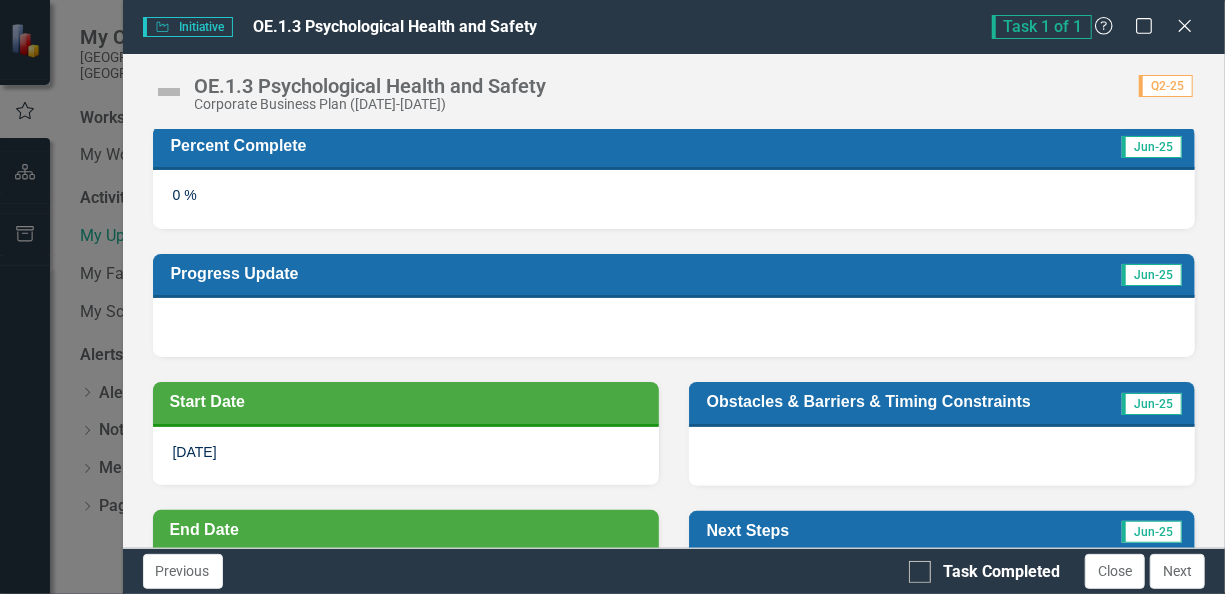 scroll, scrollTop: 0, scrollLeft: 0, axis: both 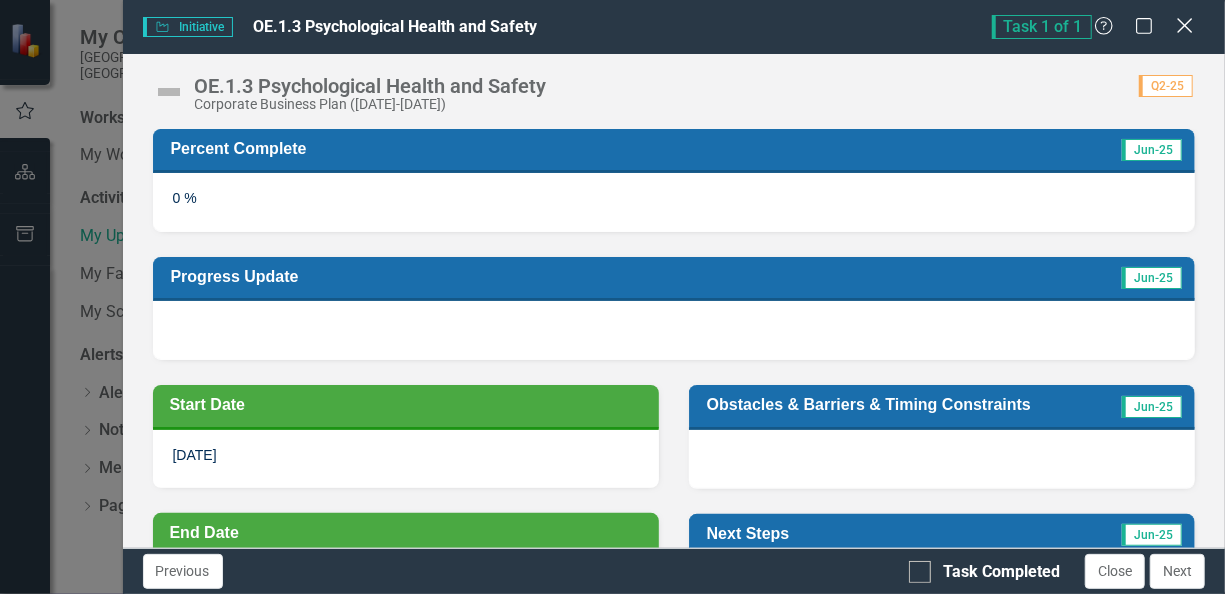 click on "Close" 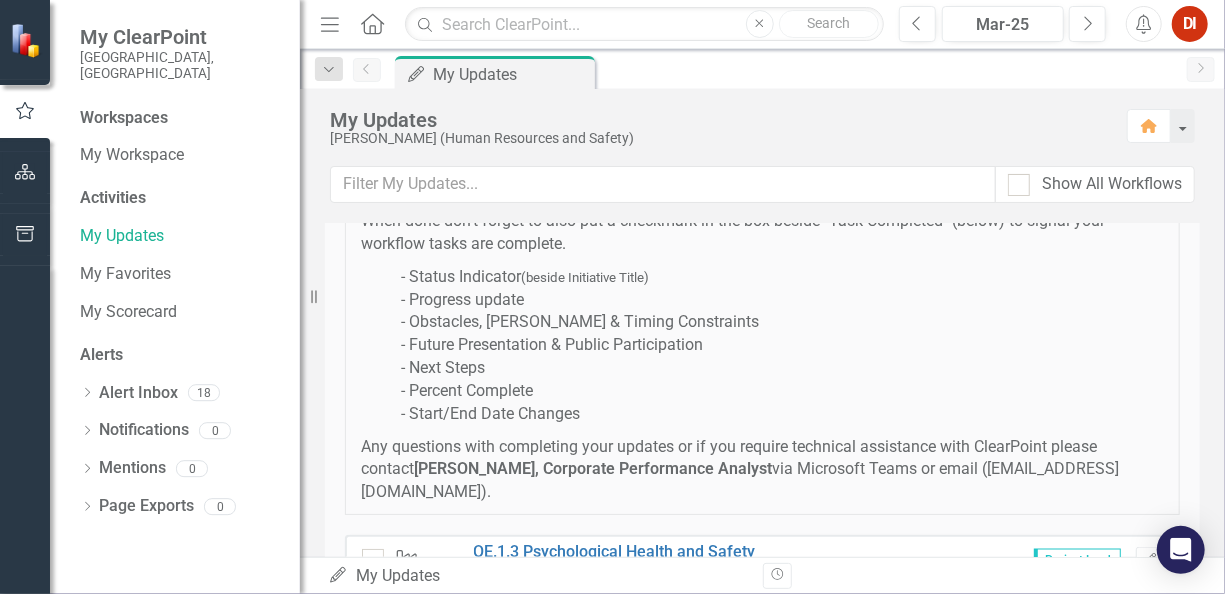 click 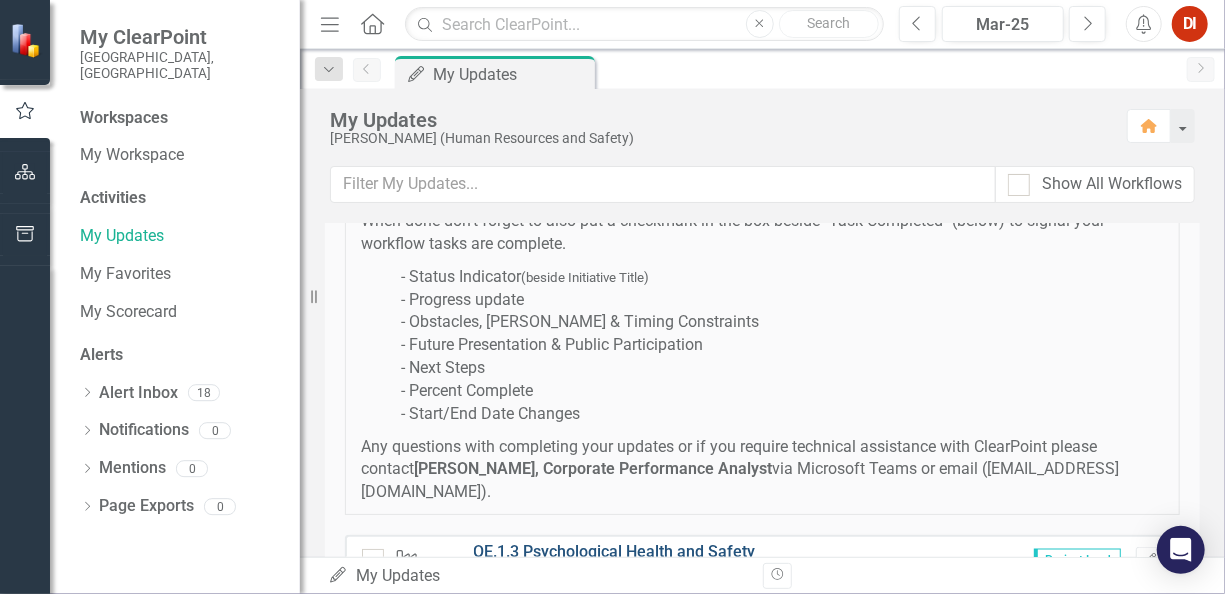 click on "OE.1.3 Psychological Health and Safety" at bounding box center [615, 551] 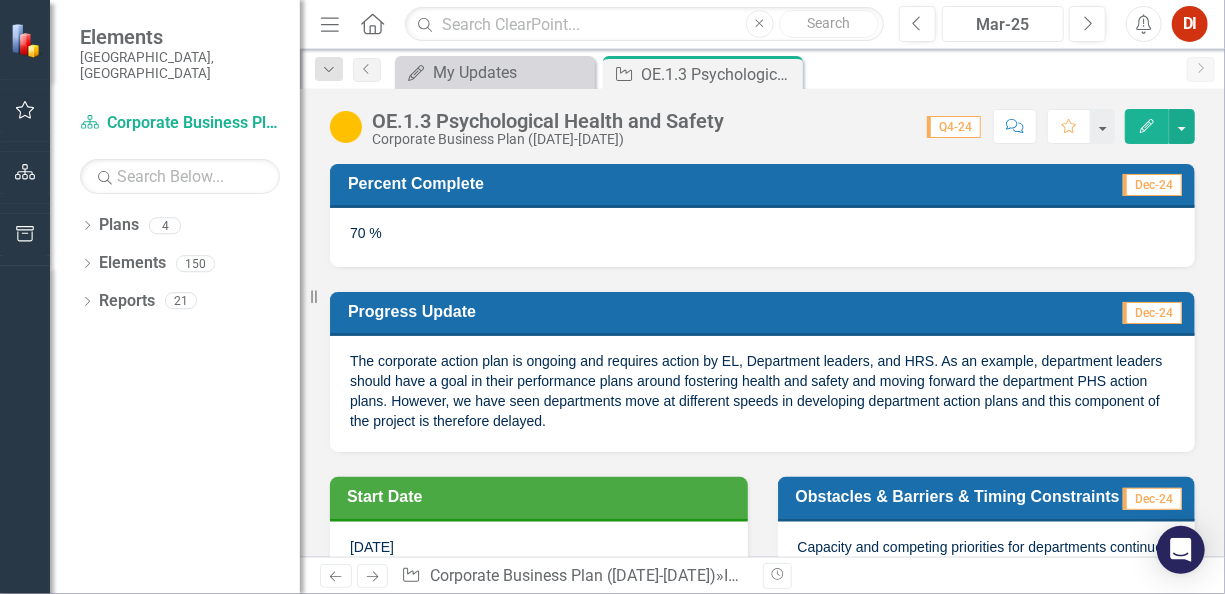 click on "Mar-25" at bounding box center (1003, 25) 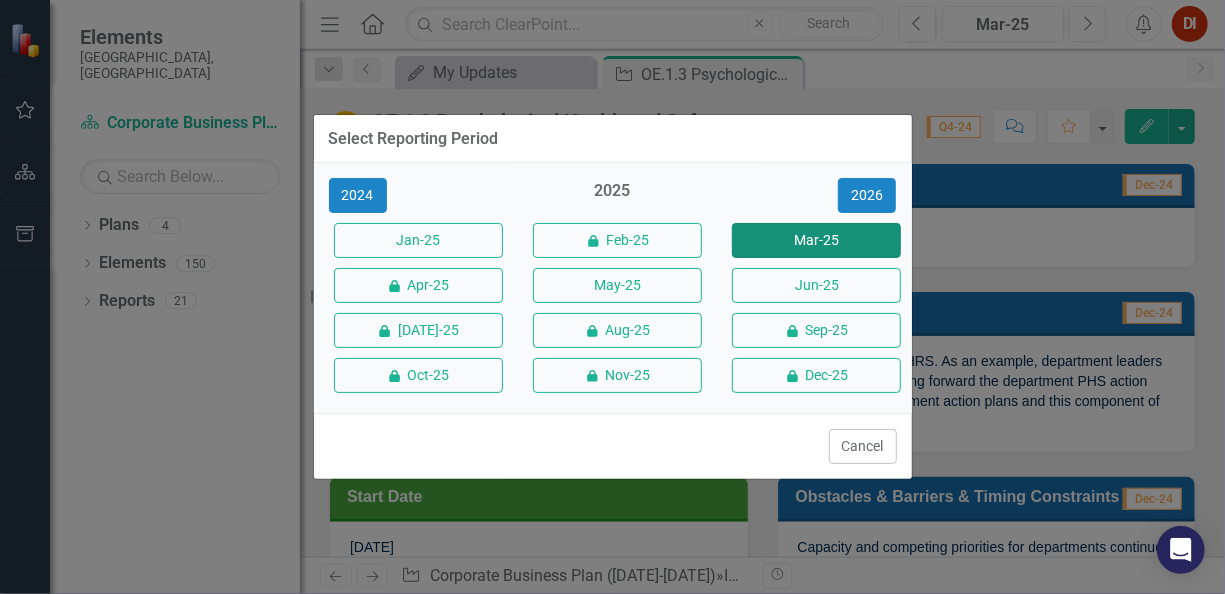 click on "Mar-25" at bounding box center [816, 240] 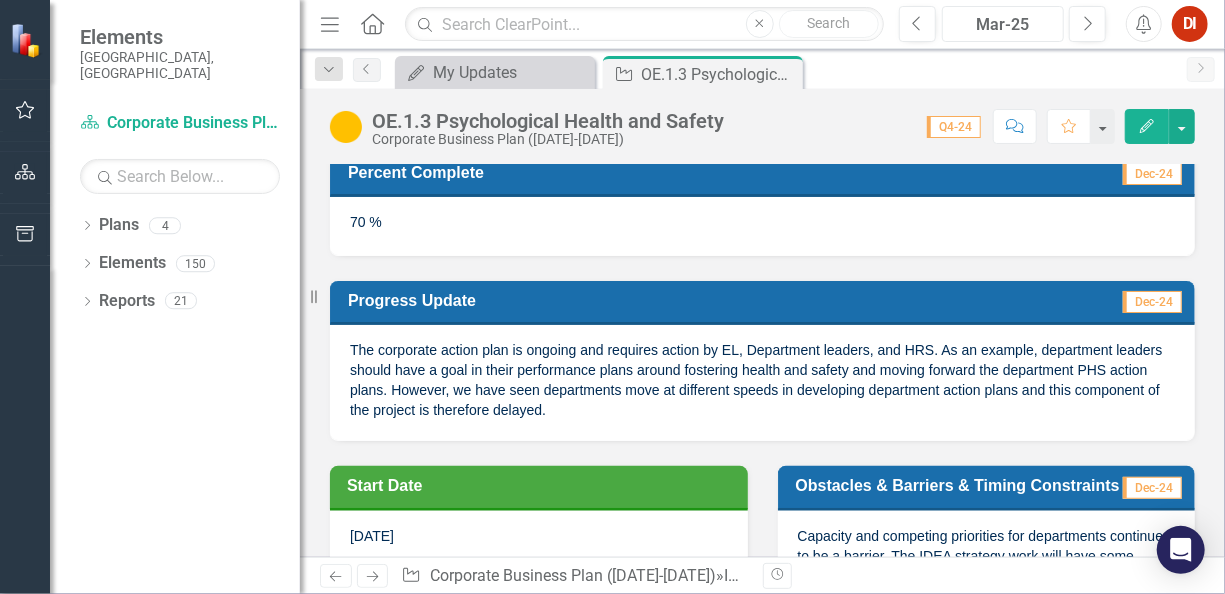 scroll, scrollTop: 0, scrollLeft: 0, axis: both 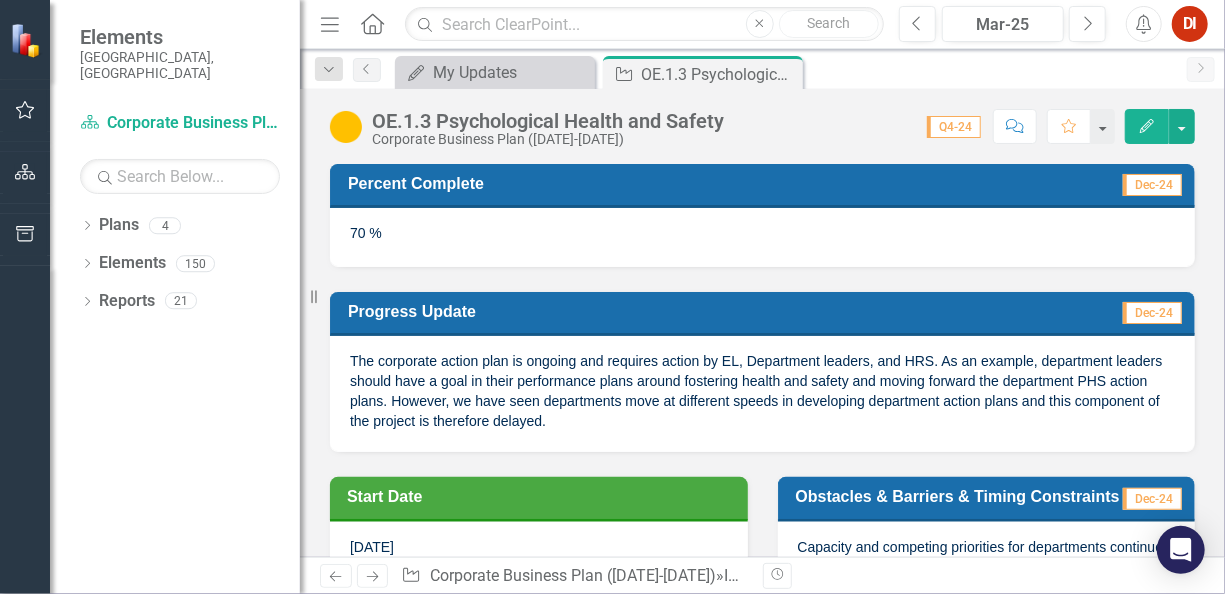 click on "Q4-24" at bounding box center [954, 127] 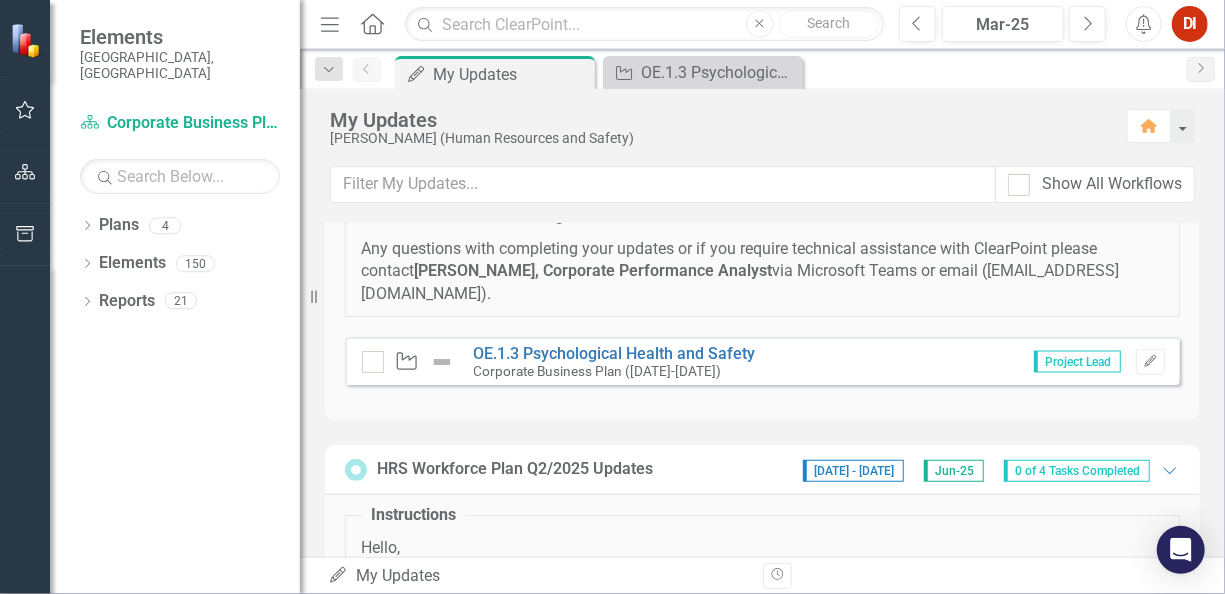 scroll, scrollTop: 1300, scrollLeft: 0, axis: vertical 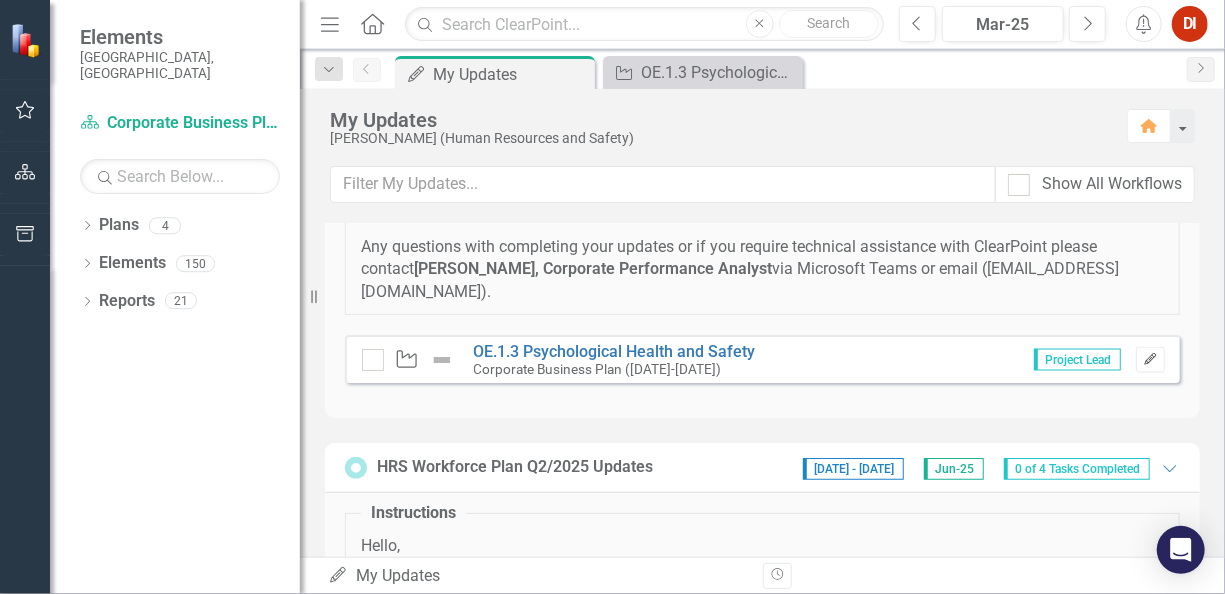 click on "Edit" 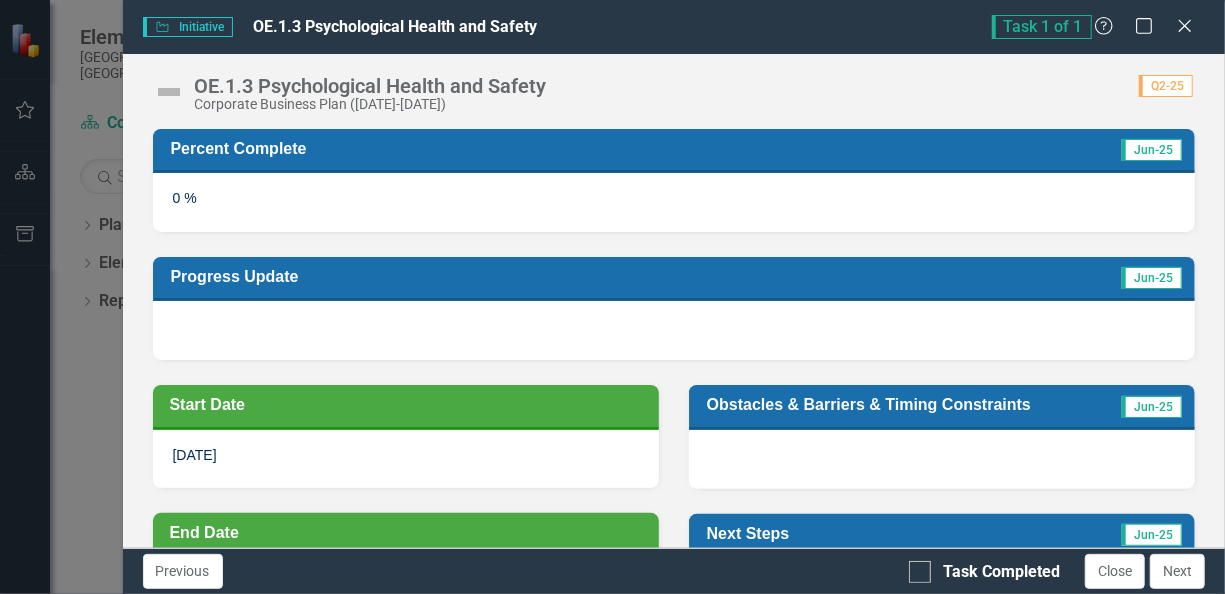 click on "0 %" at bounding box center (674, 202) 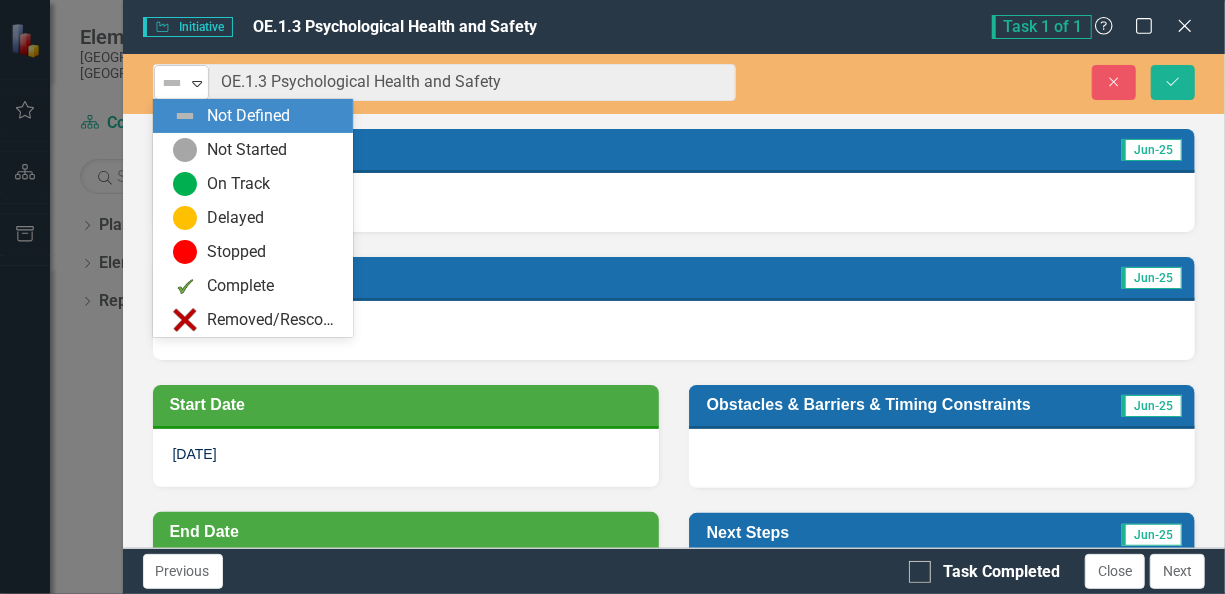 click on "Expand" 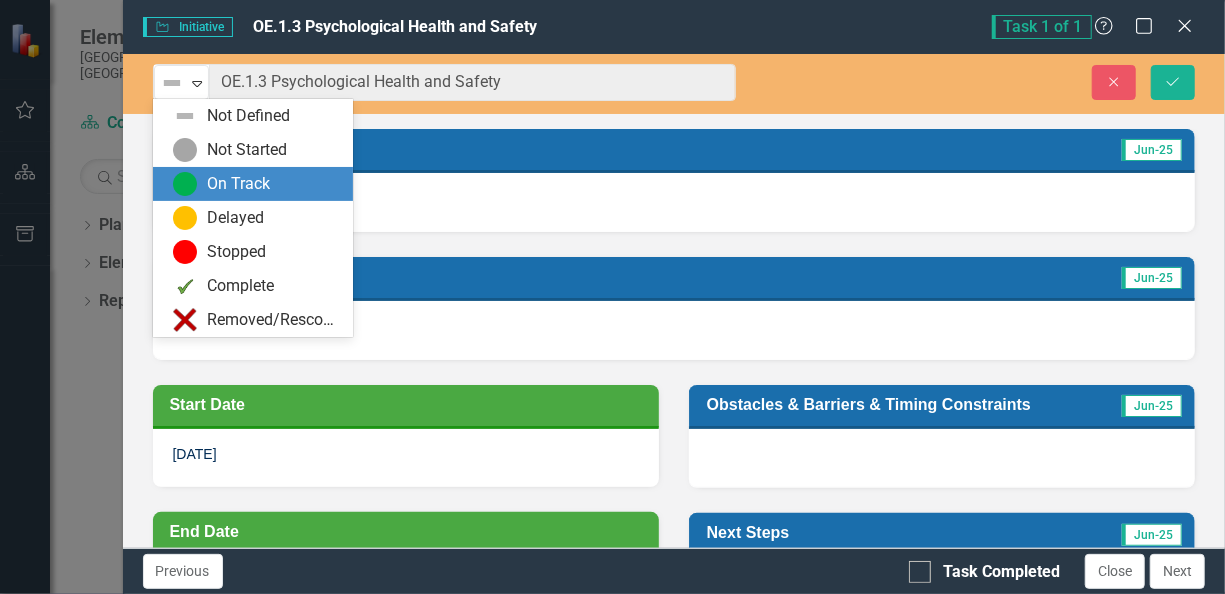 click at bounding box center [185, 184] 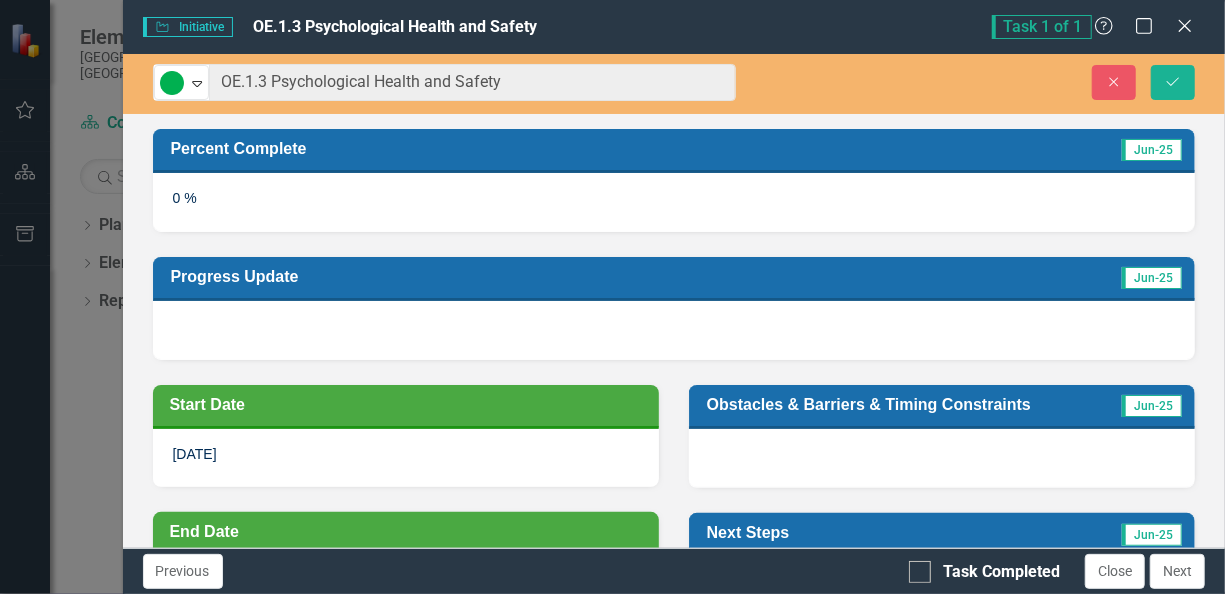 click on "0 %" at bounding box center [674, 202] 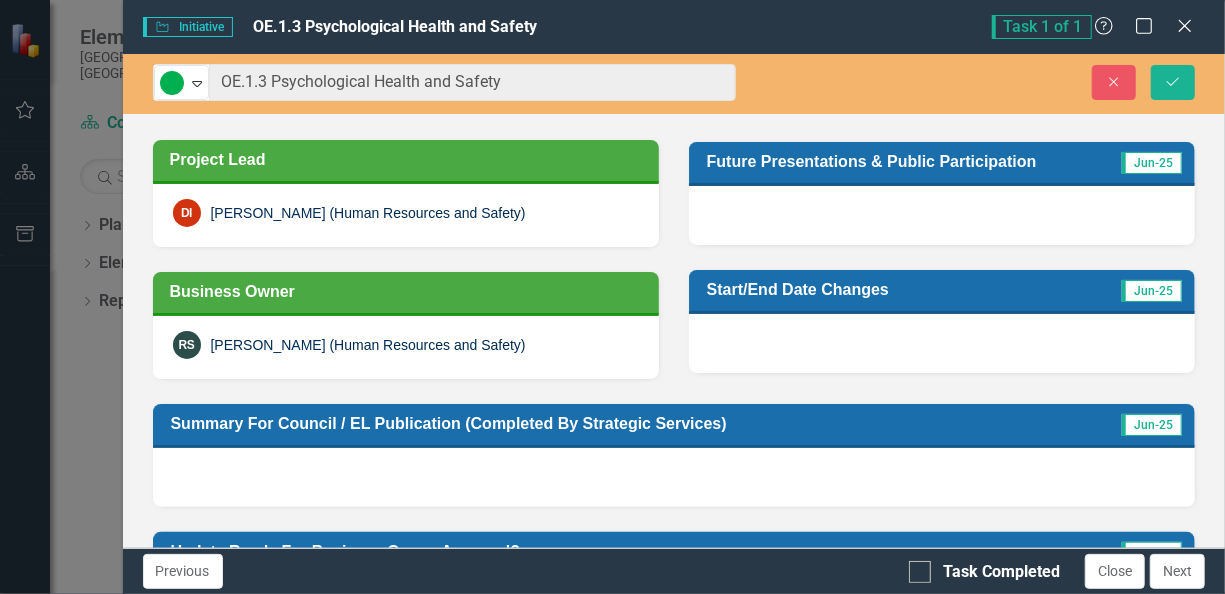 scroll, scrollTop: 0, scrollLeft: 0, axis: both 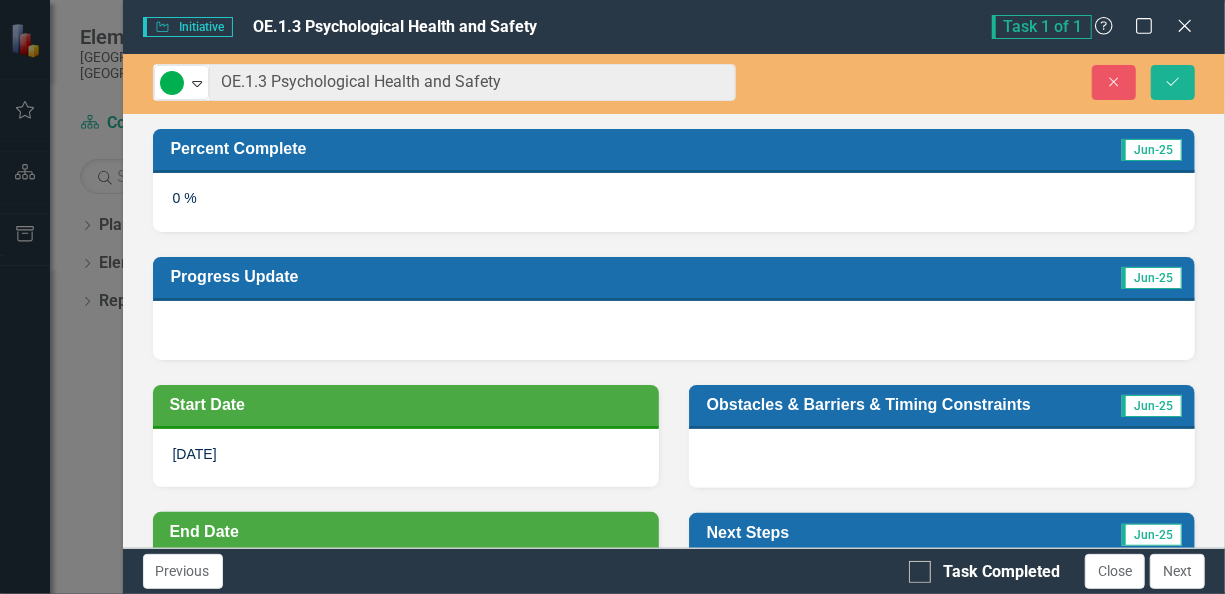 click on "Jun-25" at bounding box center (1152, 150) 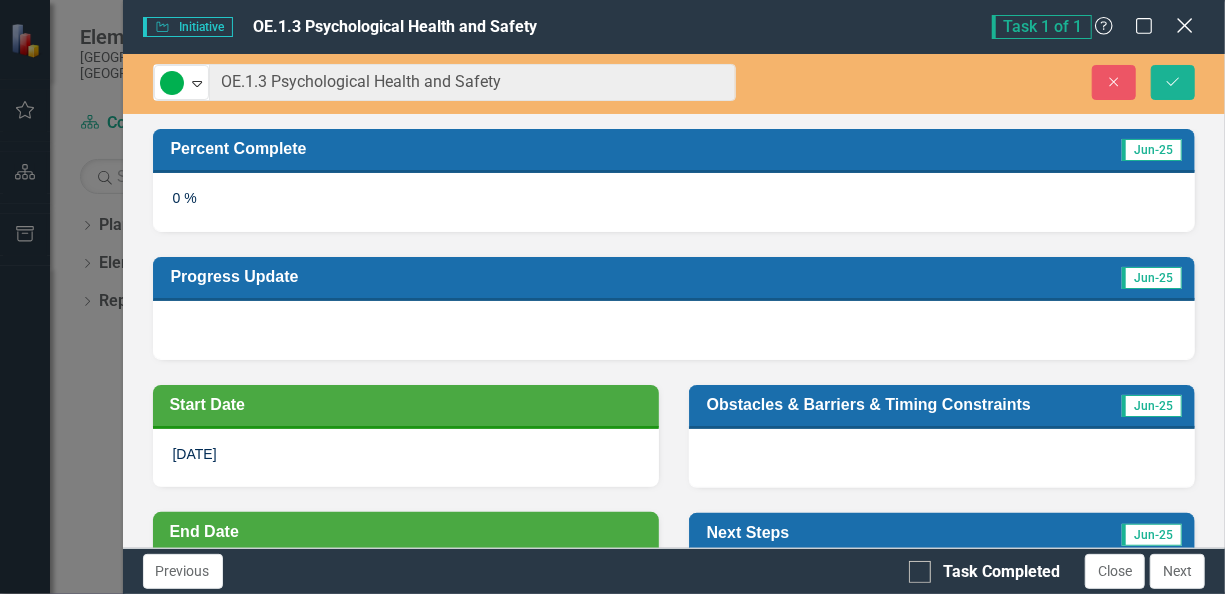 click on "Close" 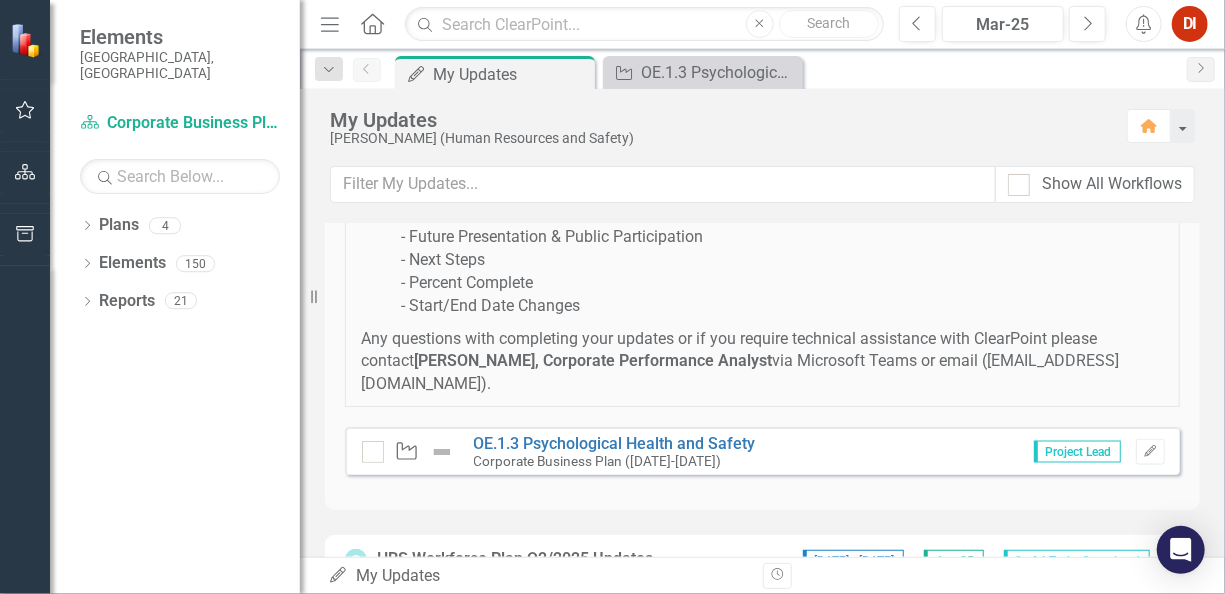 scroll, scrollTop: 1200, scrollLeft: 0, axis: vertical 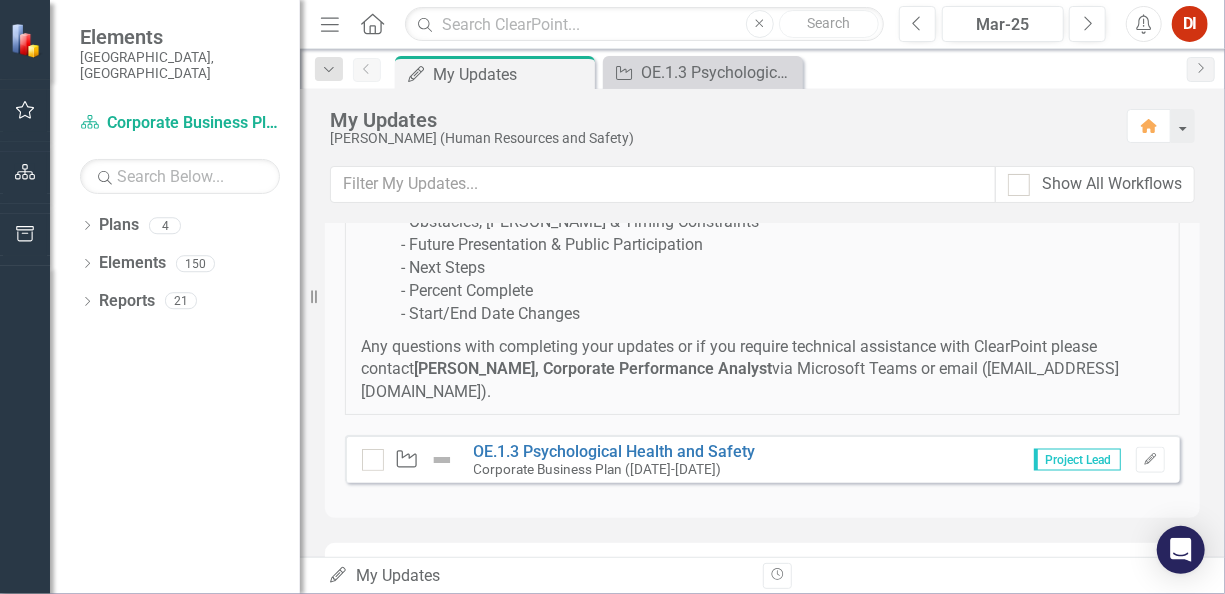 click on "Initiative" 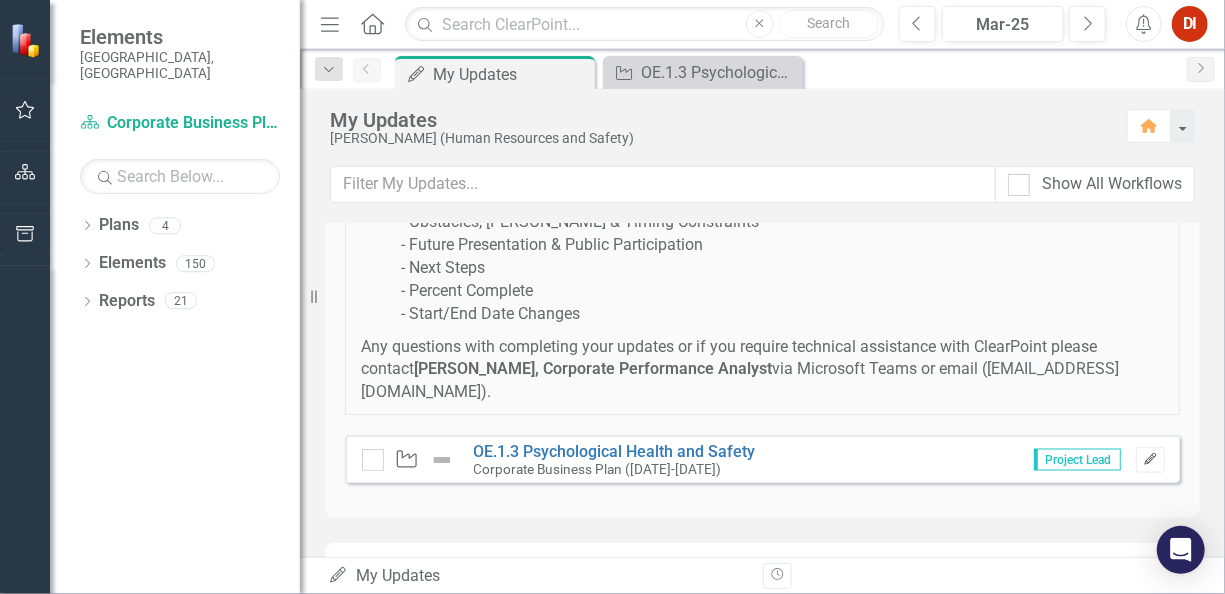 click on "Edit" 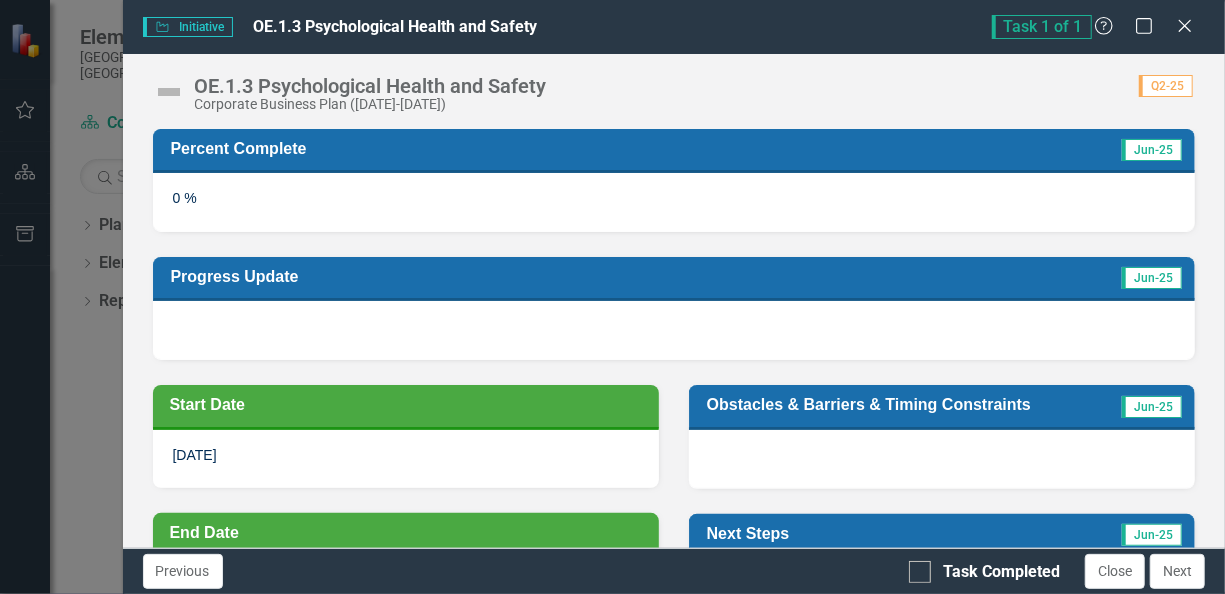 click on "0 %" at bounding box center [674, 202] 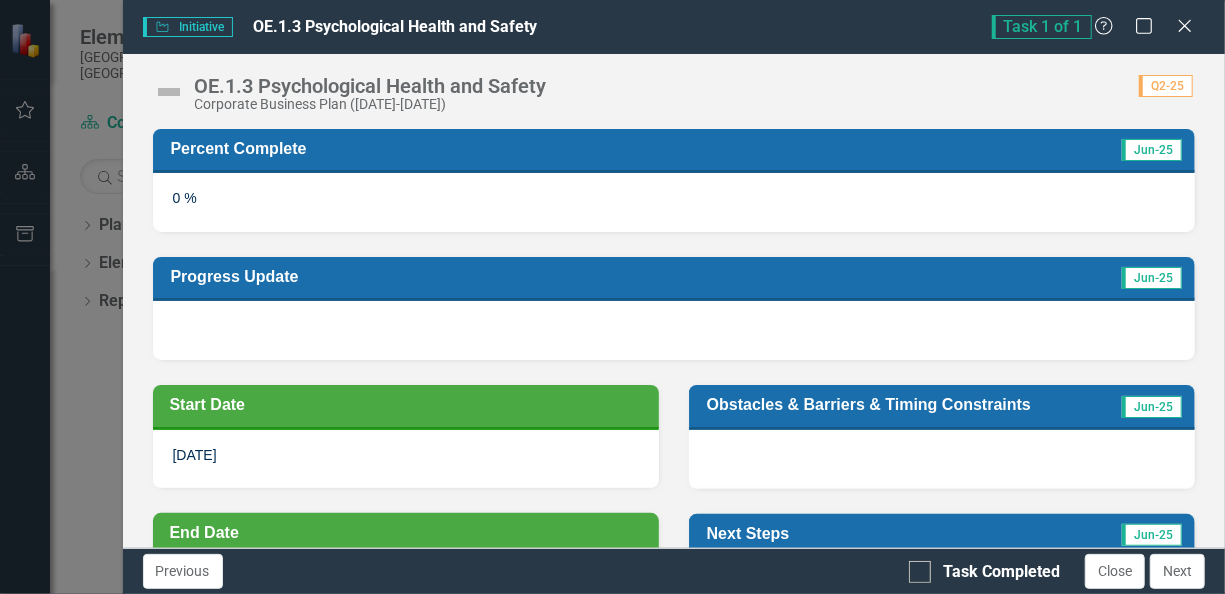 click on "0 %" at bounding box center [674, 202] 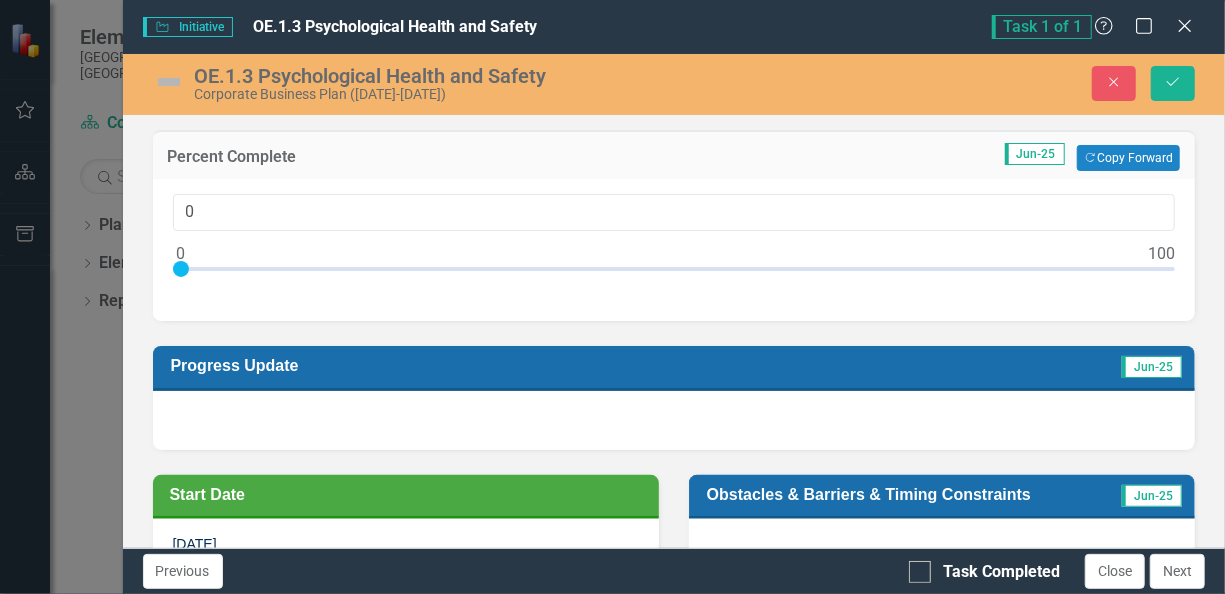 click on "0" at bounding box center [674, 250] 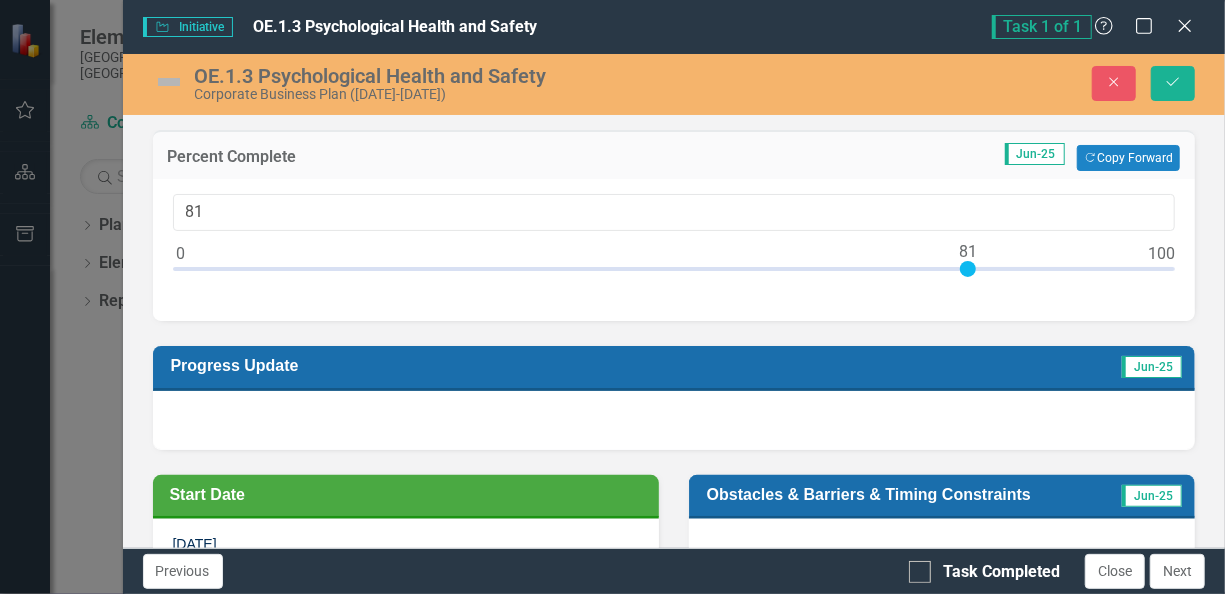 type on "80" 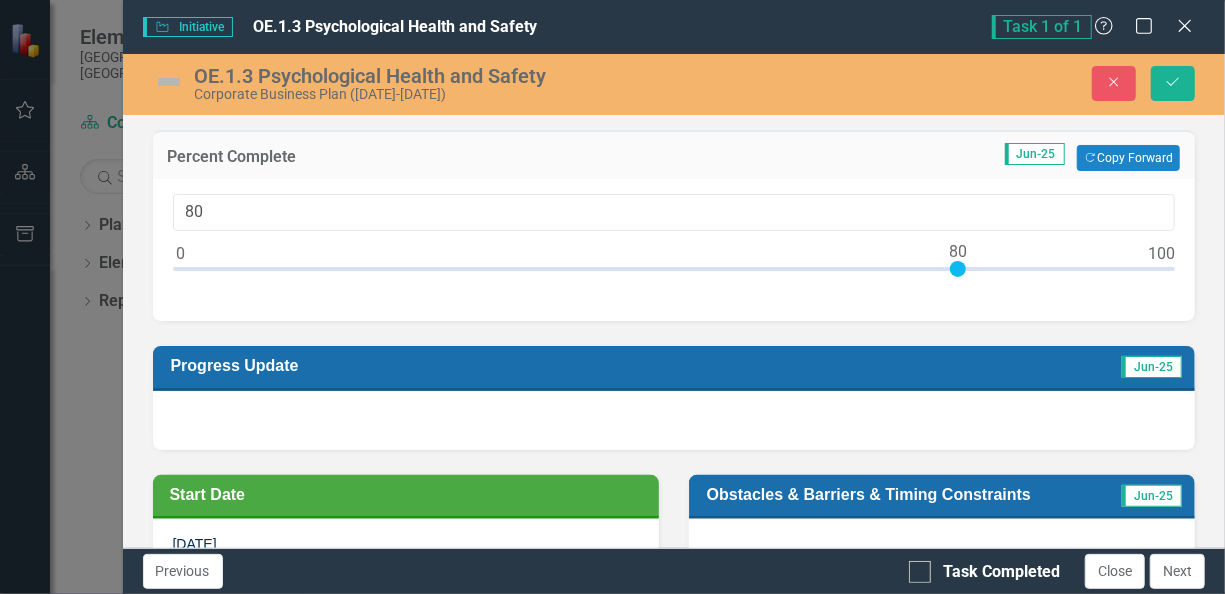drag, startPoint x: 182, startPoint y: 264, endPoint x: 963, endPoint y: 264, distance: 781 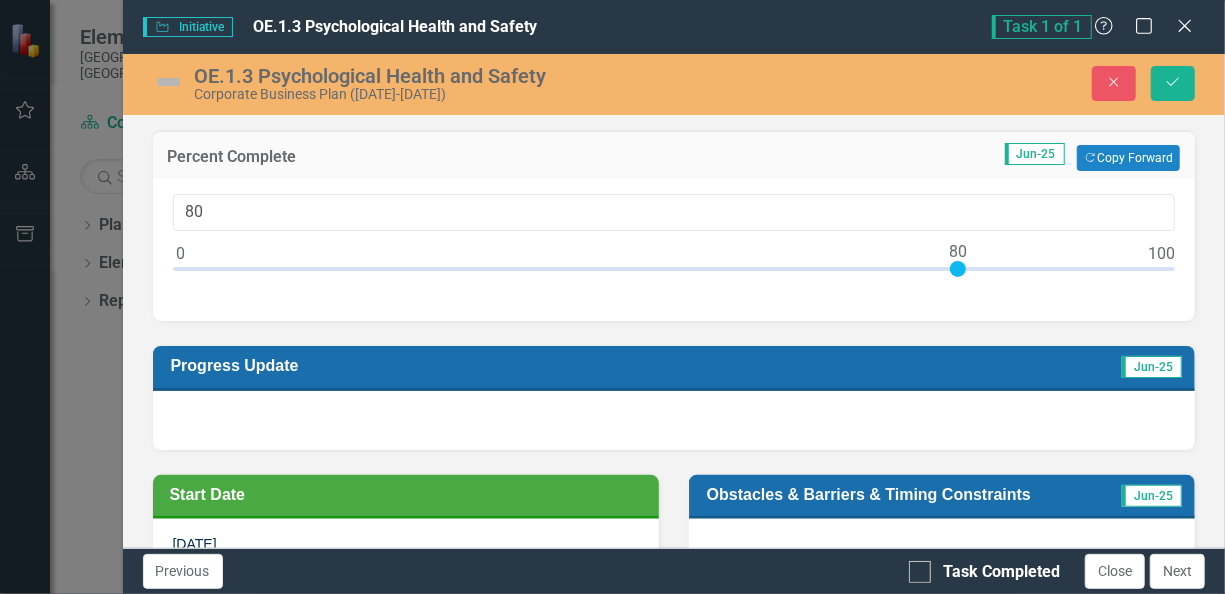 click on "Close Save" at bounding box center (995, 83) 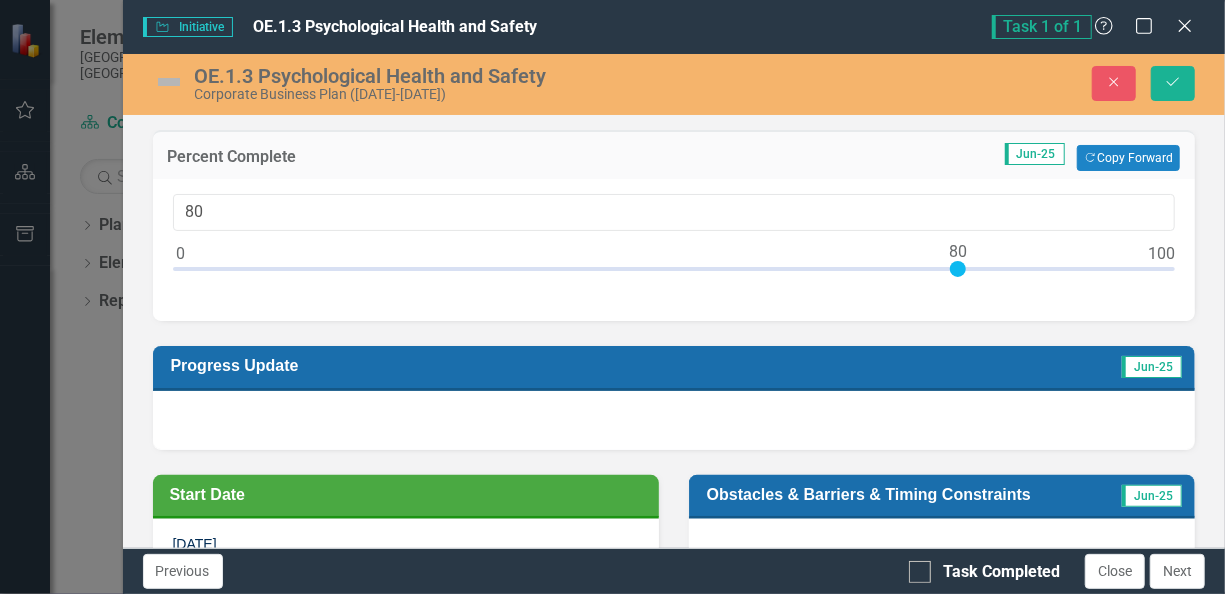 click at bounding box center (674, 420) 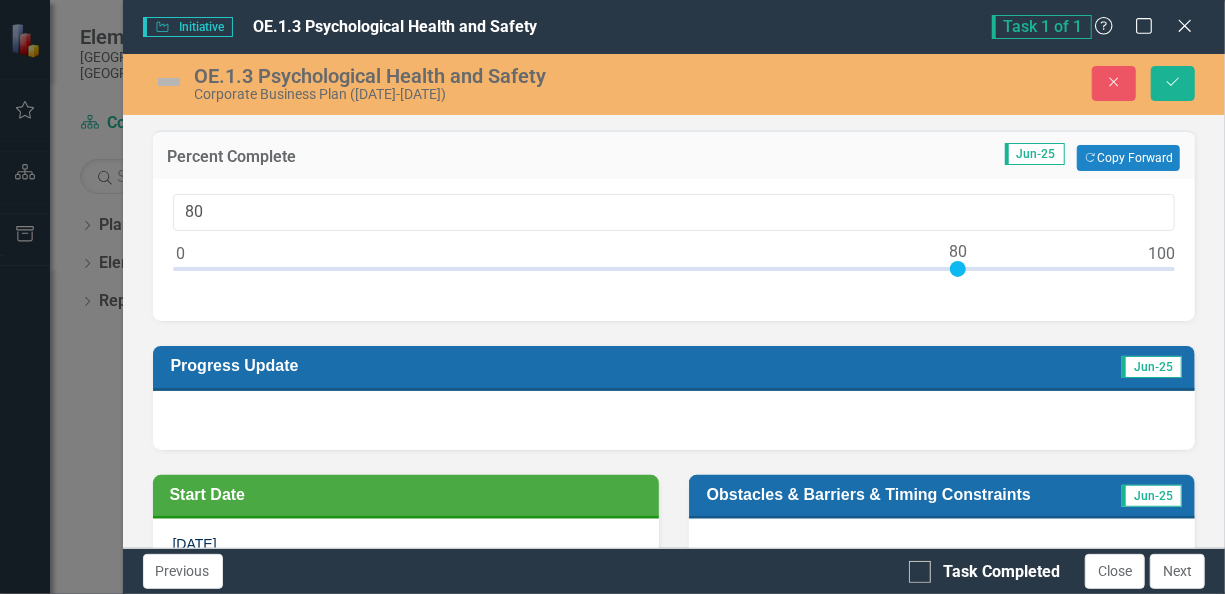 click at bounding box center (674, 420) 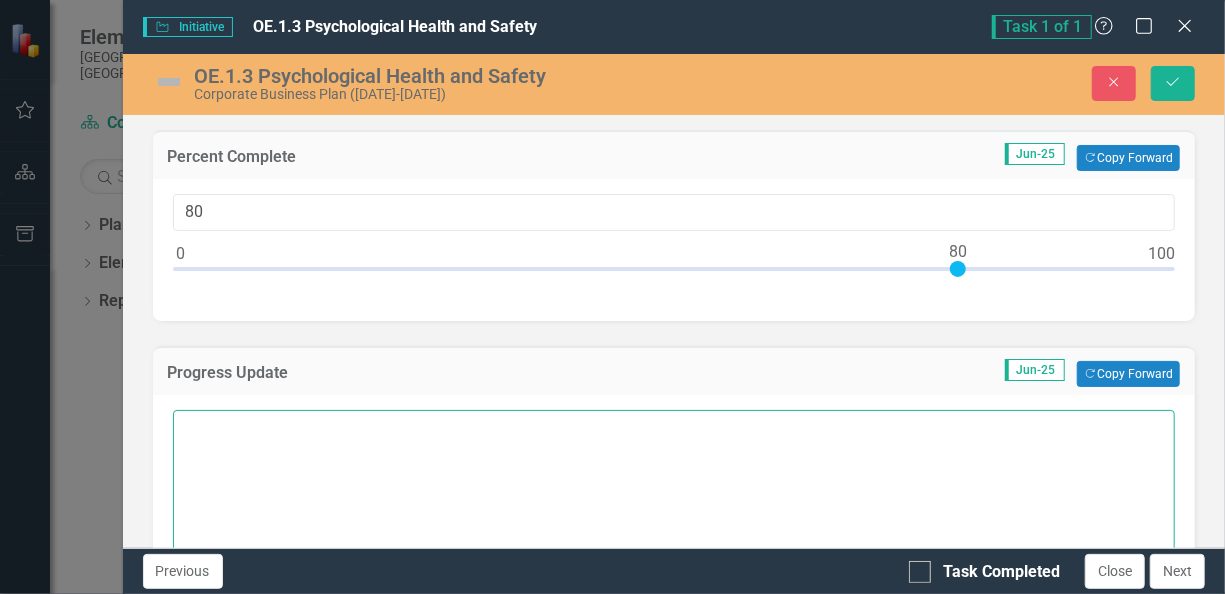 click at bounding box center [674, 531] 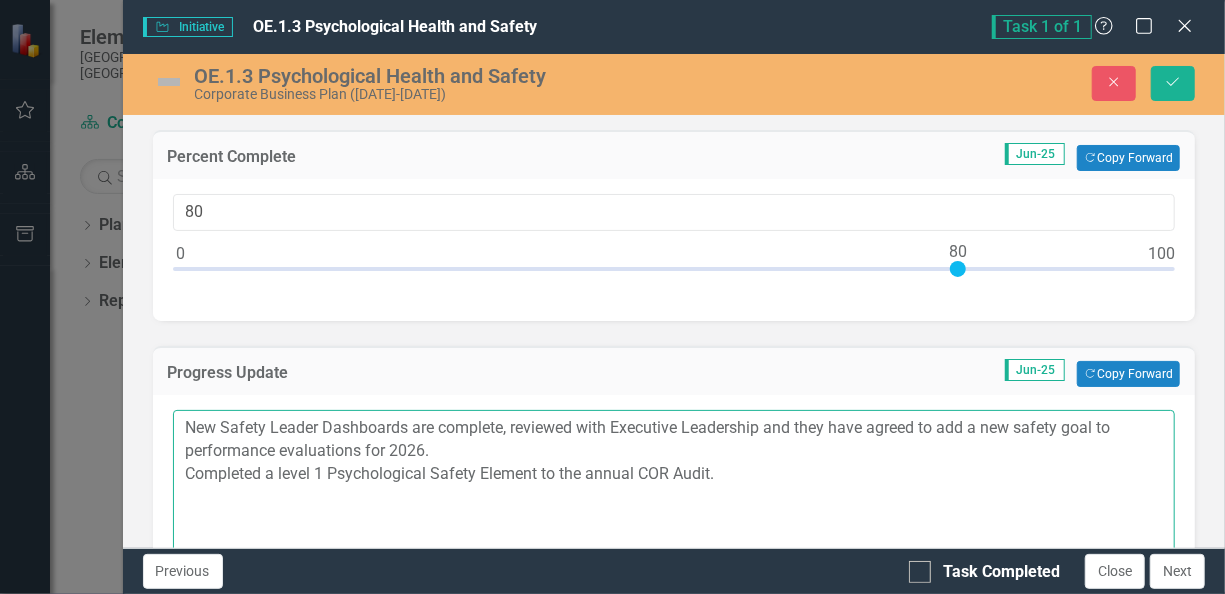 click on "New Safety Leader Dashboards are complete, reviewed with Executive Leadership and they have agreed to add a new safety goal to performance evaluations for 2026.
Completed a level 1 Psychological Safety Element to the annual COR Audit." at bounding box center [674, 531] 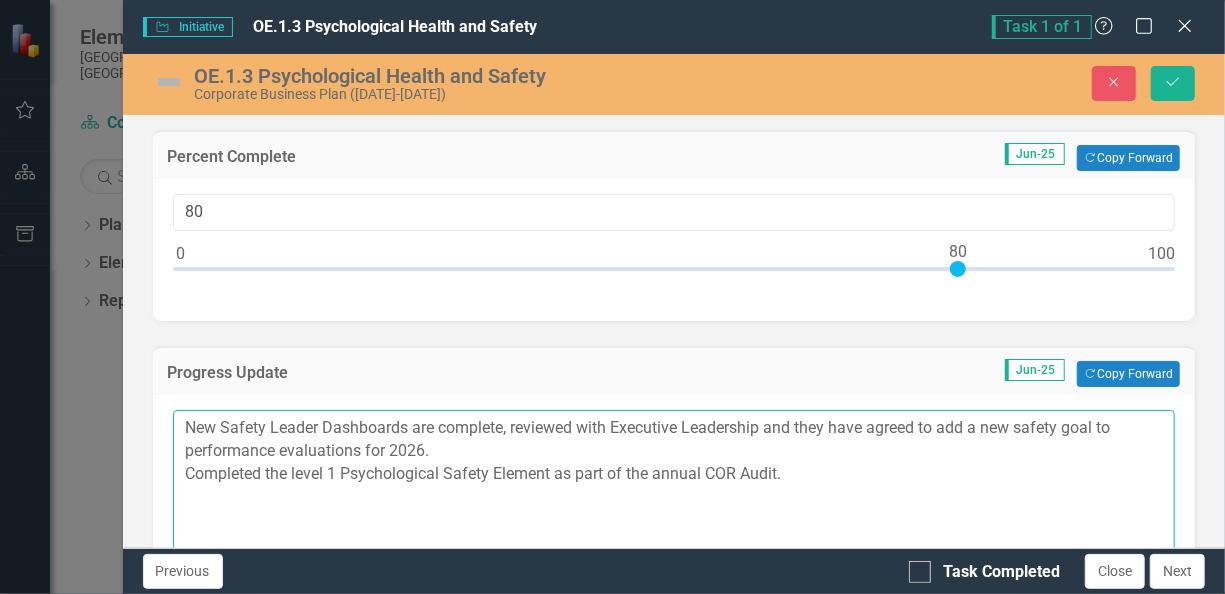 drag, startPoint x: 435, startPoint y: 448, endPoint x: 643, endPoint y: 449, distance: 208.00241 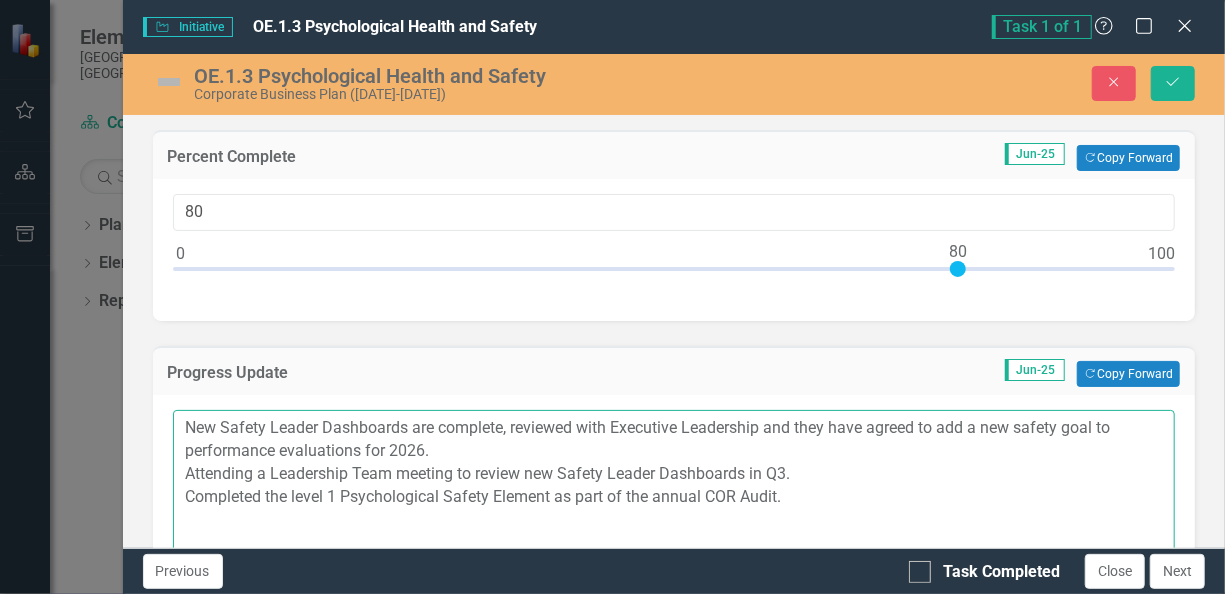 click on "New Safety Leader Dashboards are complete, reviewed with Executive Leadership and they have agreed to add a new safety goal to performance evaluations for 2026.
Attending a Leadership Team meeting to review new Safety Leader Dashboards in Q3.
Completed the level 1 Psychological Safety Element as part of the annual COR Audit." at bounding box center [674, 531] 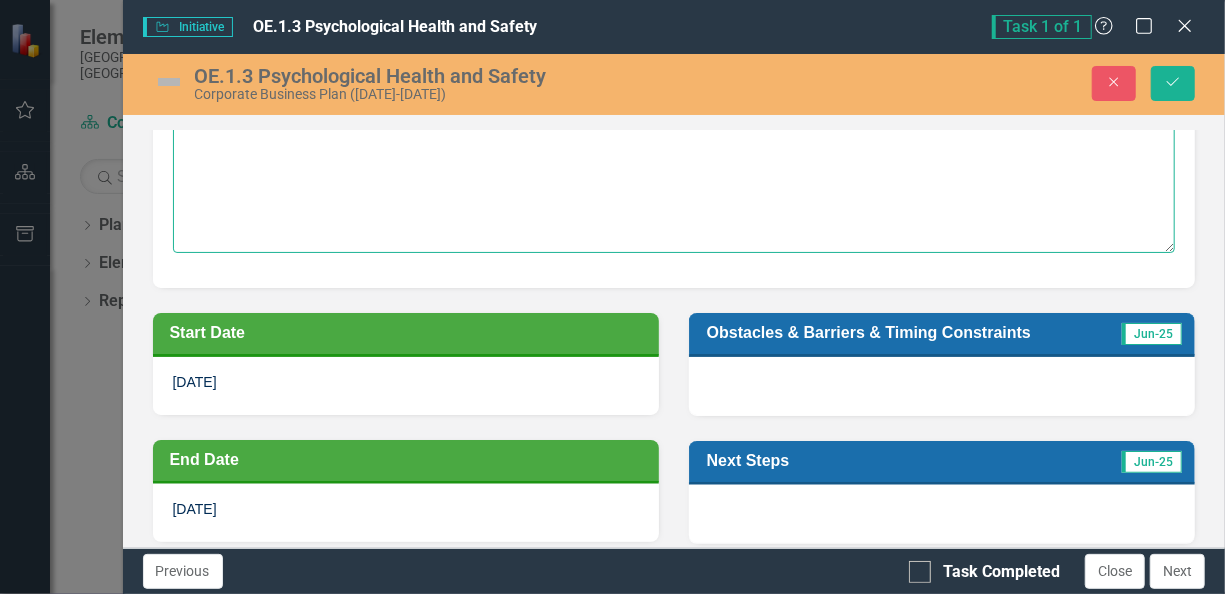 scroll, scrollTop: 400, scrollLeft: 0, axis: vertical 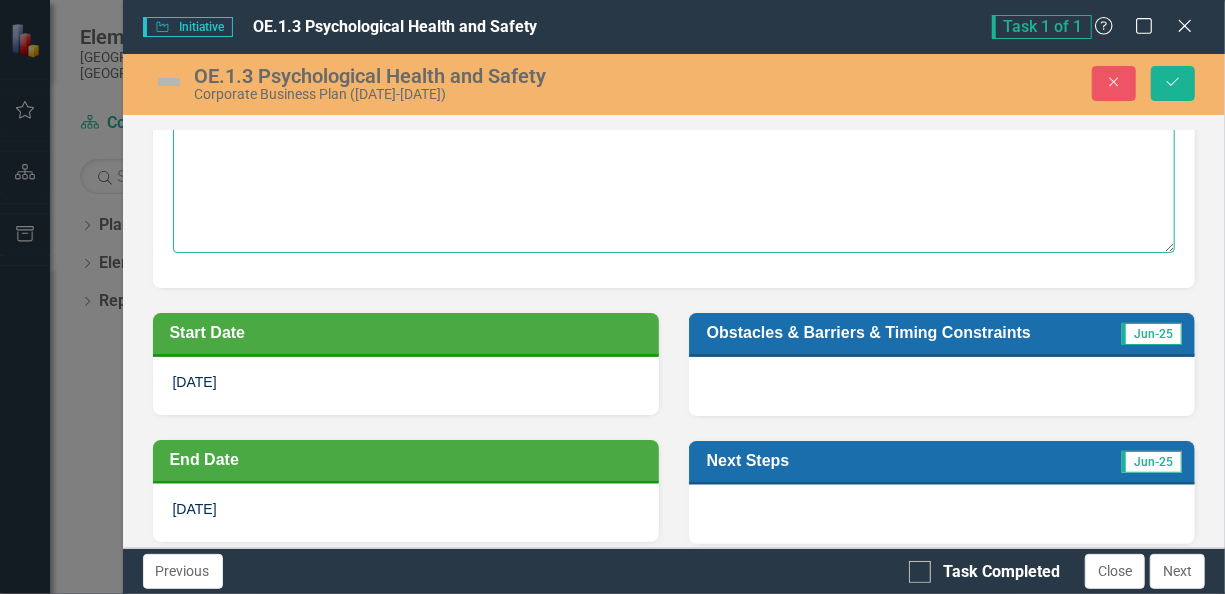 type on "New Safety Leader Dashboards are complete, reviewed with Executive Leadership and they have agreed to add a new safety goal to performance evaluations for 2026.
Planning to attend a Leadership Team meeting to review new Safety Leader Dashboards in Q3.
Completed the level 1 Psychological Safety Element as part of the annual COR Audit." 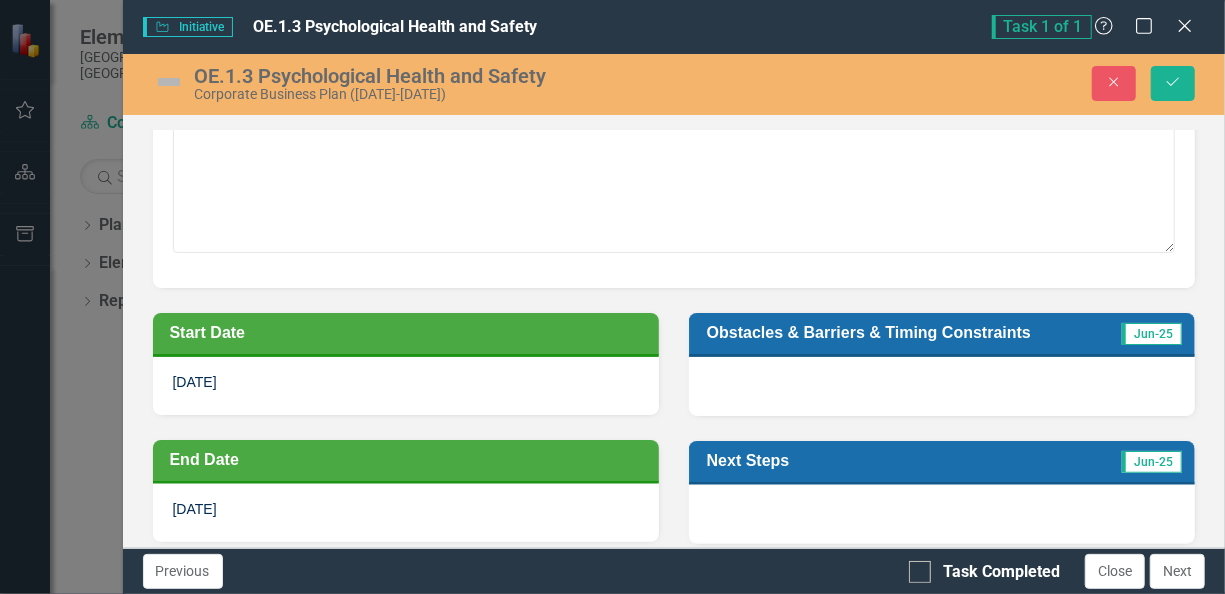 click at bounding box center [942, 386] 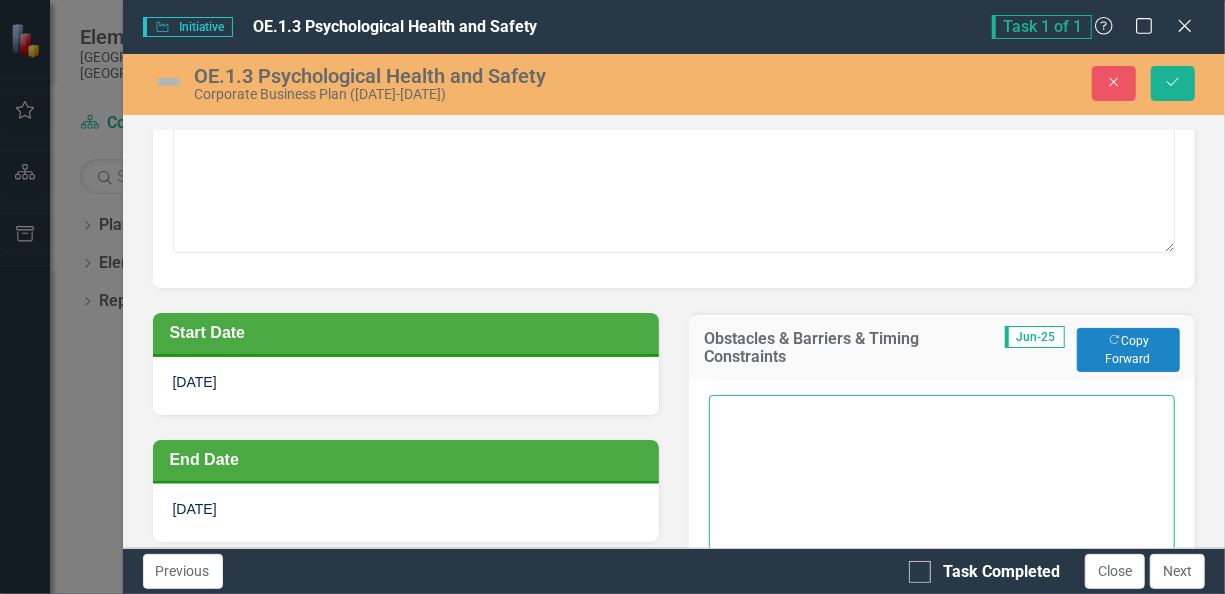 click at bounding box center (942, 516) 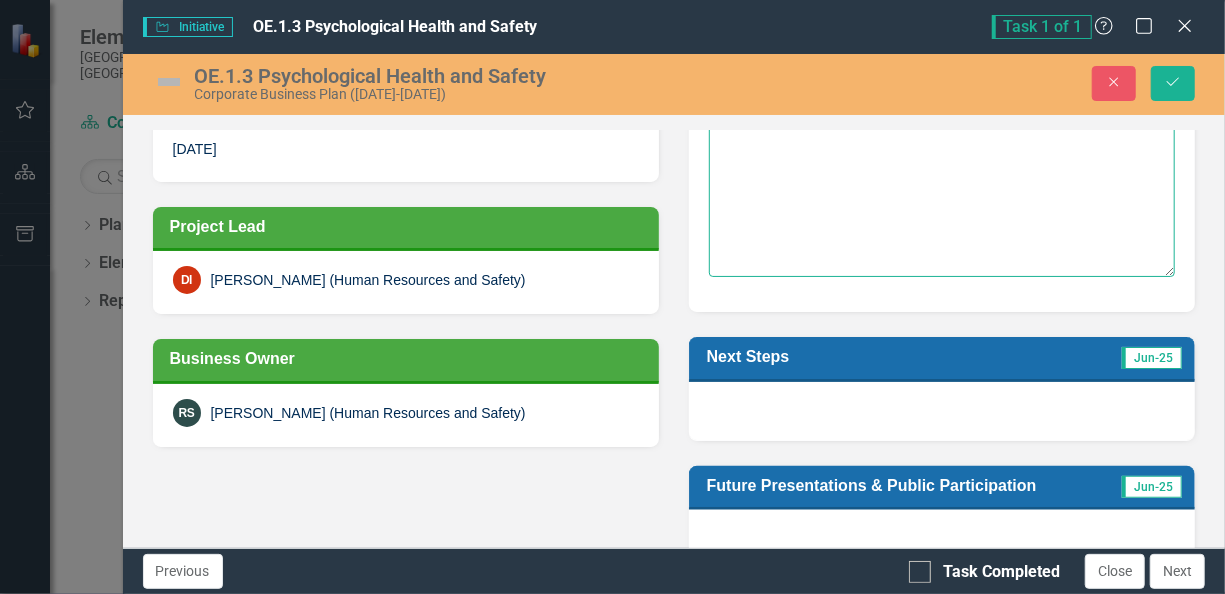scroll, scrollTop: 800, scrollLeft: 0, axis: vertical 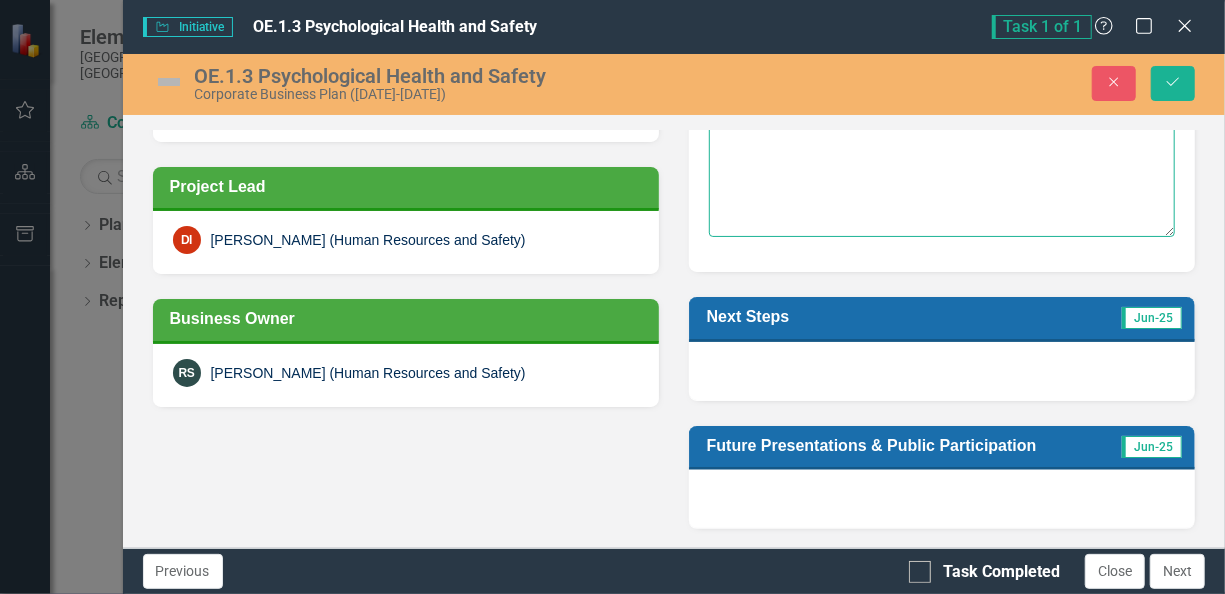 type on "Ongoing capacity constraints have been a challenge but in [DATE] we appear to be back on track." 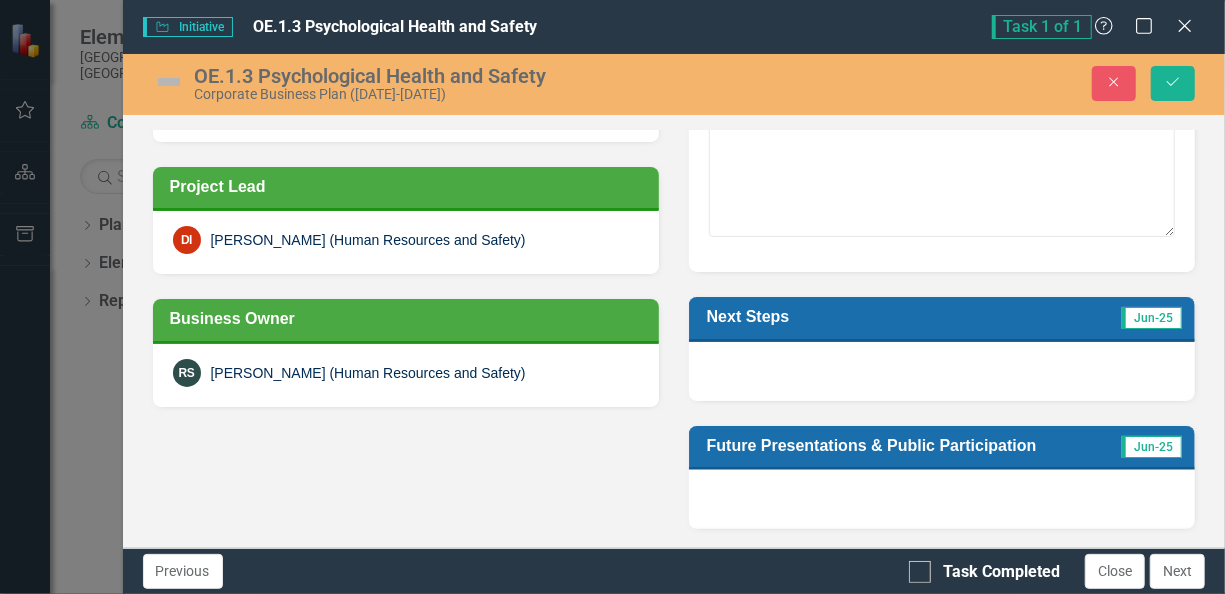 click at bounding box center [942, 371] 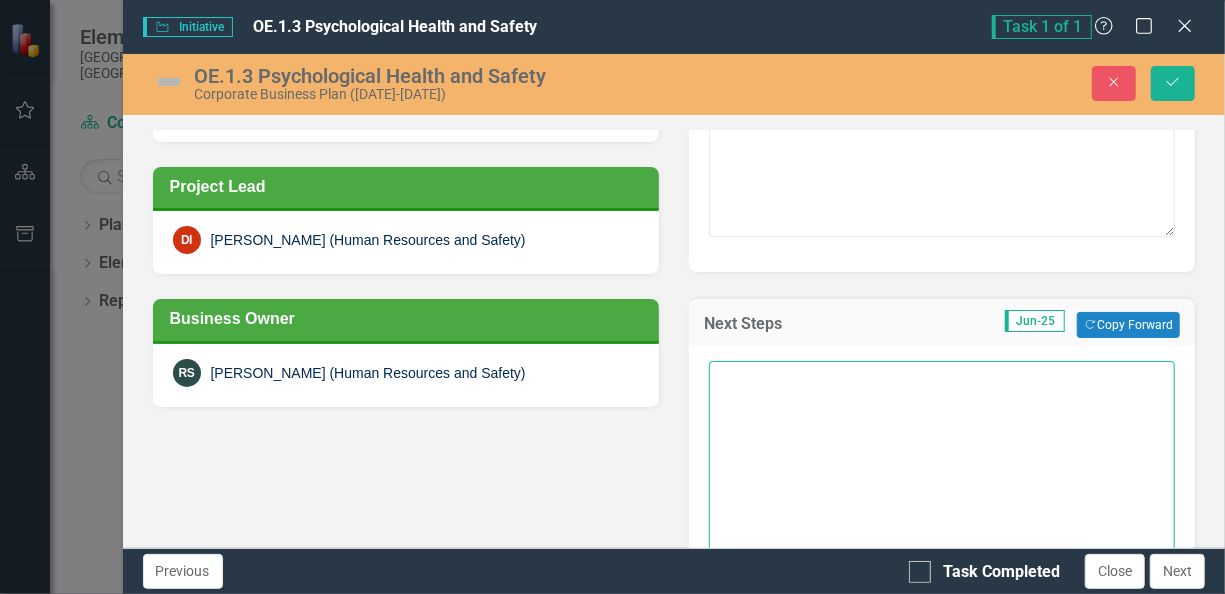 click at bounding box center (942, 482) 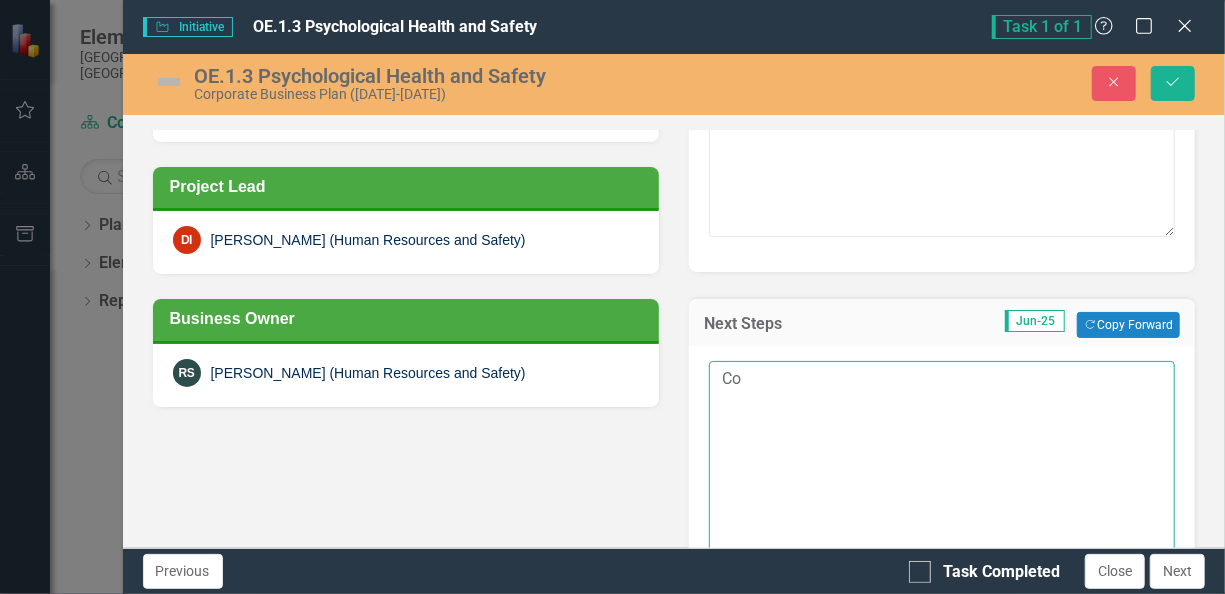 type on "C" 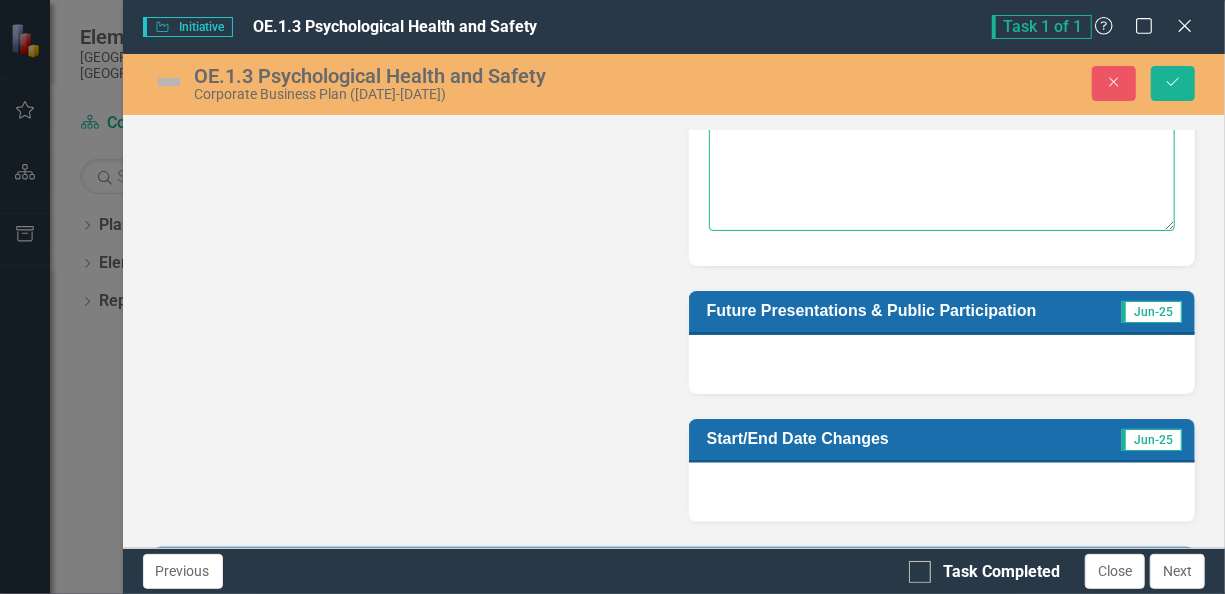 scroll, scrollTop: 1200, scrollLeft: 0, axis: vertical 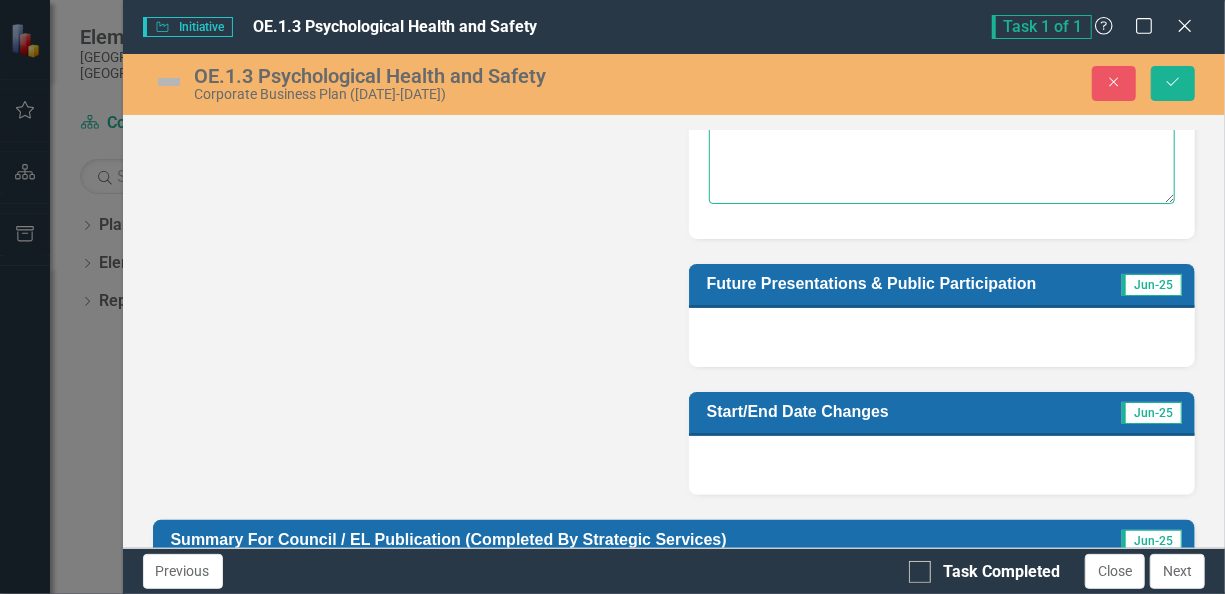 type on "Develop a Psychological Safety VINE page with ongoing updates and awareness of completion of project action items." 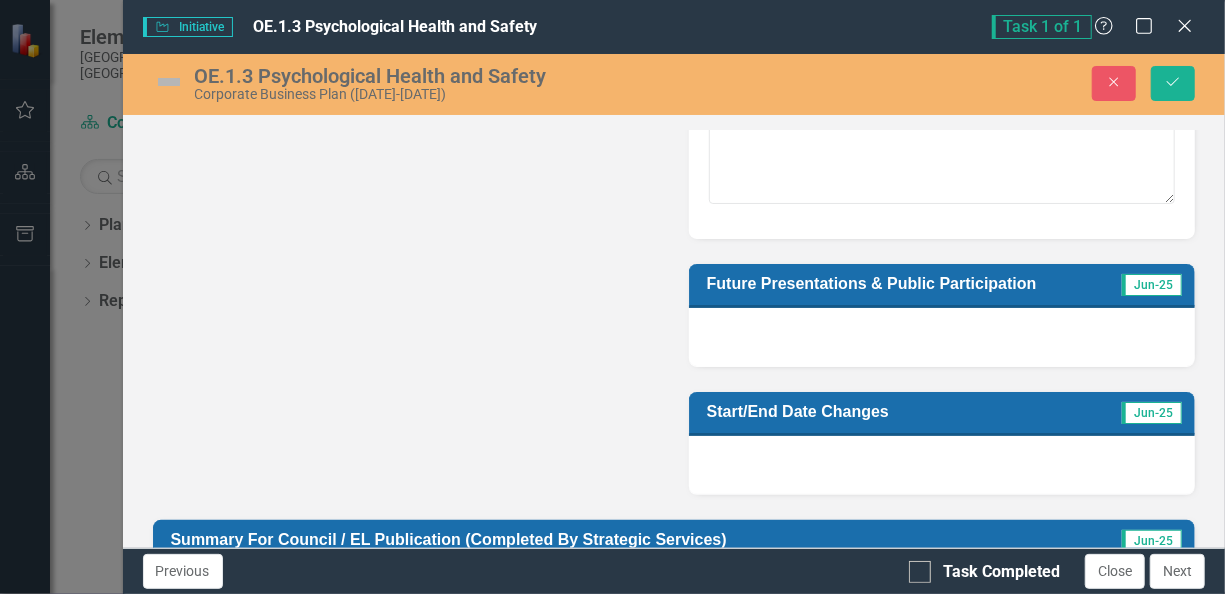 click at bounding box center [942, 337] 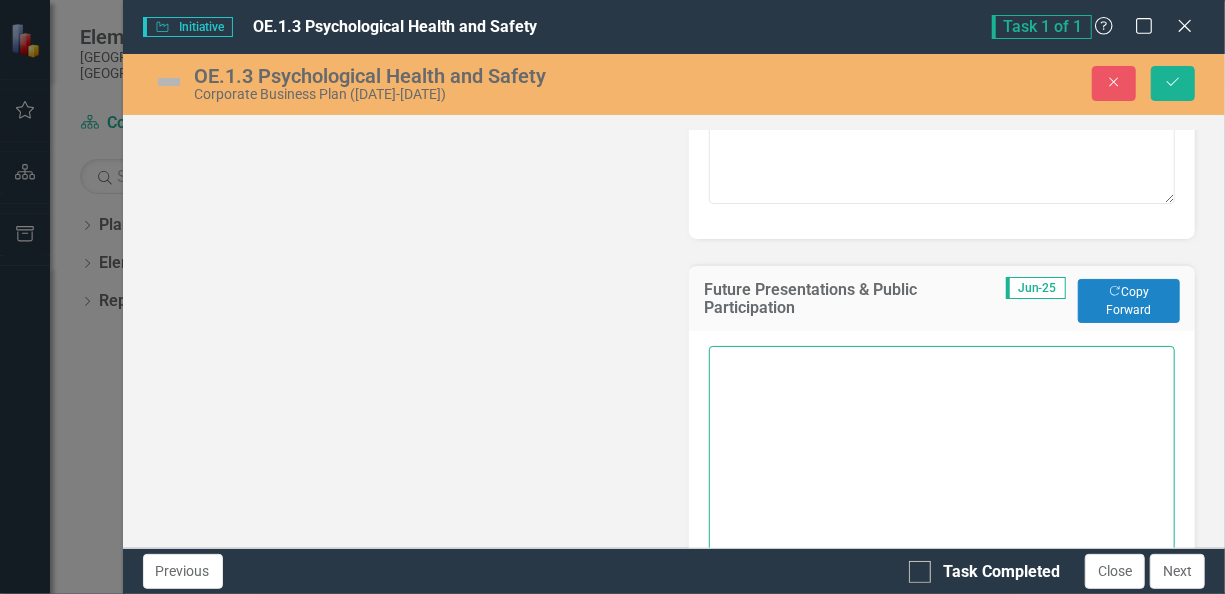 click at bounding box center [942, 467] 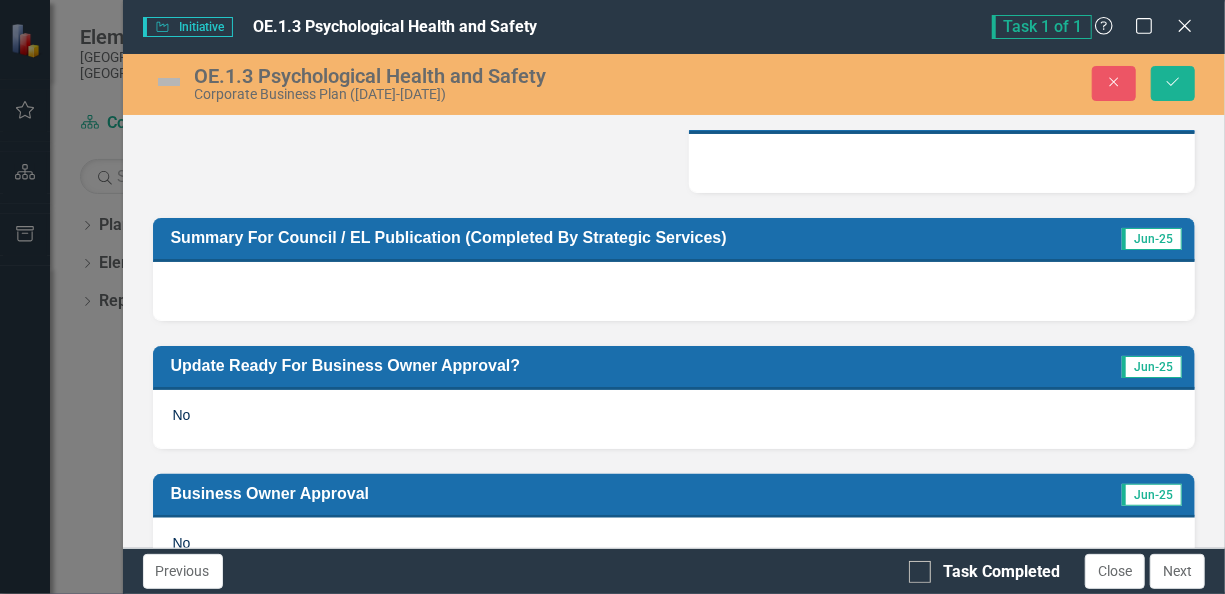 scroll, scrollTop: 1799, scrollLeft: 0, axis: vertical 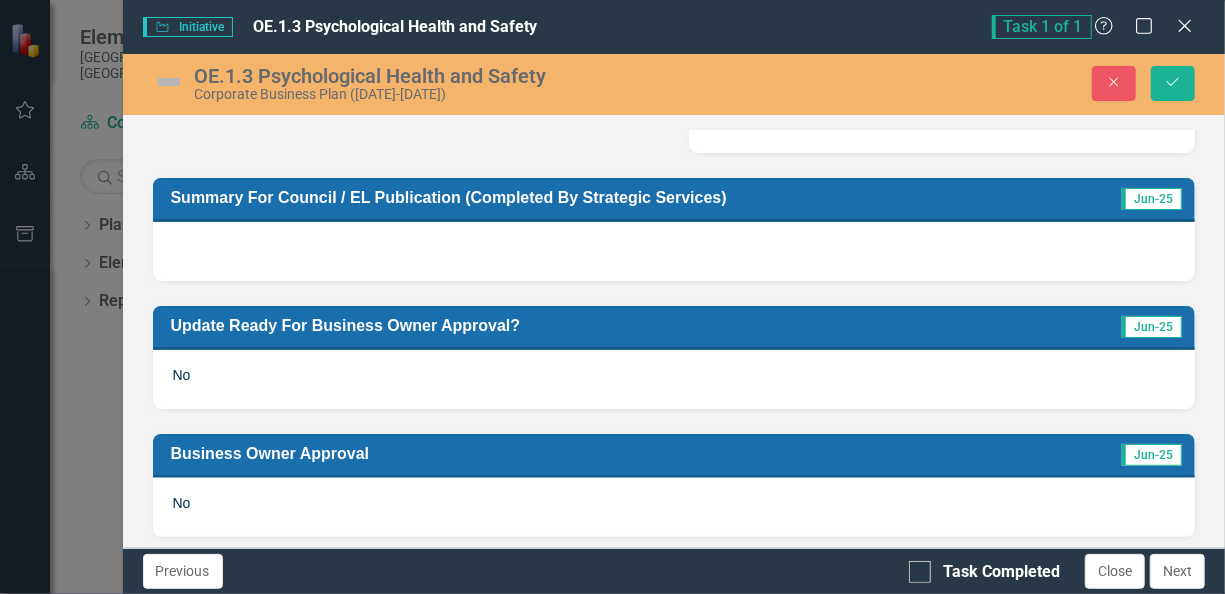 type on "N/A" 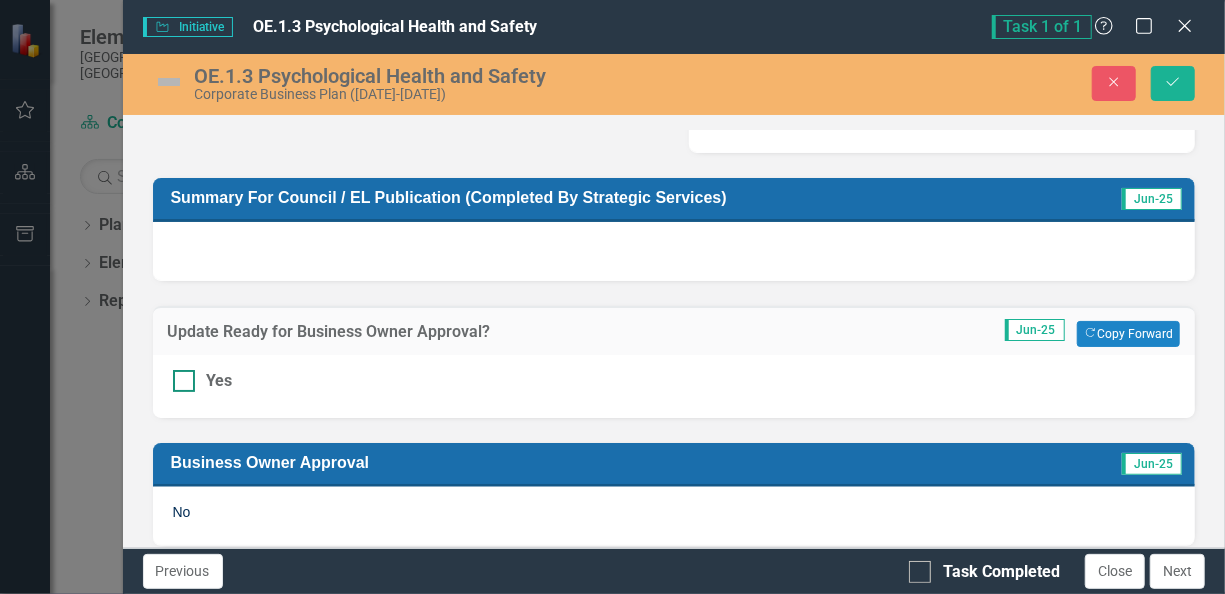 click on "Yes" at bounding box center [179, 376] 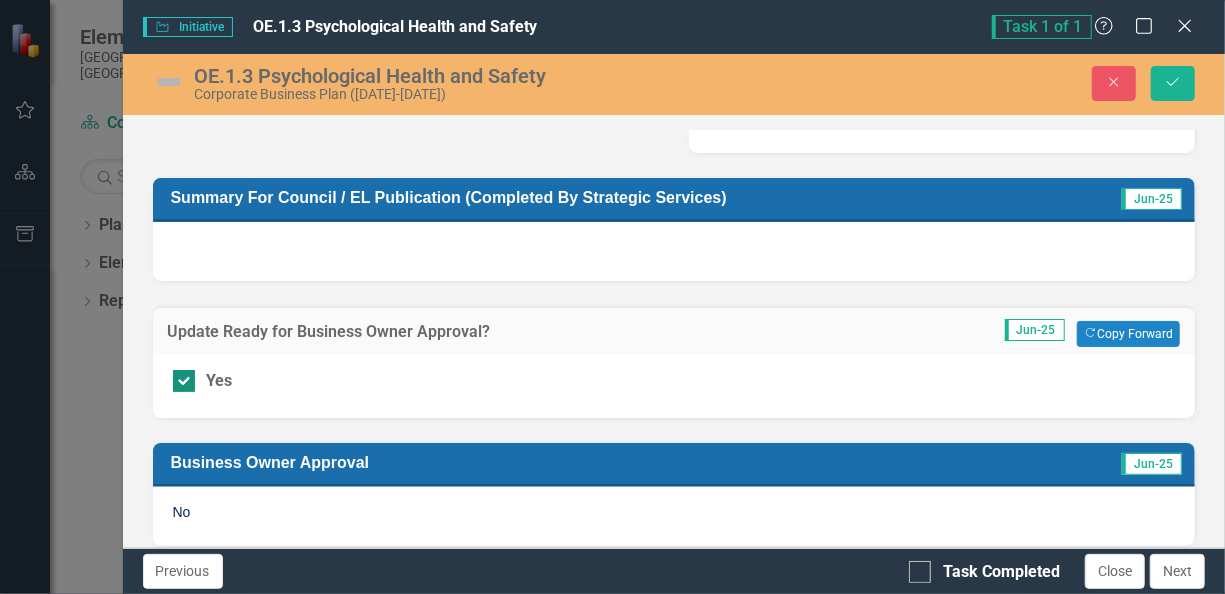scroll, scrollTop: 1808, scrollLeft: 0, axis: vertical 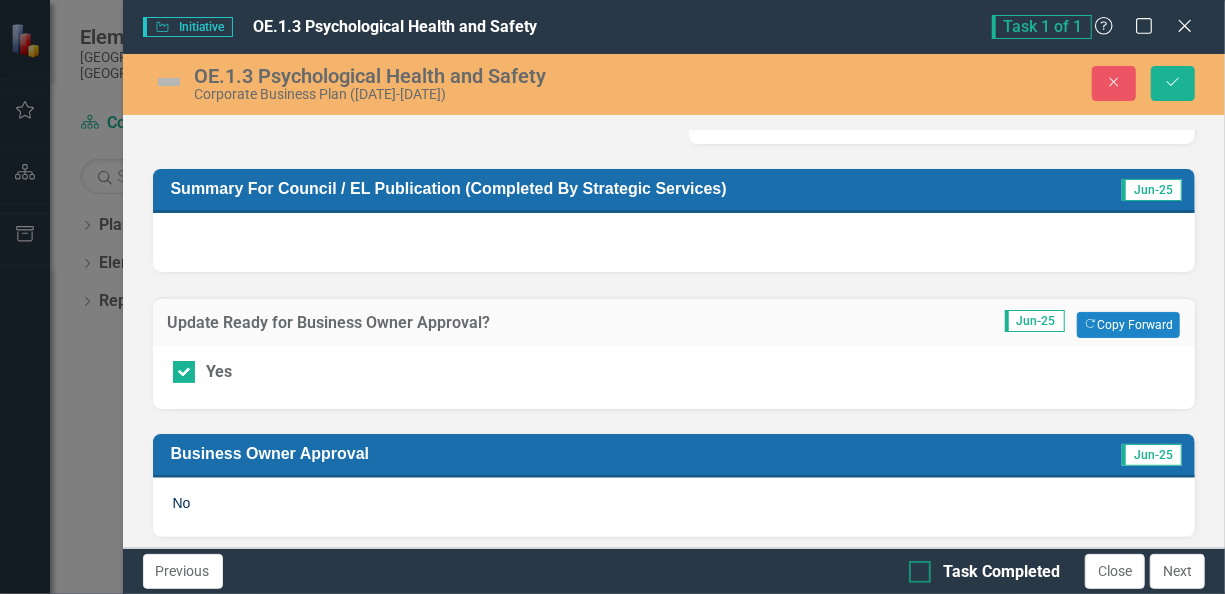 click on "Task Completed" at bounding box center (915, 567) 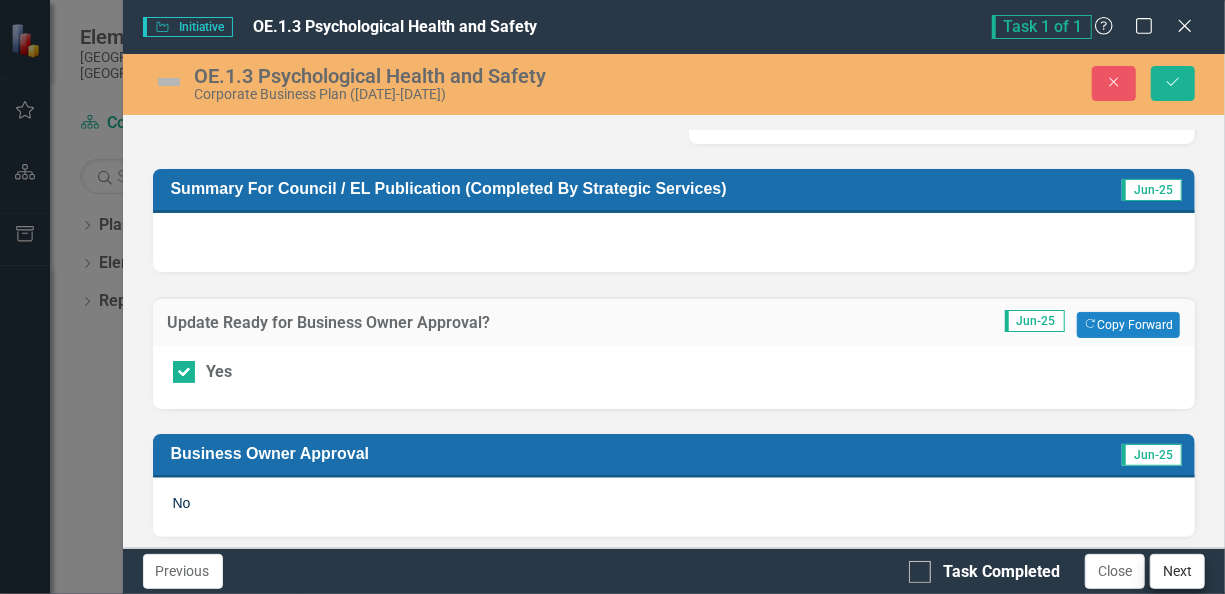 checkbox on "true" 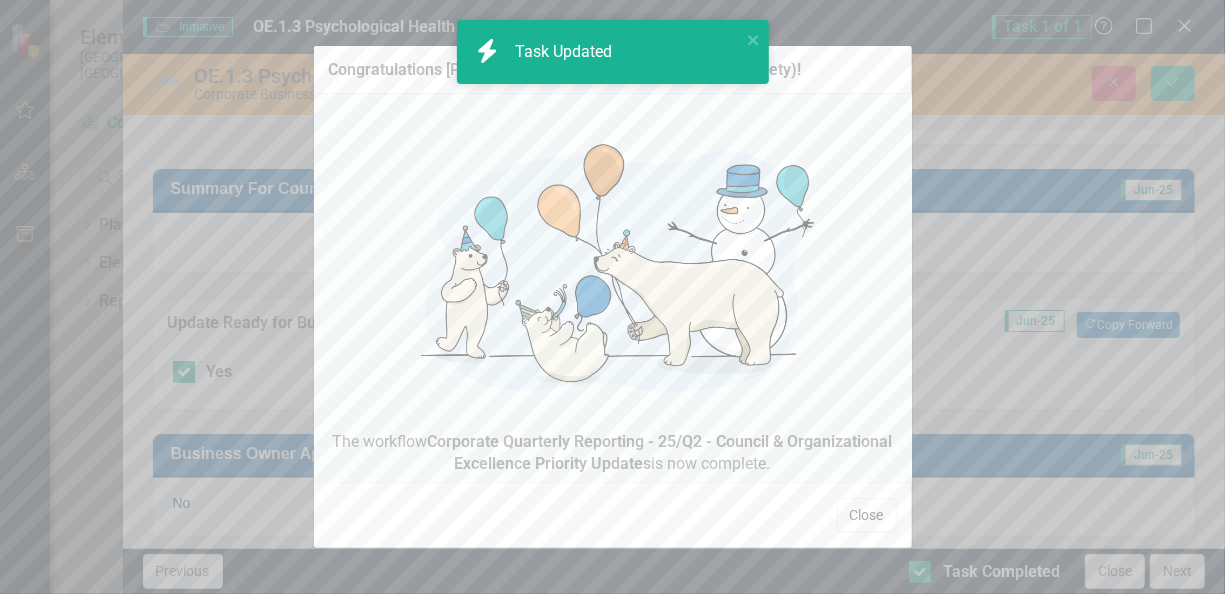 click on "Close" at bounding box center (867, 515) 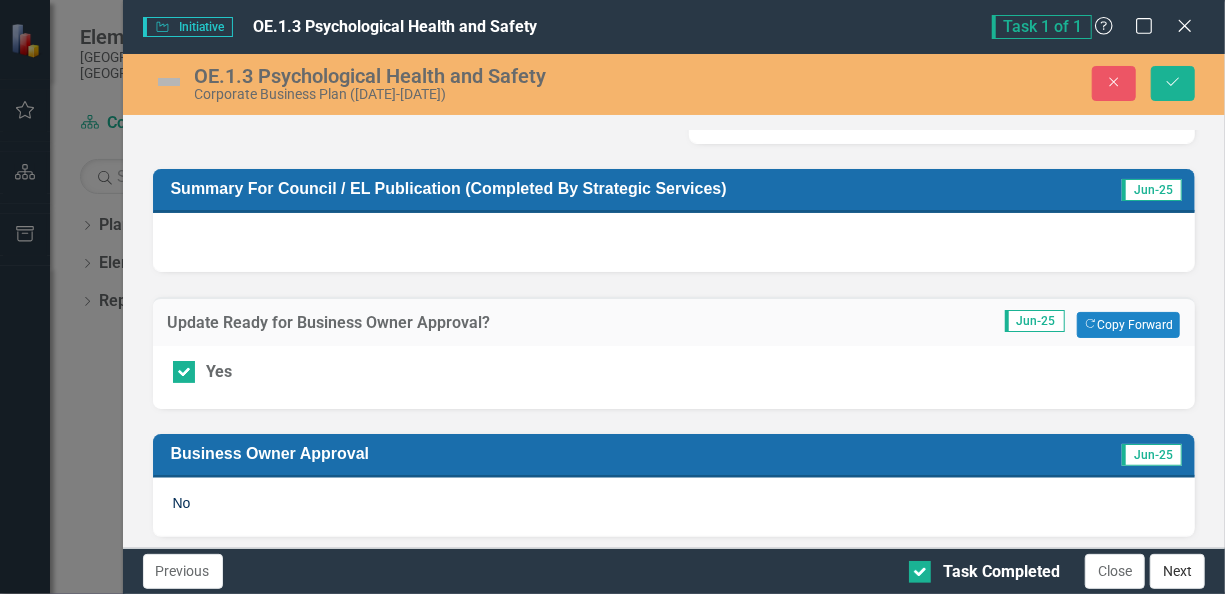 click on "Next" at bounding box center (1177, 571) 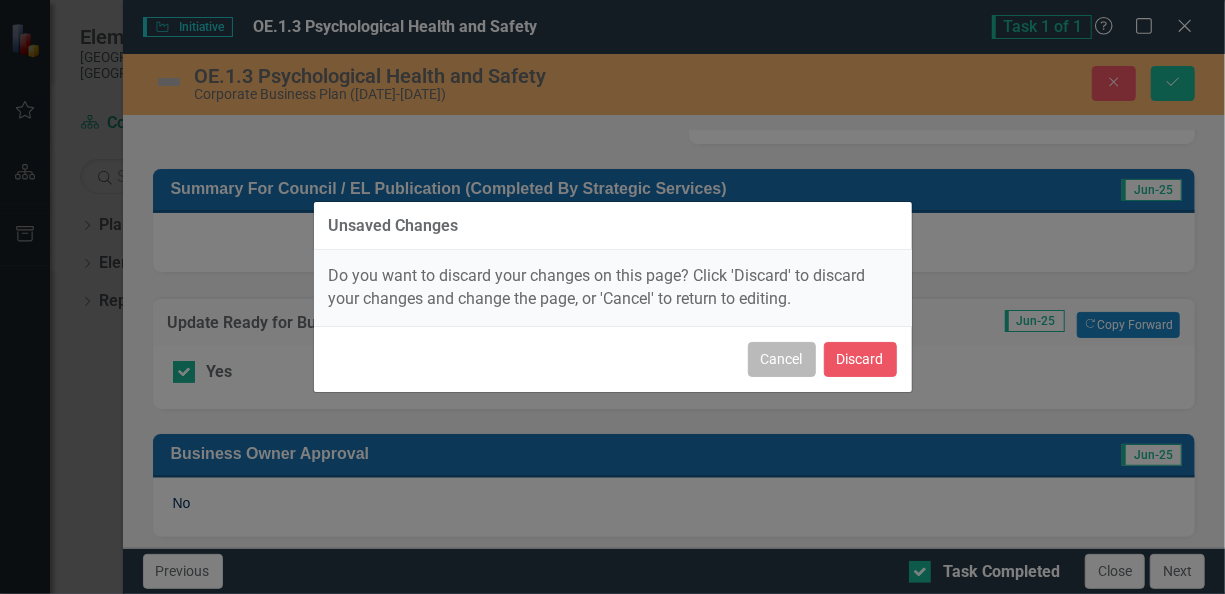 click on "Cancel" at bounding box center (782, 359) 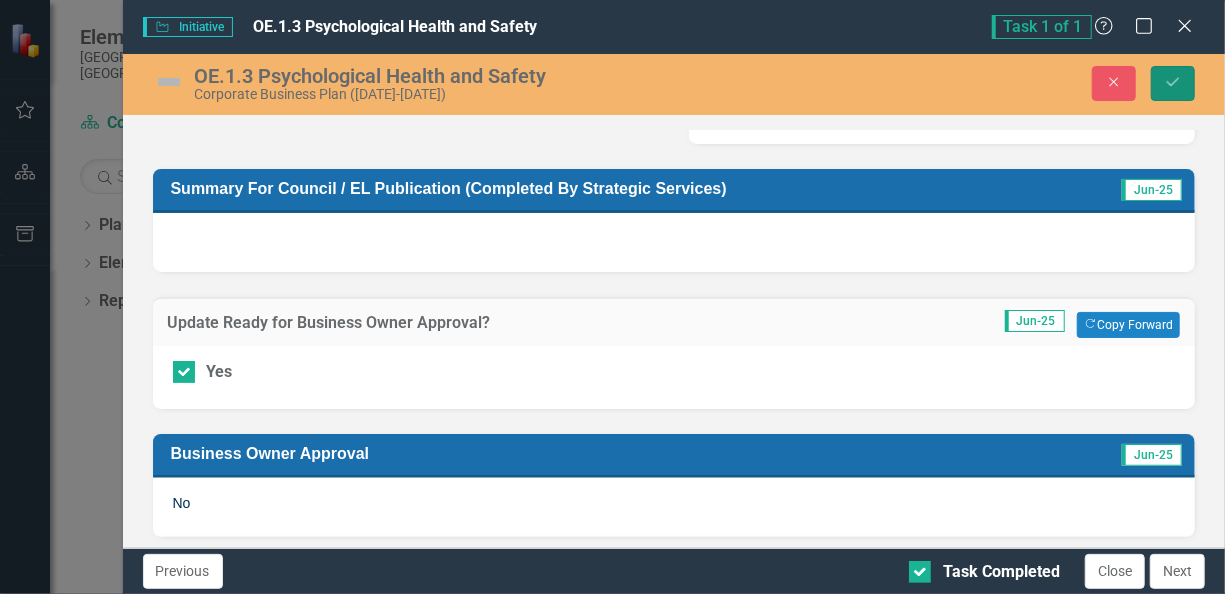 click on "Save" 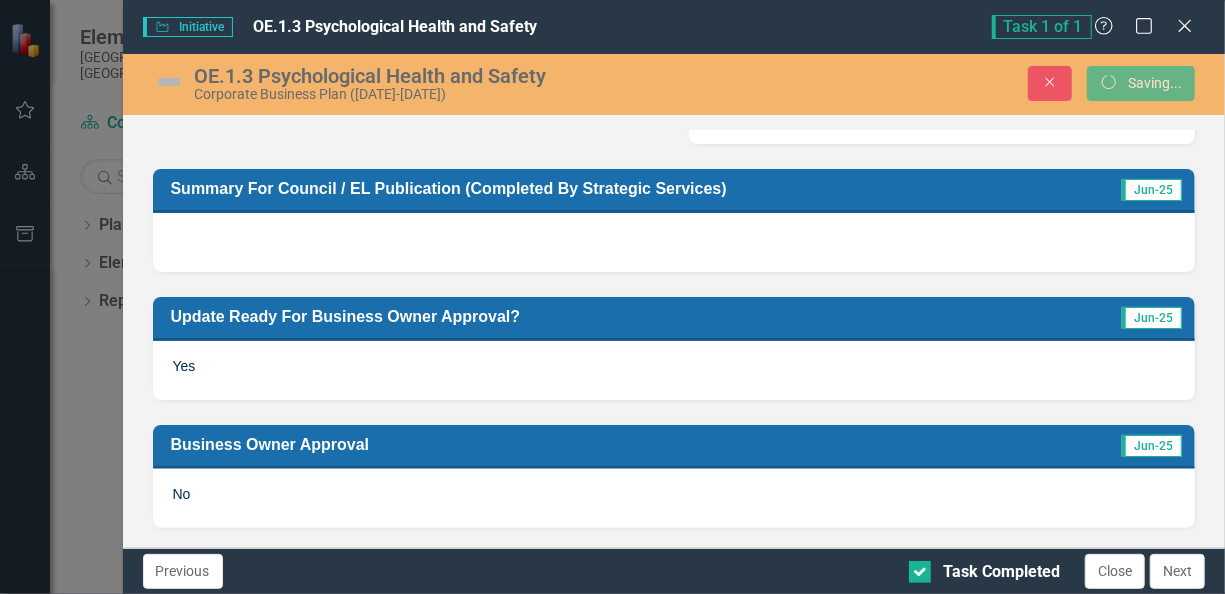 scroll, scrollTop: 796, scrollLeft: 0, axis: vertical 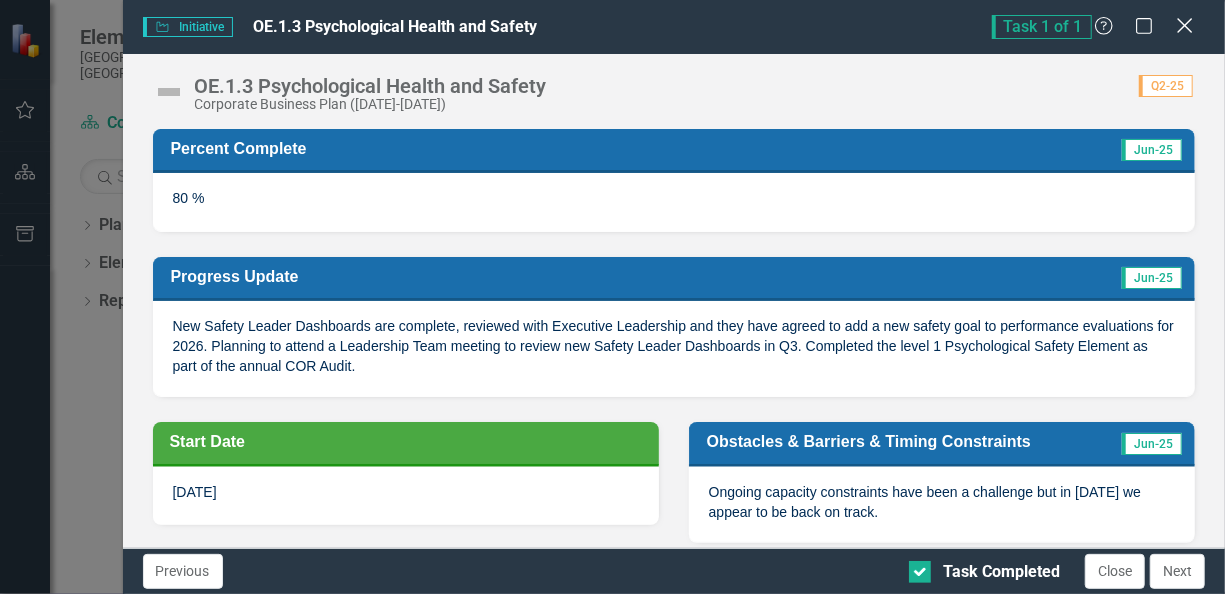 click on "Close" 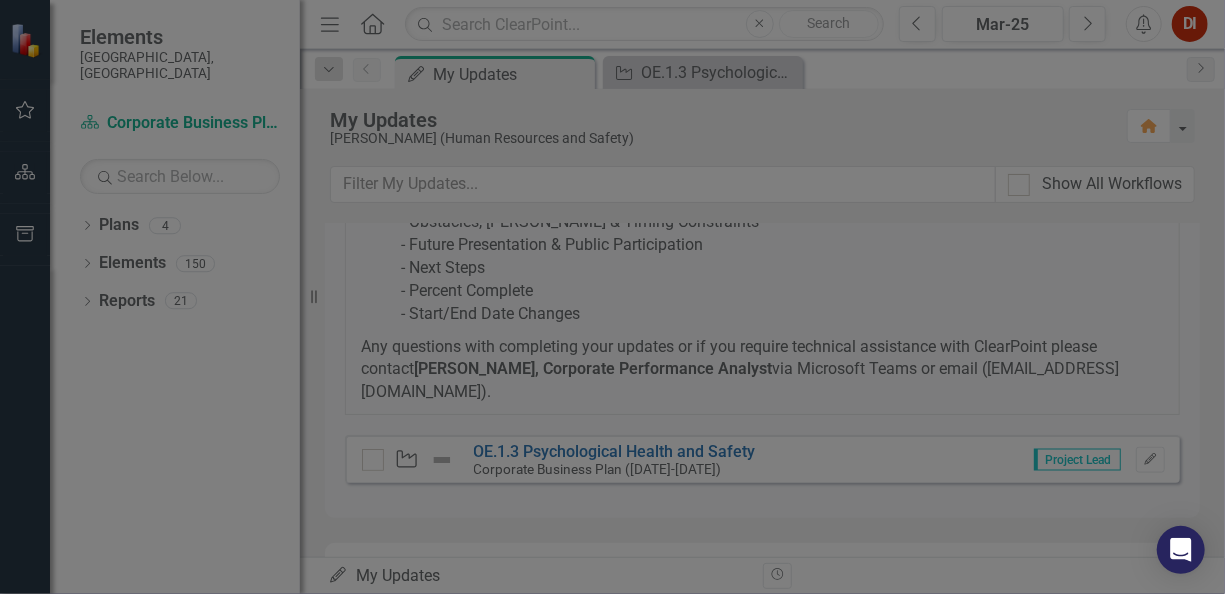 checkbox on "true" 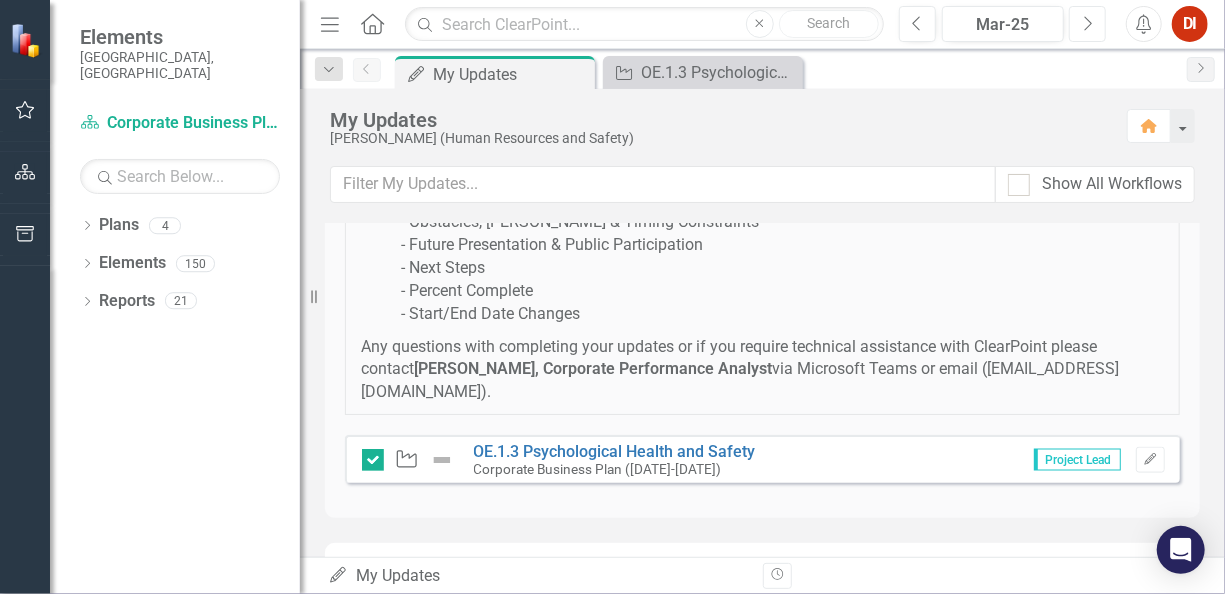 click on "Next" 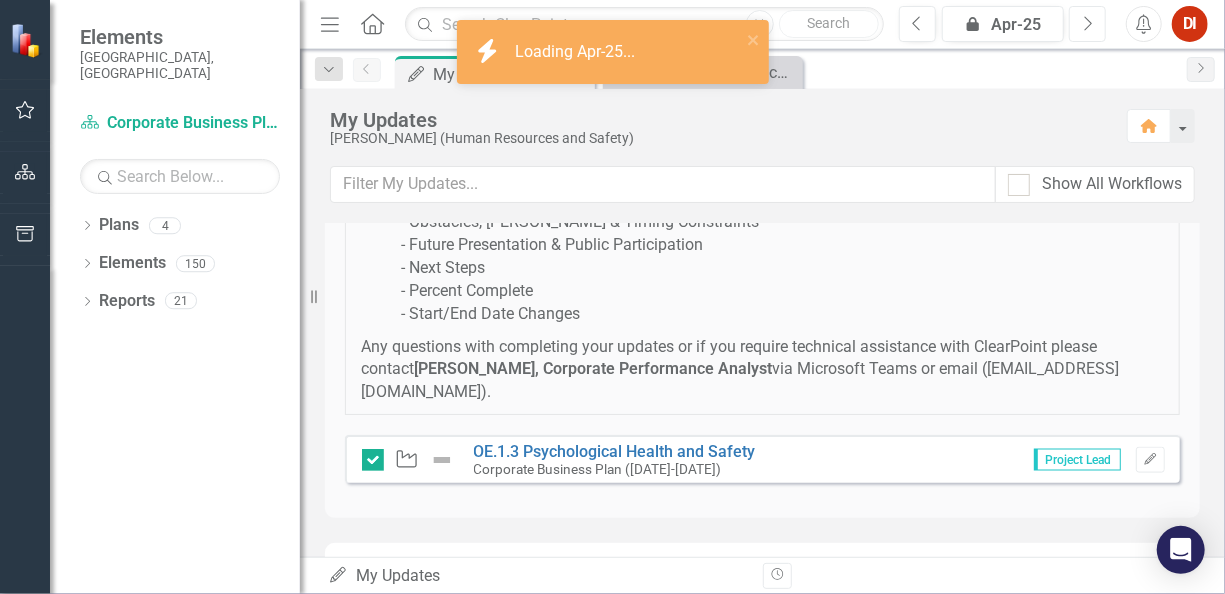 click on "Next" 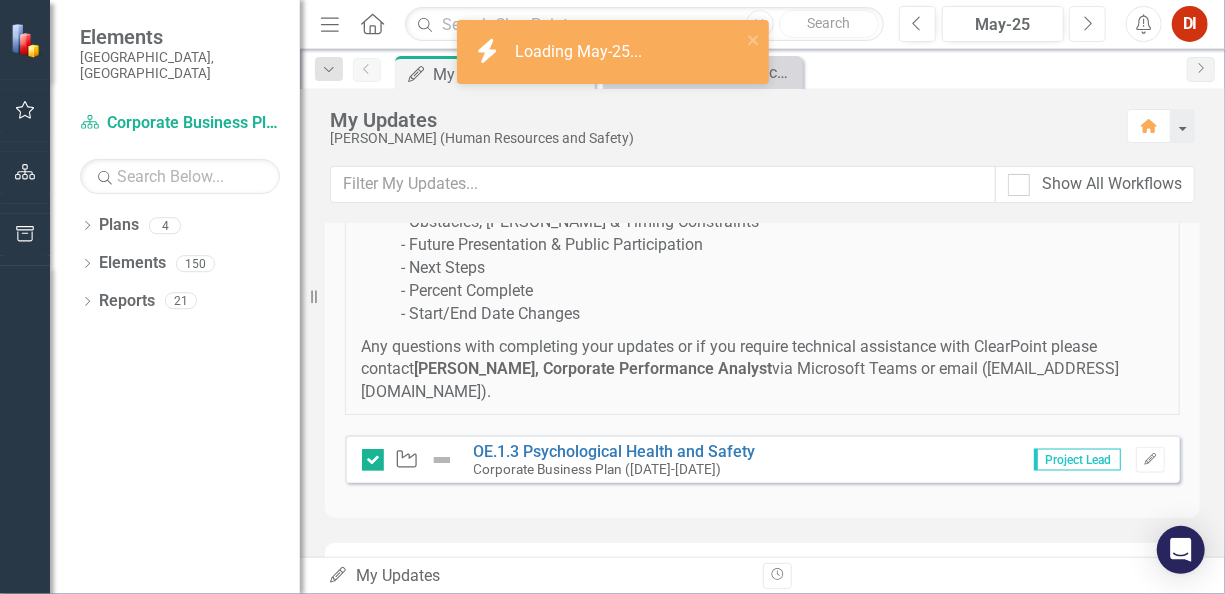 click on "Next" 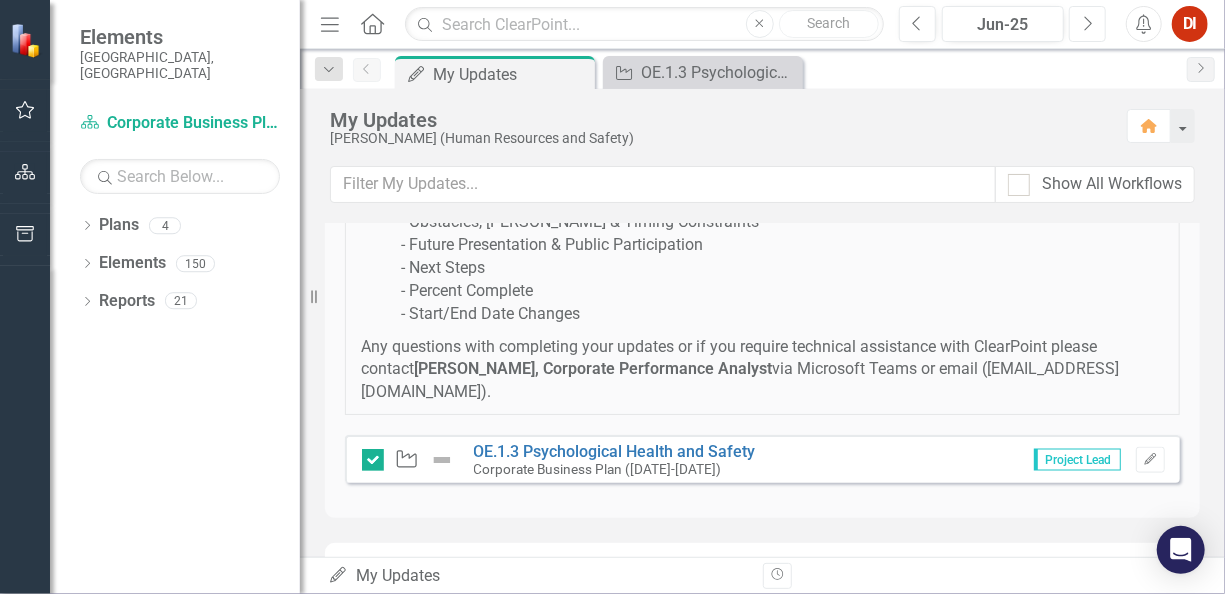 click on "Next" 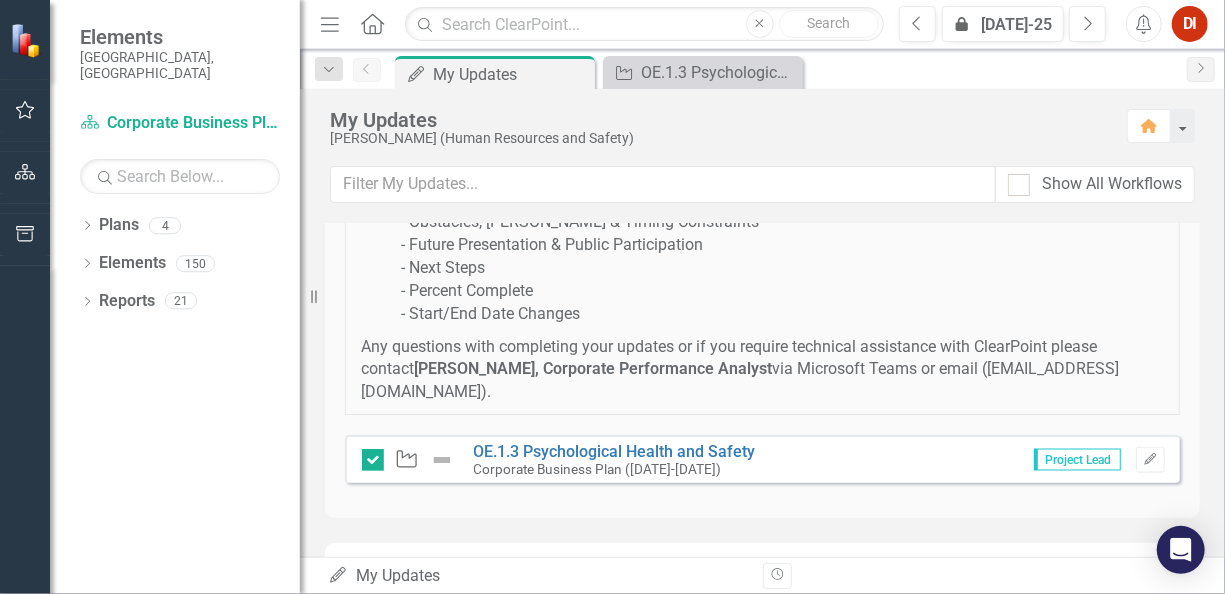 click on "Instructions **This reporting period captures:
- Council Priorities Initiative activity from [DATE] to [DATE]. - Organizational Excellence initiative activity from  [DATE]   to [DATE].
Please click on the "green pencil" (below) to provide updates to assigned Corporate Business Plan Council and/or Organizational Priority Initiatives.
Updates are due by the end of day [DATE],
The following sections are mandatory for completion (Medium Blue Headings) and update instructions have been embedded into initiative pages. When done don't forget to also put a checkmark in the box beside "Task Completed" (below) to signal your workflow tasks are complete.
- Status Indicator  (beside Initiative Title) - Progress update - [PERSON_NAME], Barriers & Timing Constraints - Future Presentation & Public Participation - Next Steps - Percent Complete - Start/End Date Changes
[PERSON_NAME], Corporate Performance Analyst  via Microsoft Teams or email ([EMAIL_ADDRESS][DOMAIN_NAME]). Initiative" at bounding box center [762, 176] 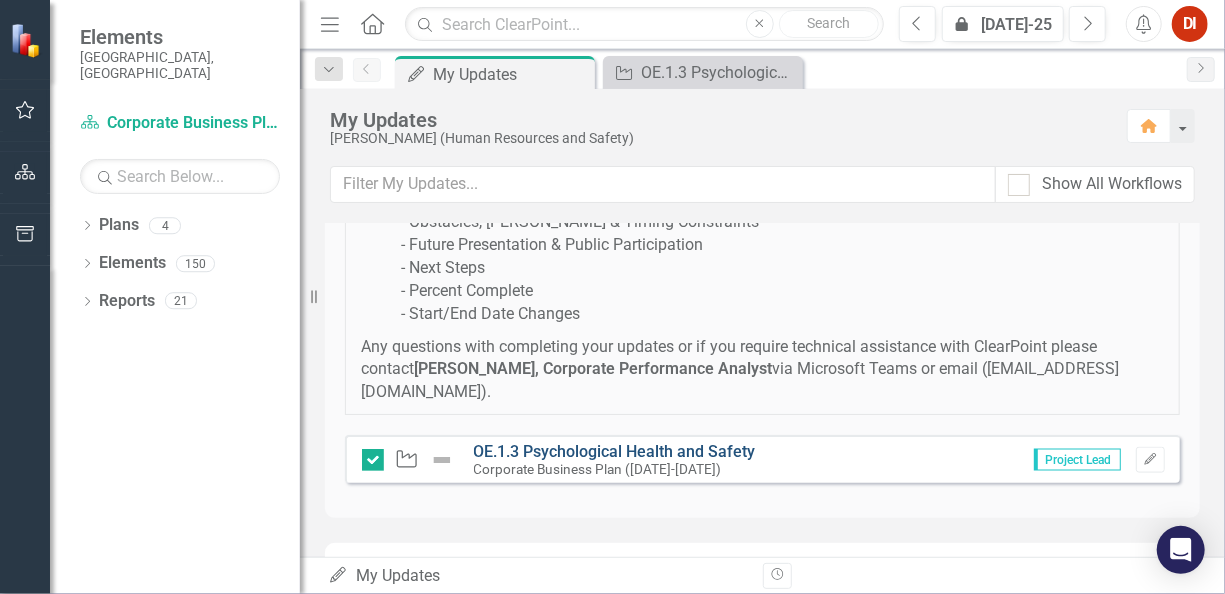 click on "OE.1.3 Psychological Health and Safety" at bounding box center (615, 451) 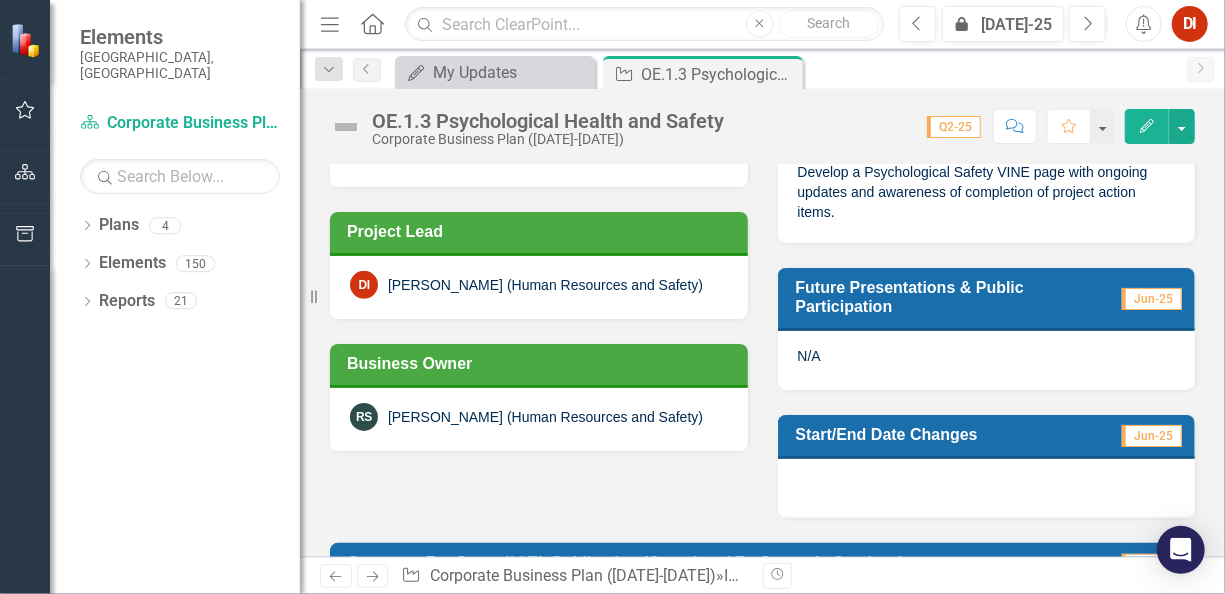 scroll, scrollTop: 0, scrollLeft: 0, axis: both 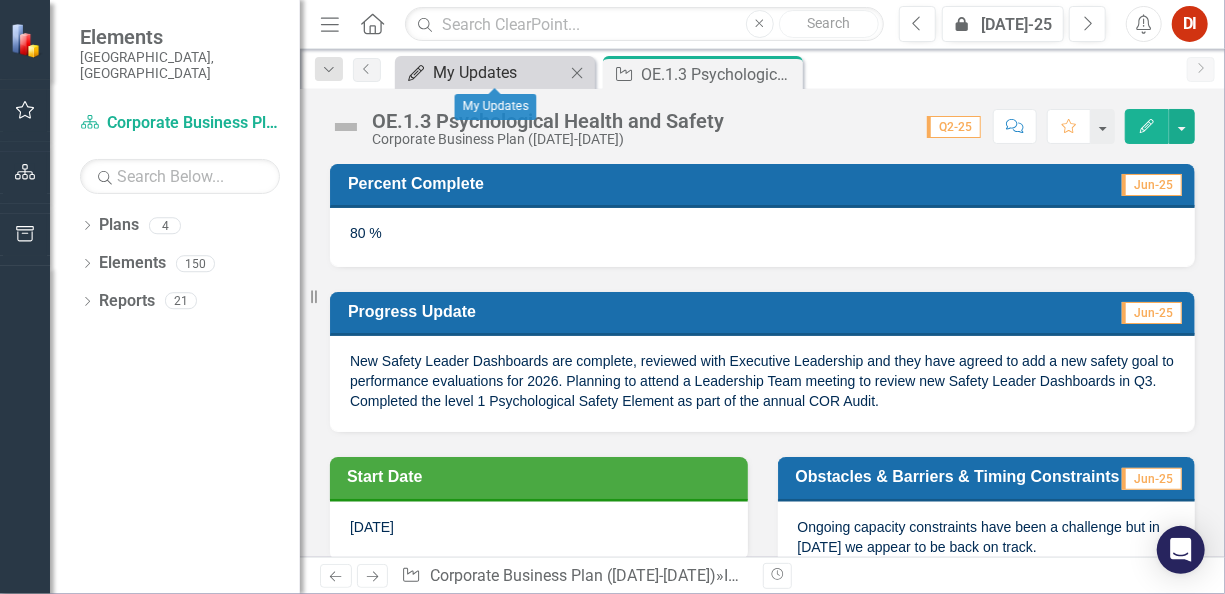 click on "My Updates" at bounding box center (499, 72) 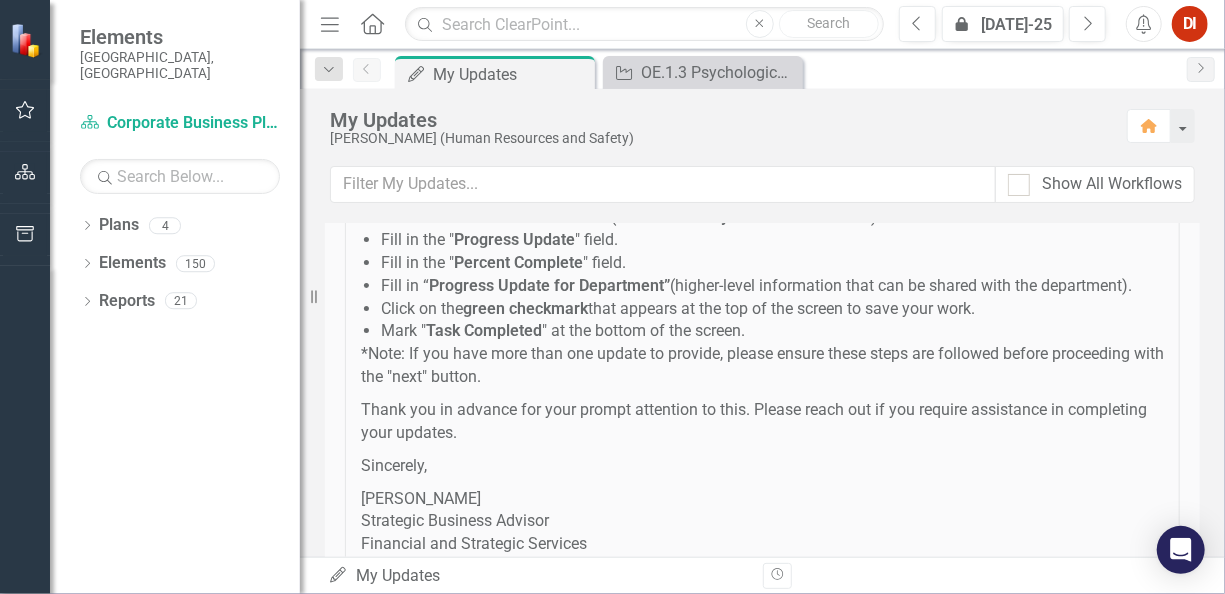 scroll, scrollTop: 2100, scrollLeft: 0, axis: vertical 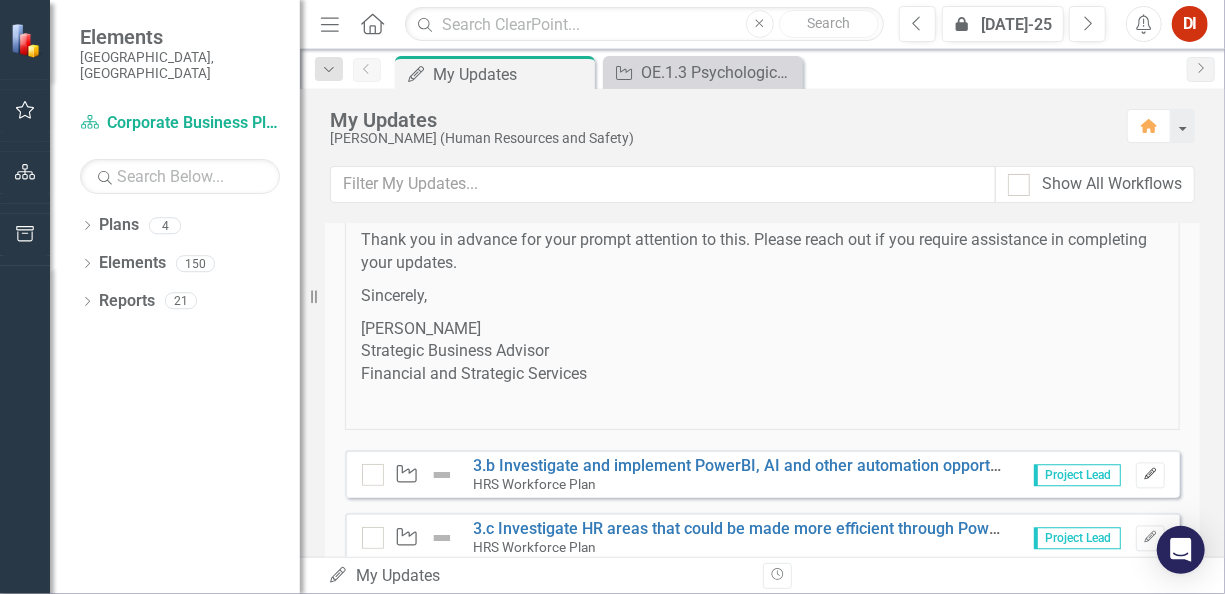click on "Edit" 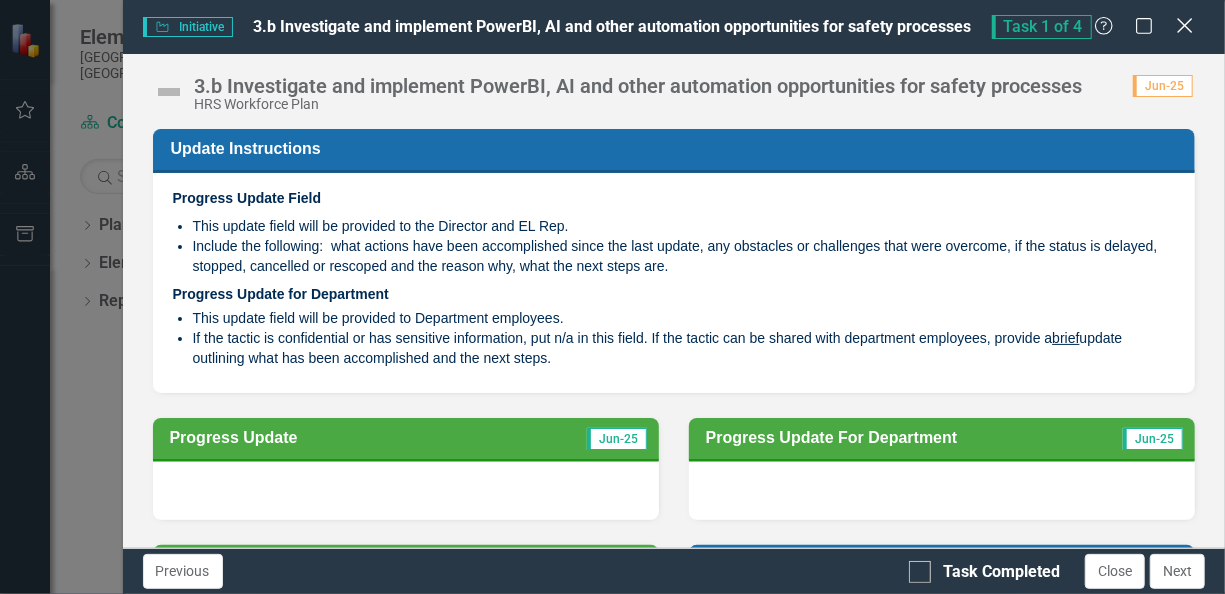 click 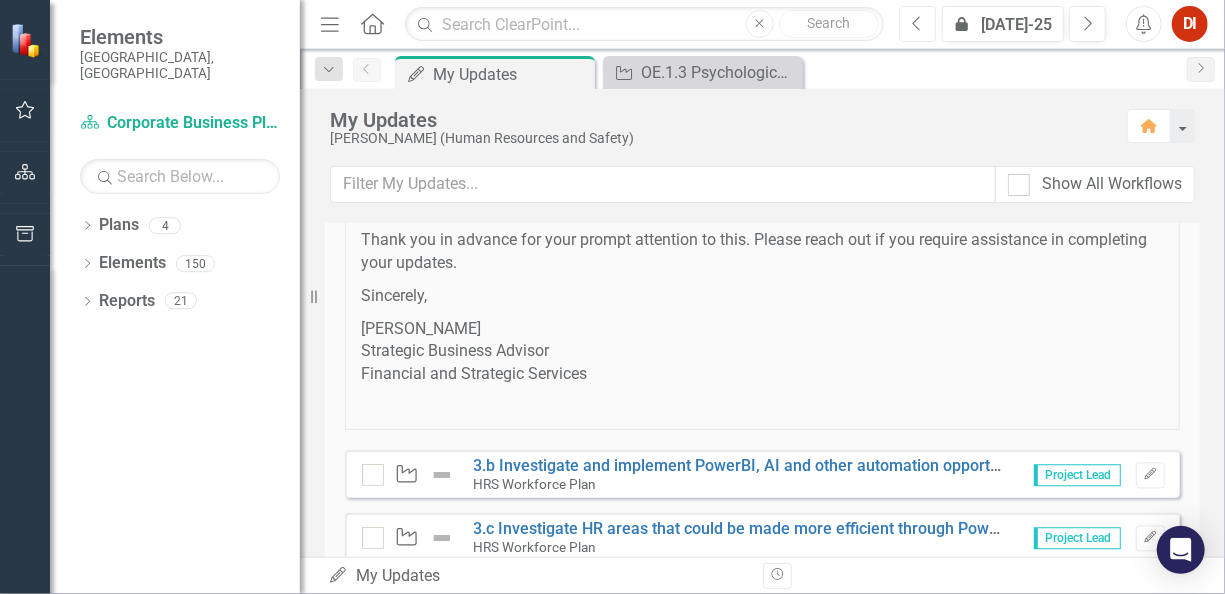 click on "Previous" 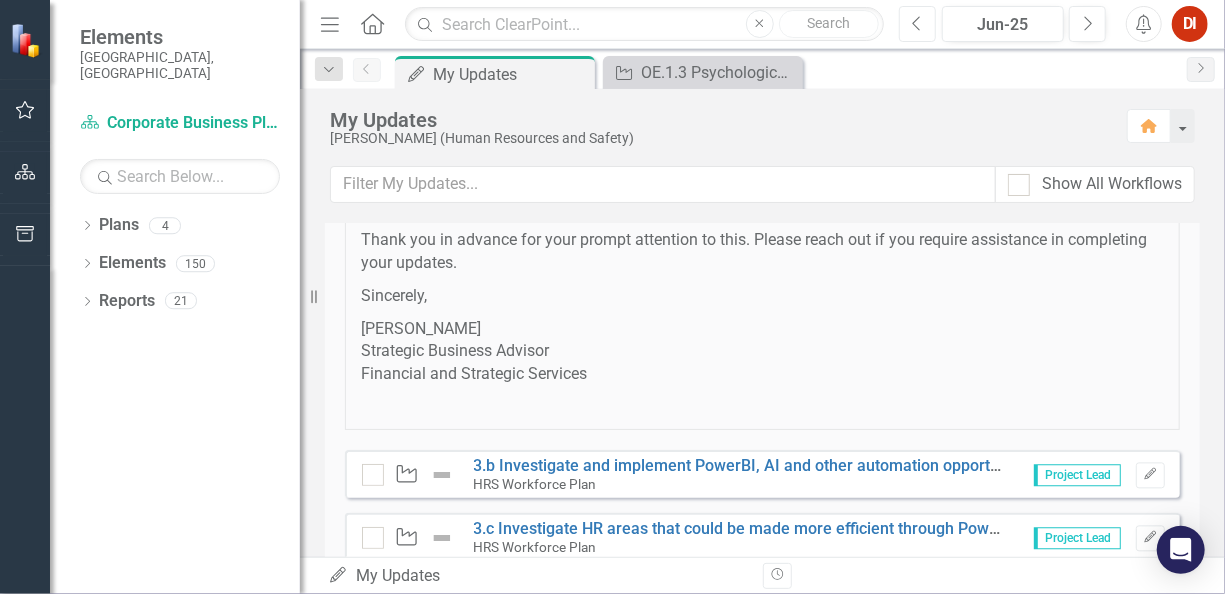 click on "Previous" 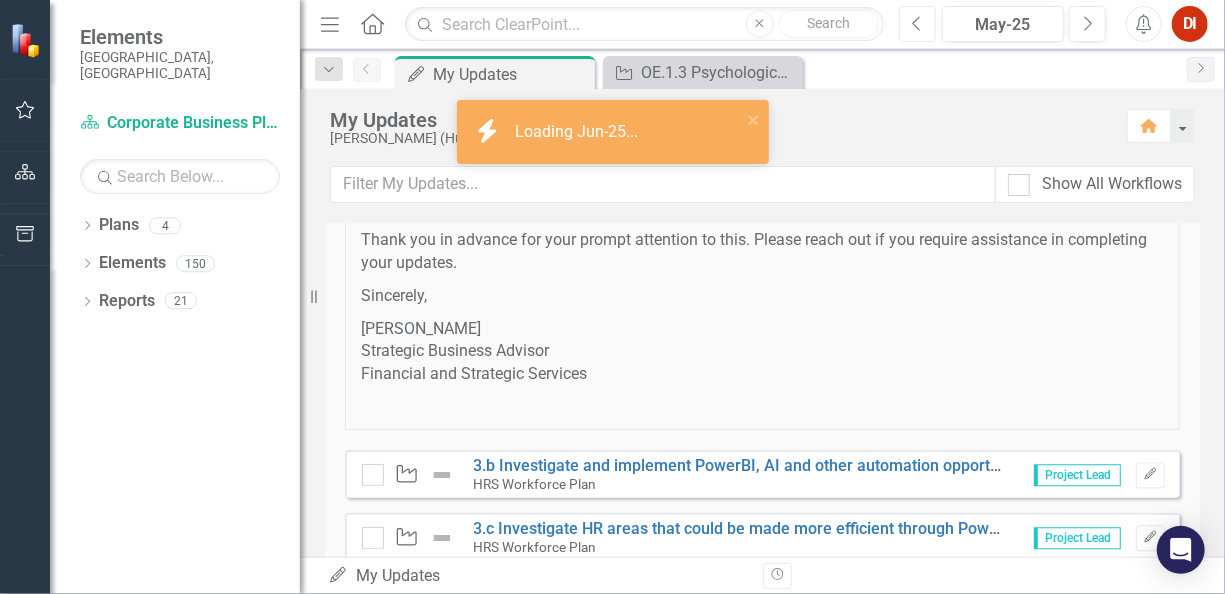 click 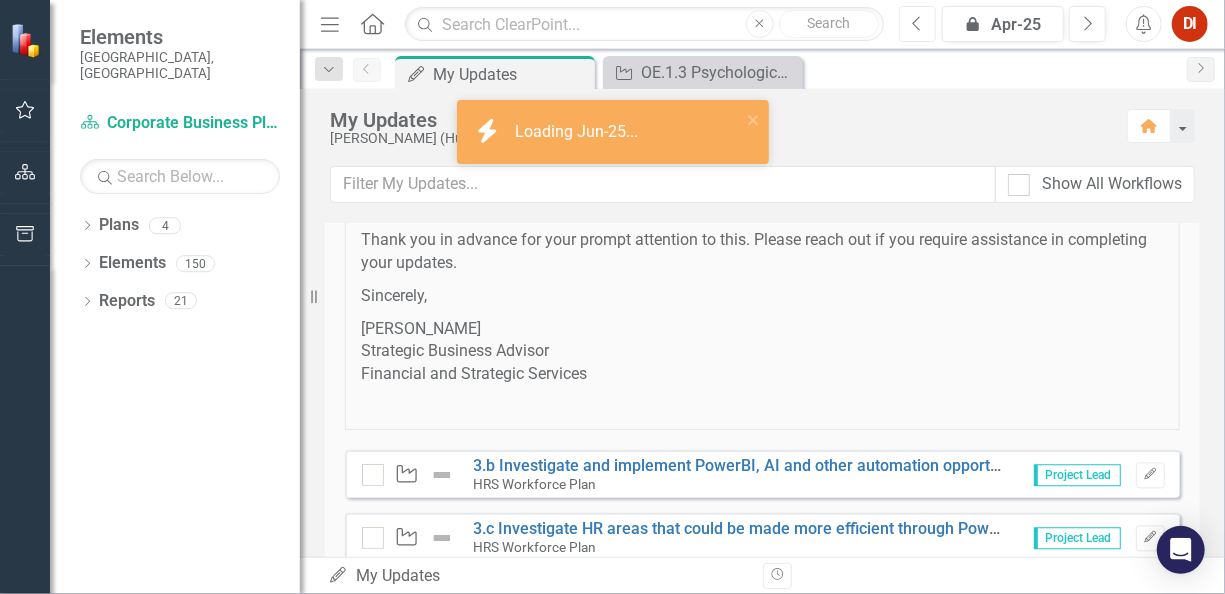 click 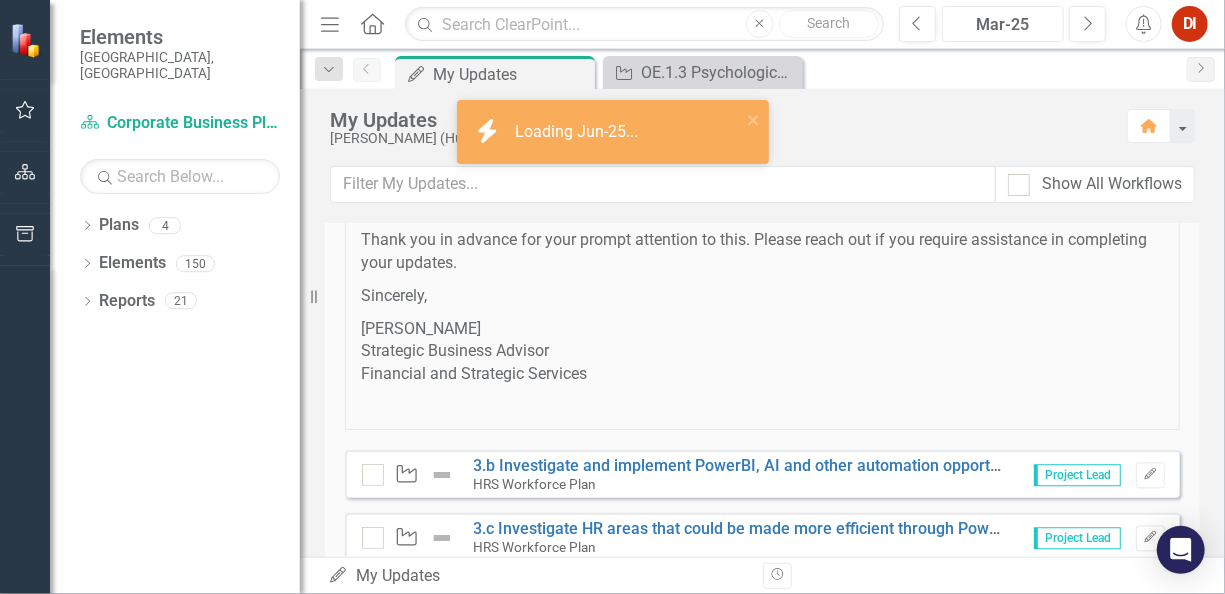 click on "Mar-25" at bounding box center (1003, 25) 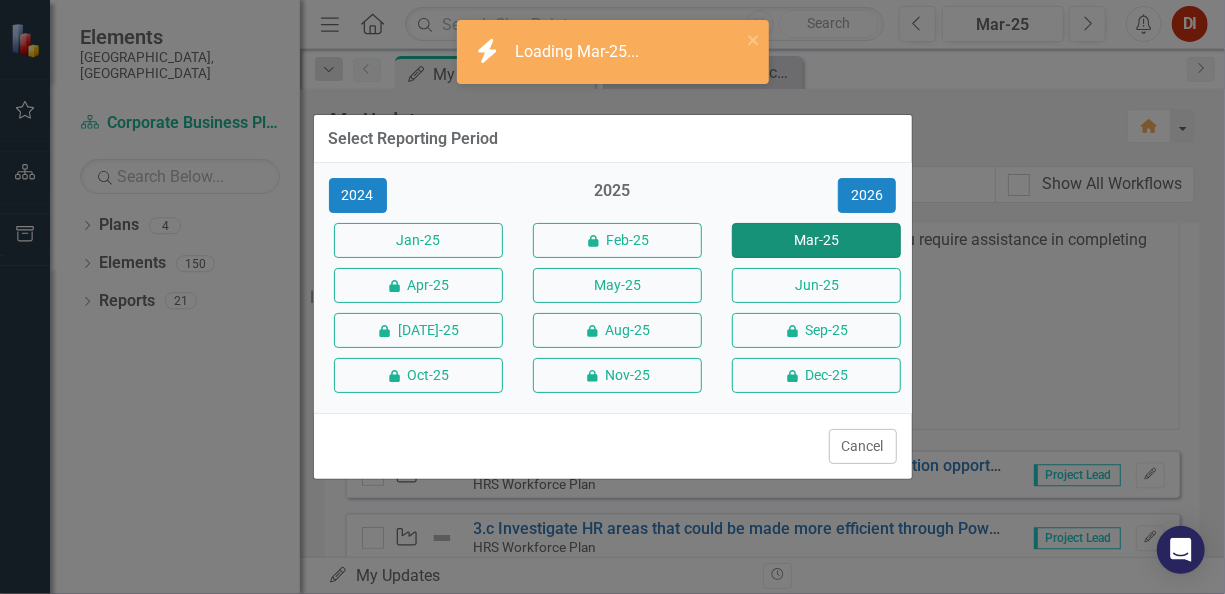 click on "Mar-25" at bounding box center (816, 240) 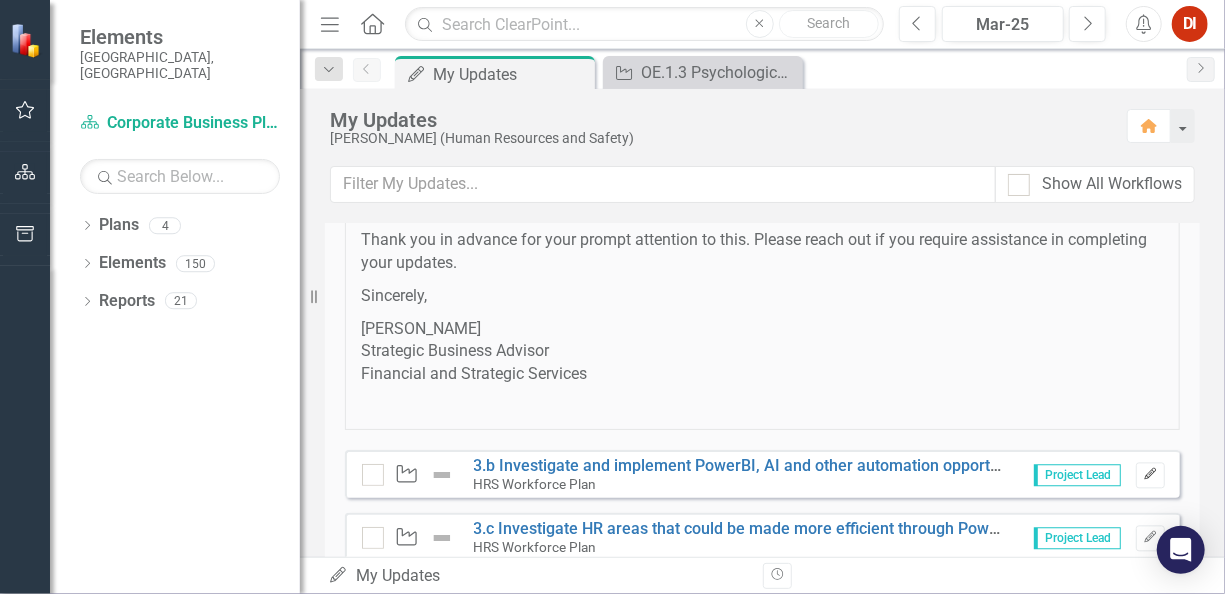 click on "Edit" 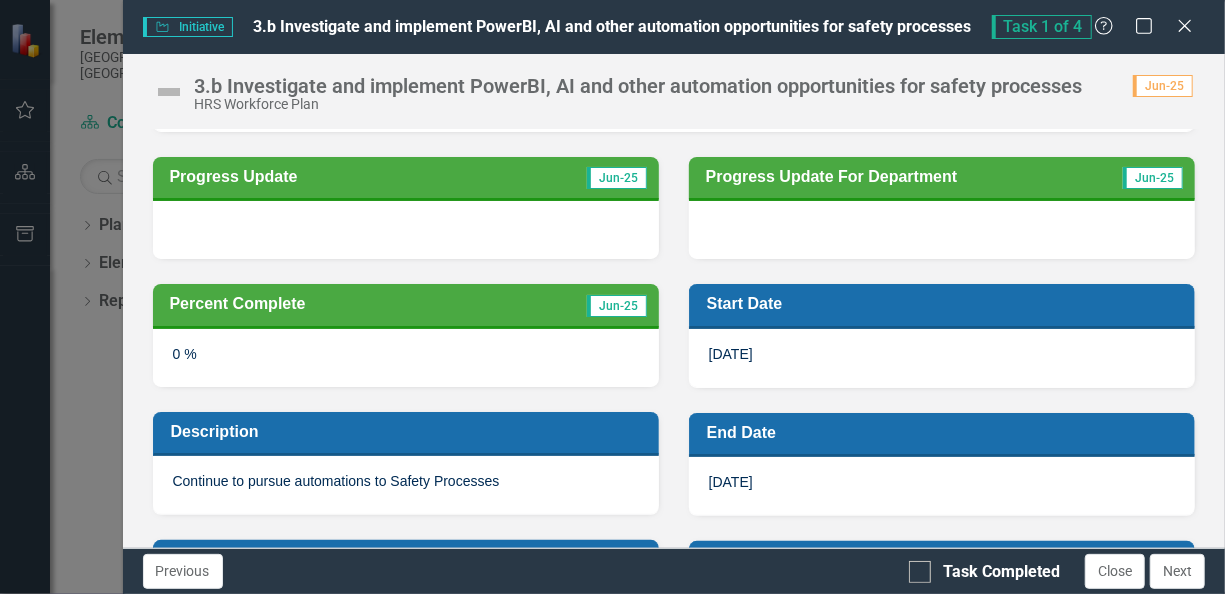 scroll, scrollTop: 0, scrollLeft: 0, axis: both 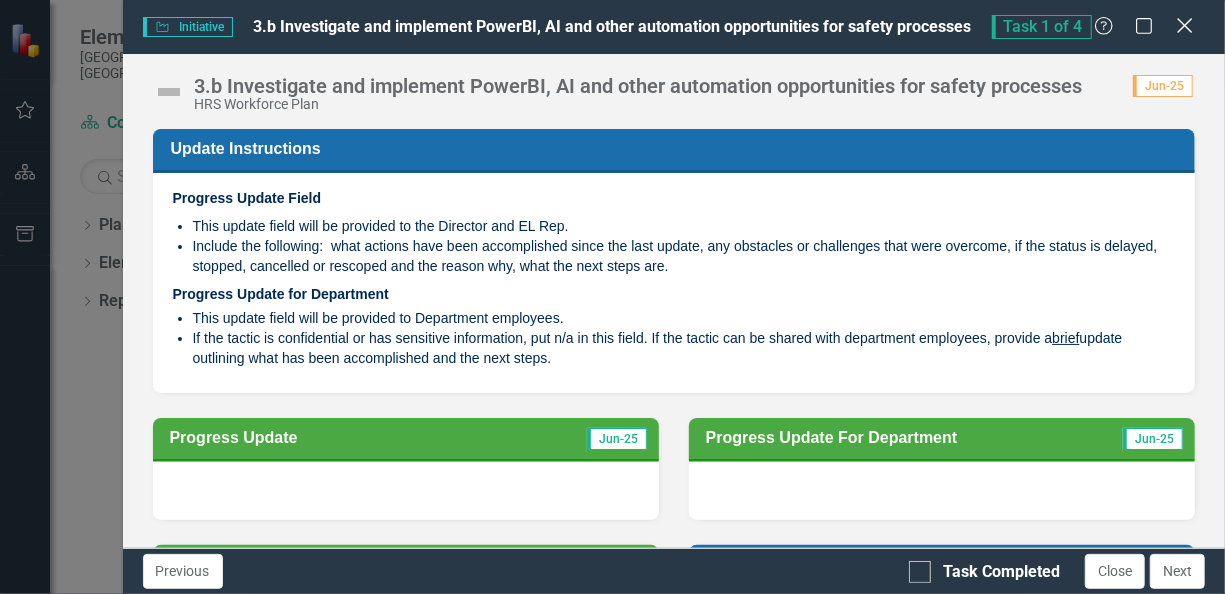 click on "Close" 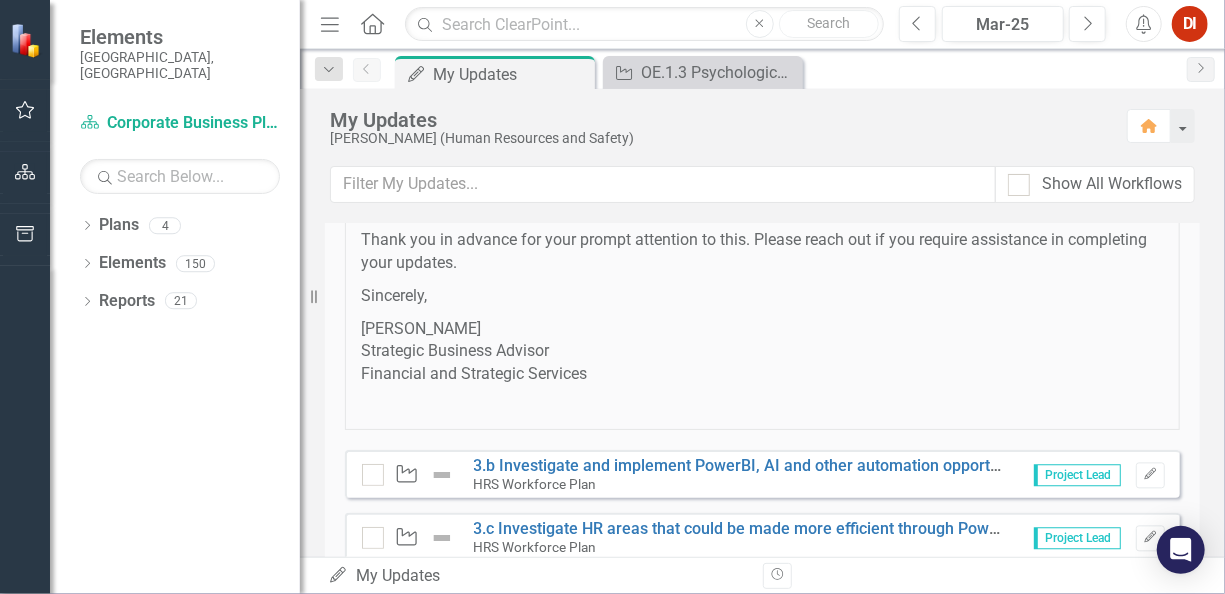 click on "HRS Workforce Plan" at bounding box center (741, 547) 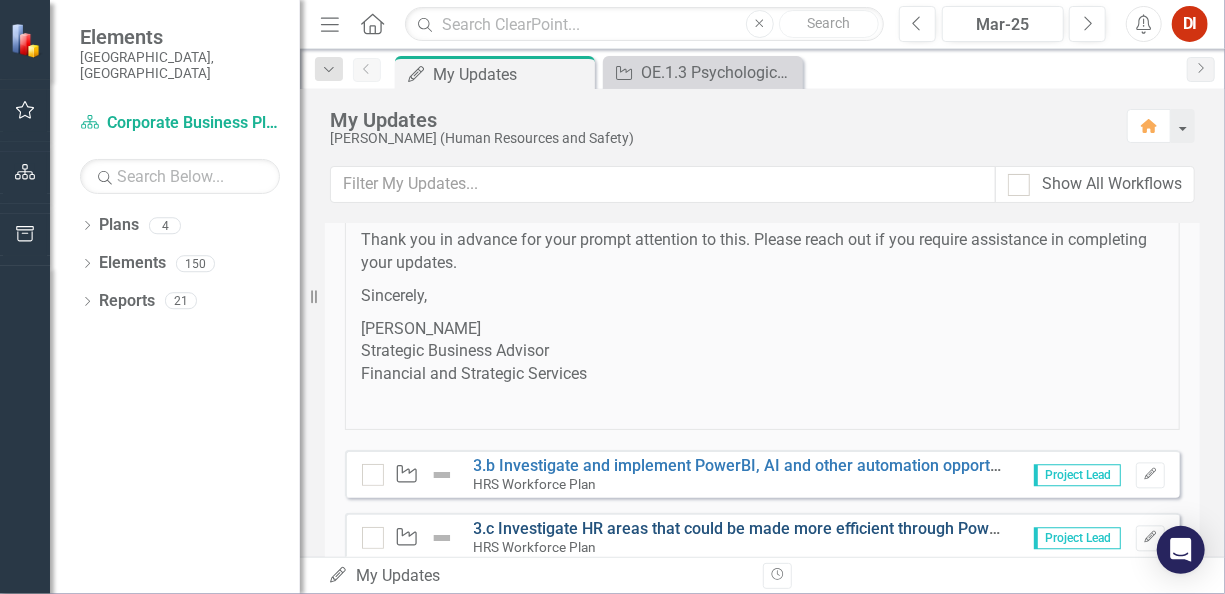 click on "3.c Investigate HR areas that could be made more efficient through PowerBI, AI and other automation opportunities" at bounding box center (888, 528) 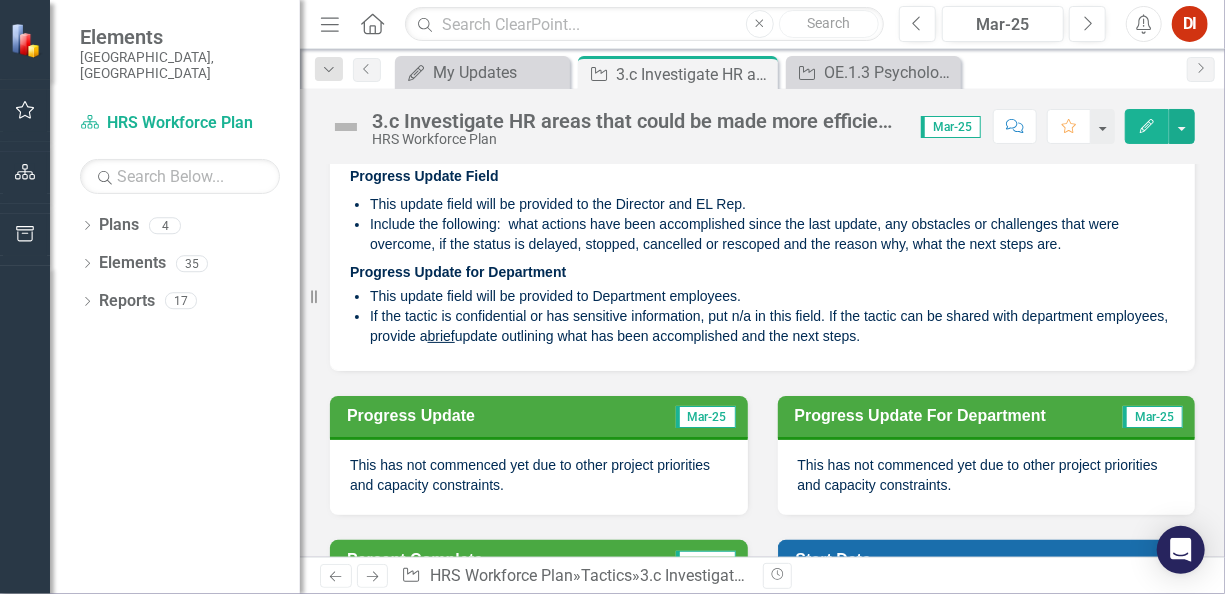 scroll, scrollTop: 0, scrollLeft: 0, axis: both 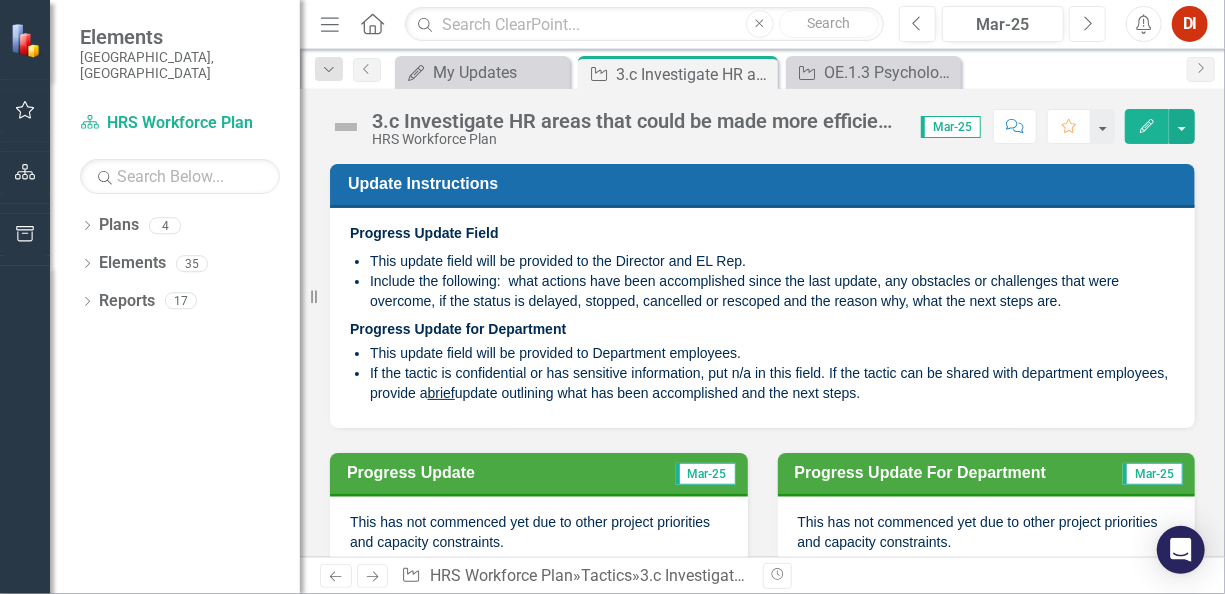 click on "Next" 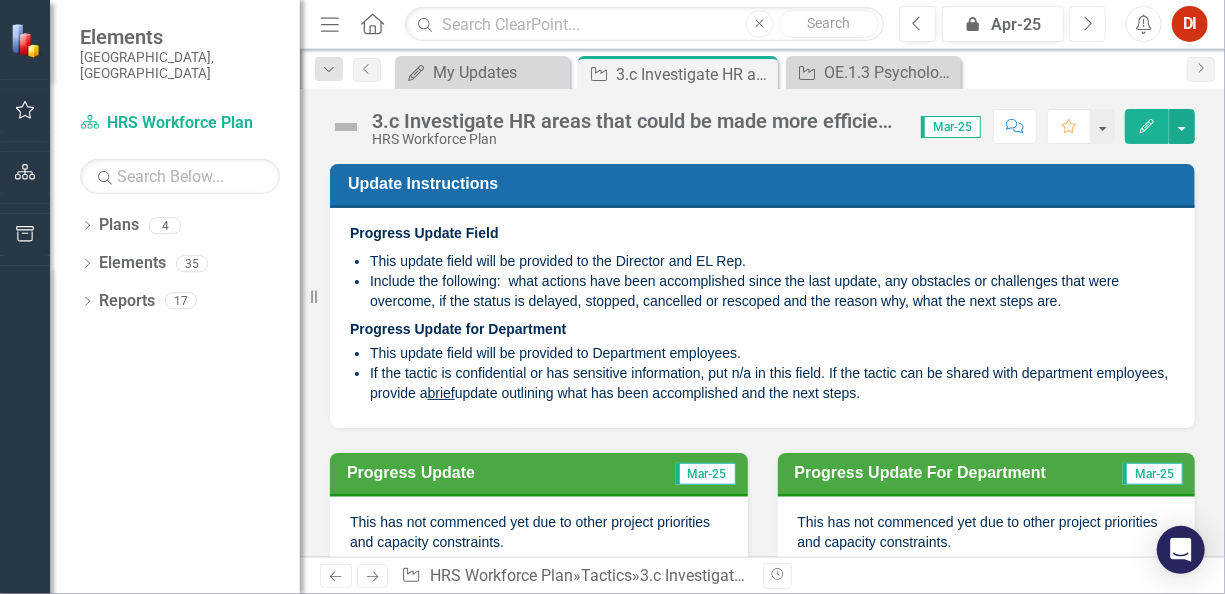 click on "Next" 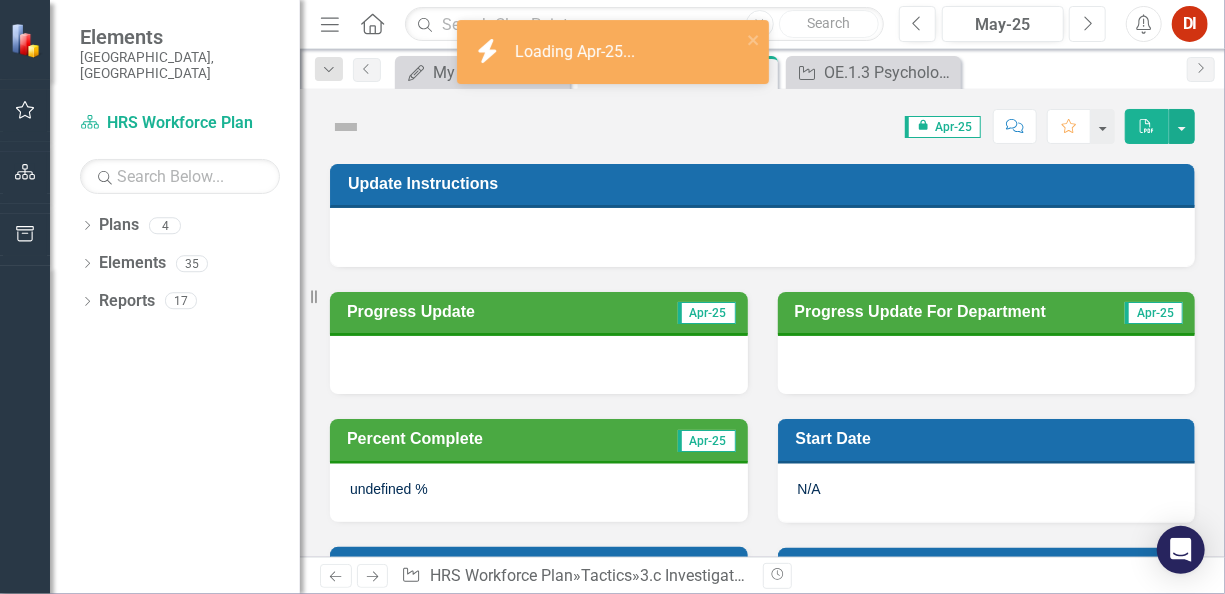 click on "Next" 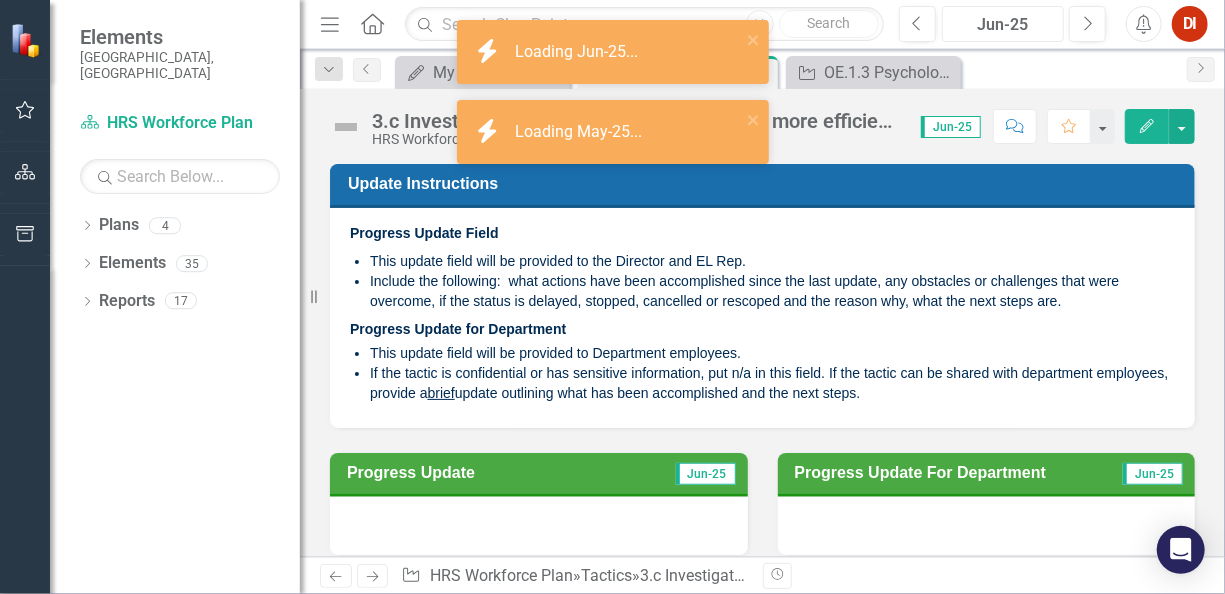click on "Jun-25" at bounding box center [1003, 25] 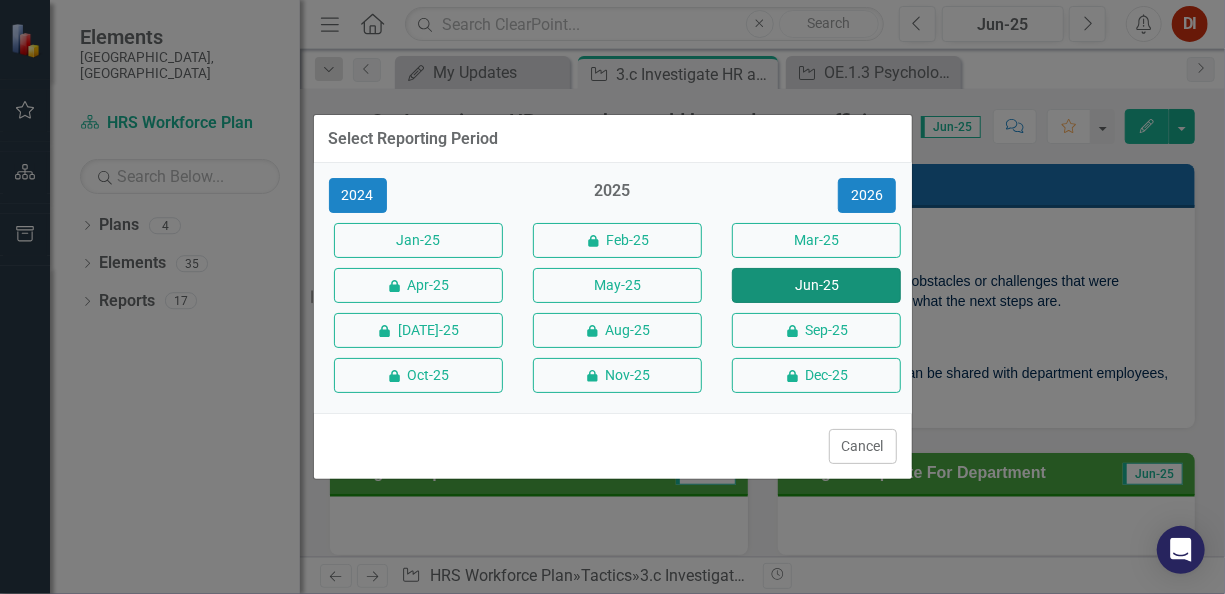 click on "Jun-25" at bounding box center [816, 285] 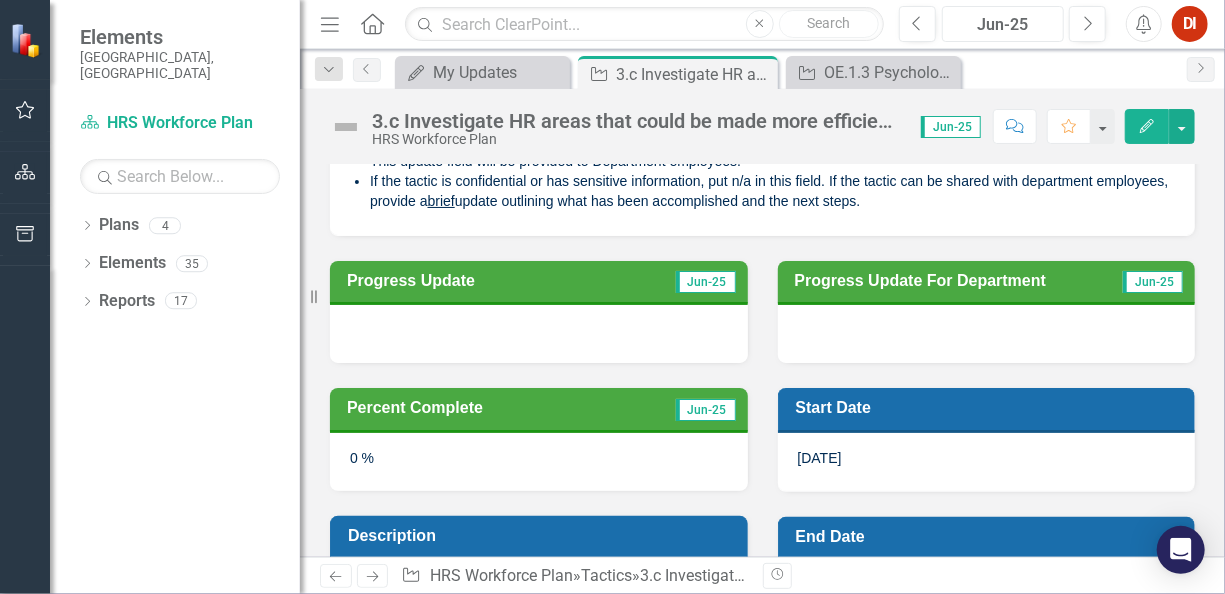 scroll, scrollTop: 100, scrollLeft: 0, axis: vertical 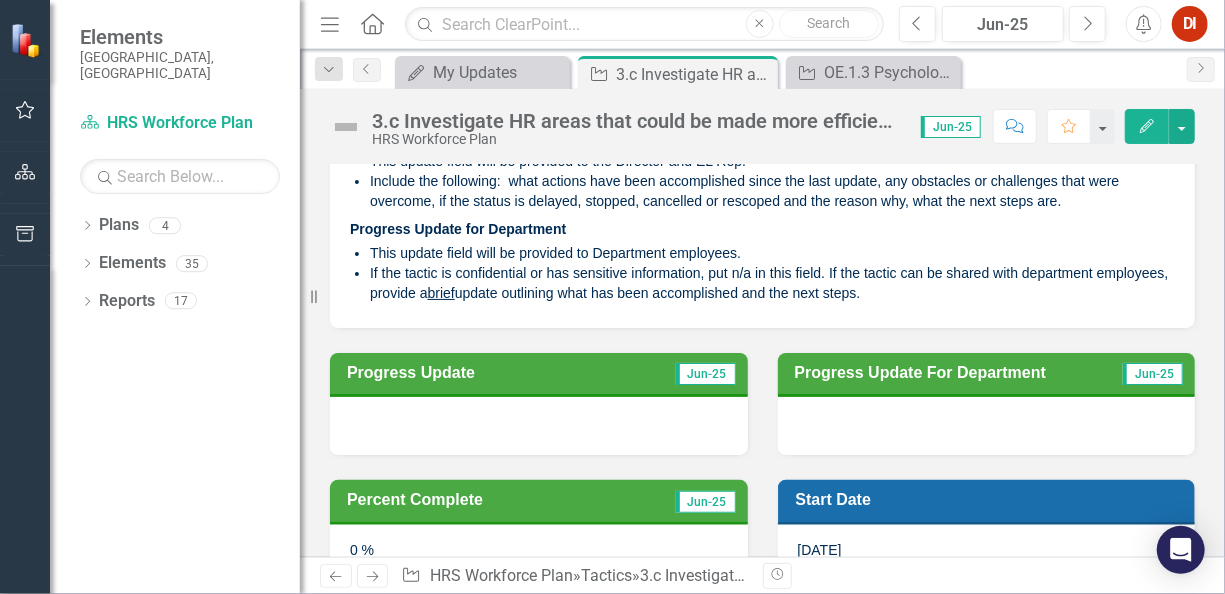 click at bounding box center (539, 426) 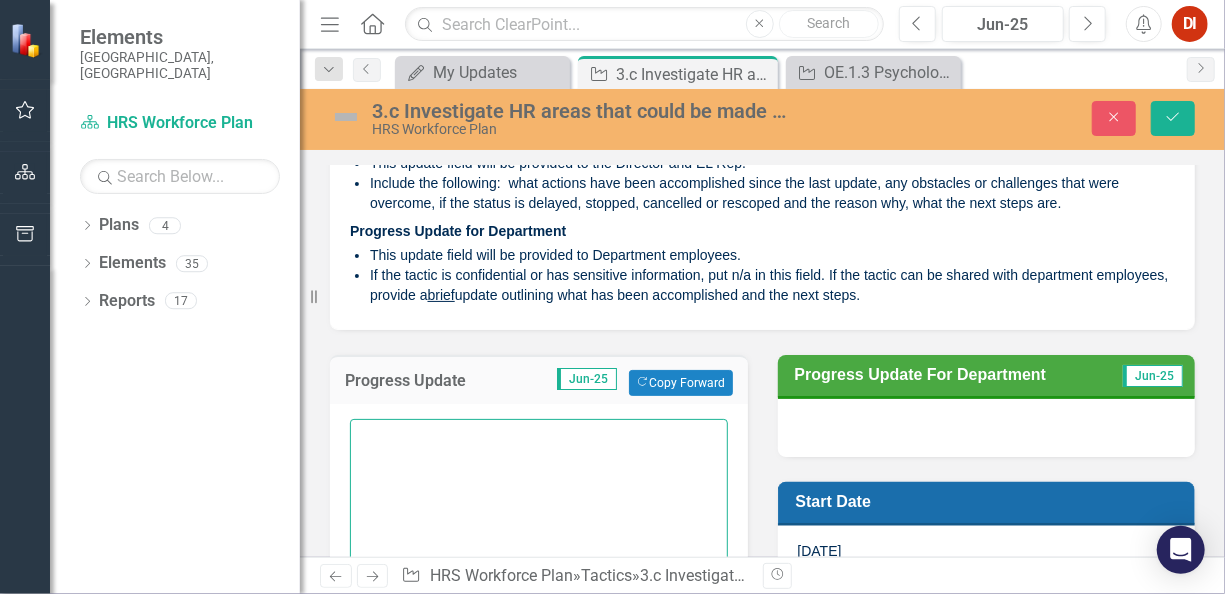 click at bounding box center (539, 540) 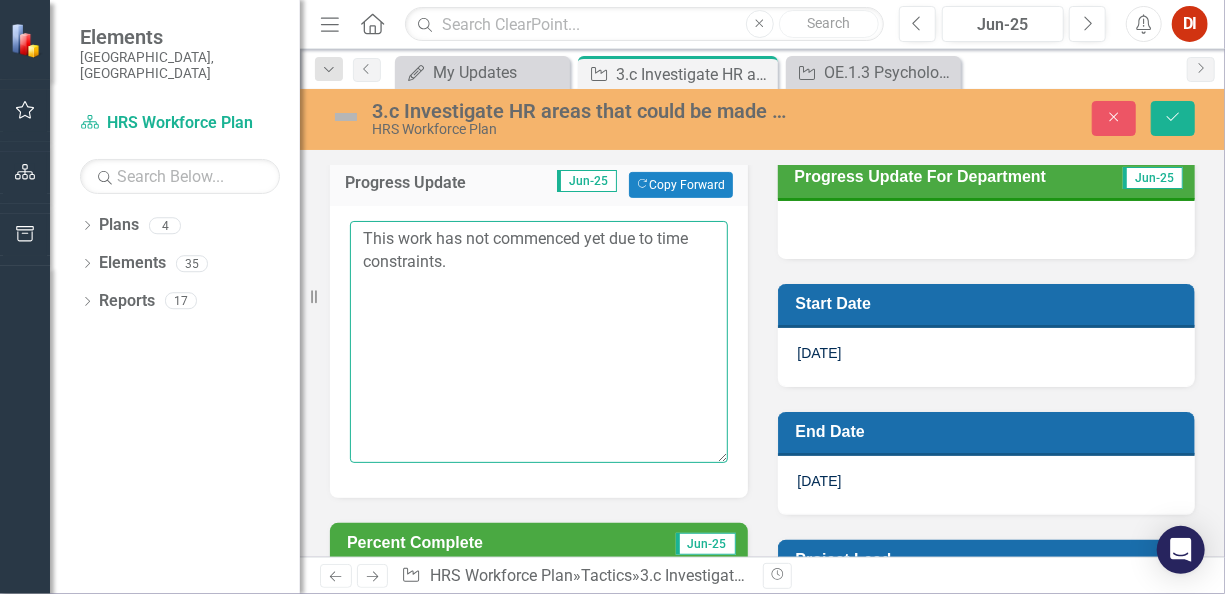 scroll, scrollTop: 300, scrollLeft: 0, axis: vertical 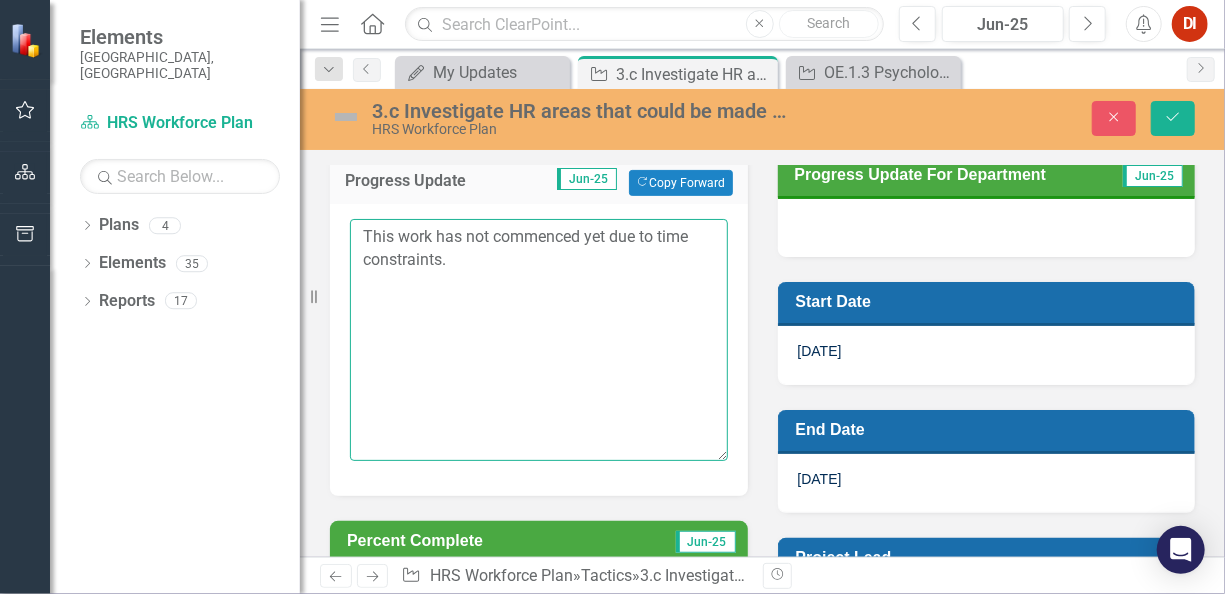 drag, startPoint x: 363, startPoint y: 233, endPoint x: 529, endPoint y: 269, distance: 169.85876 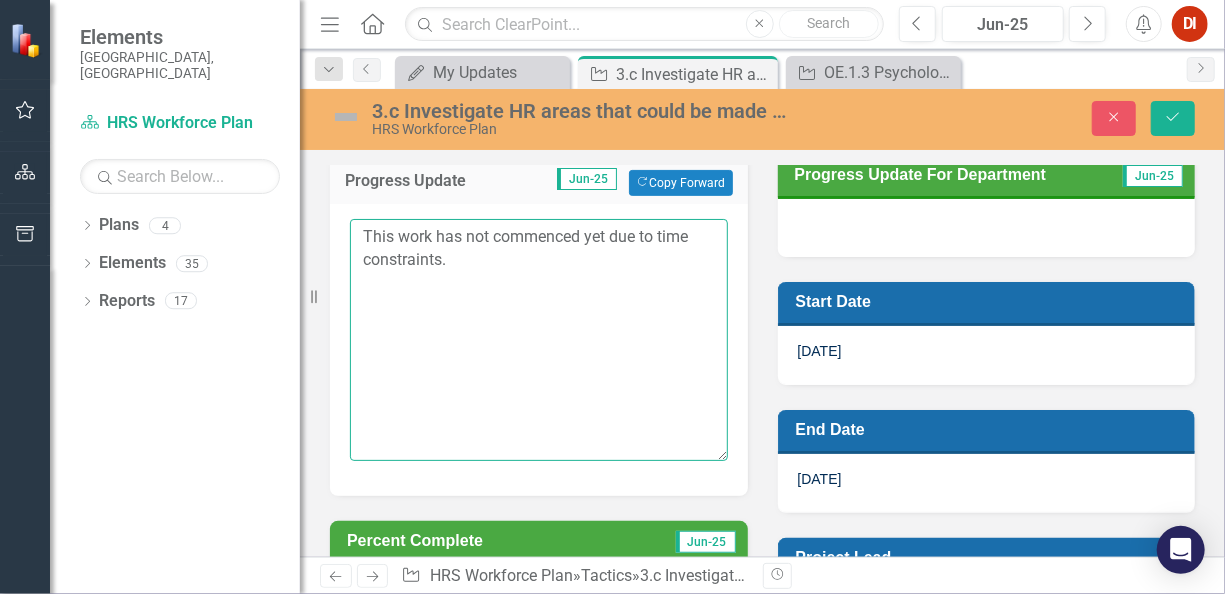 type on "This work has not commenced yet due to time constraints." 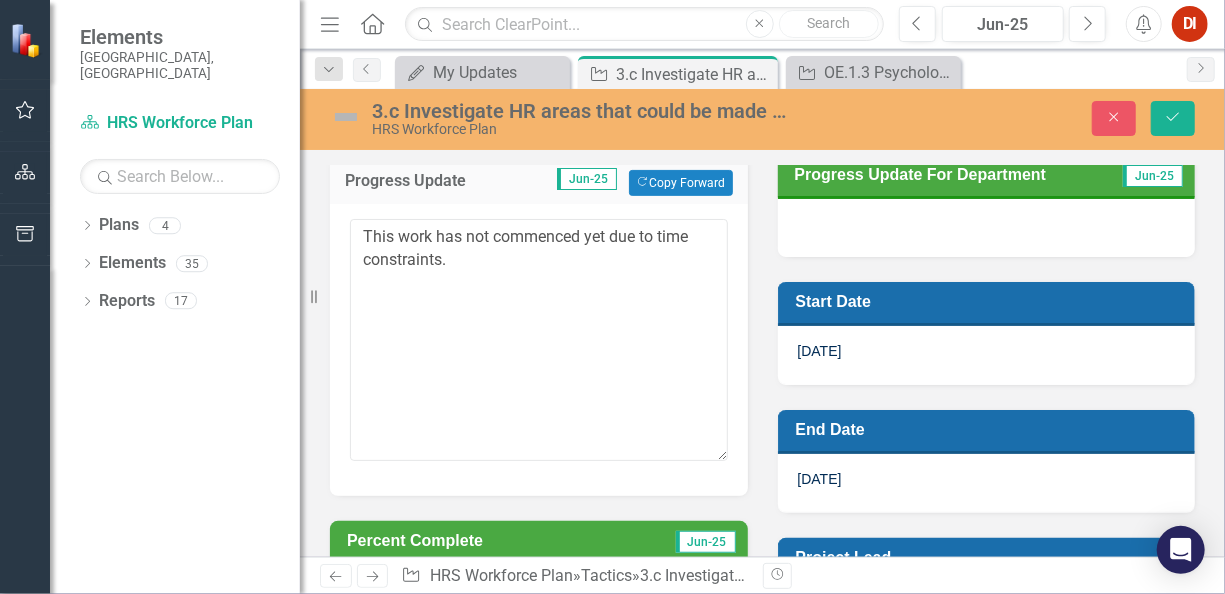 click at bounding box center (987, 228) 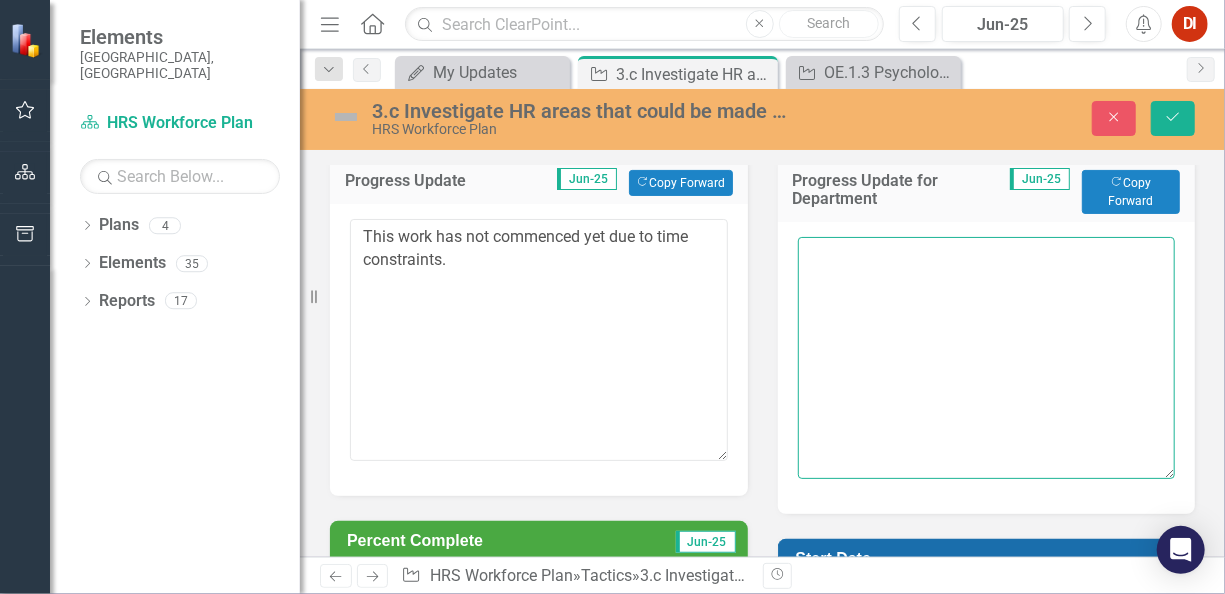 click at bounding box center [987, 358] 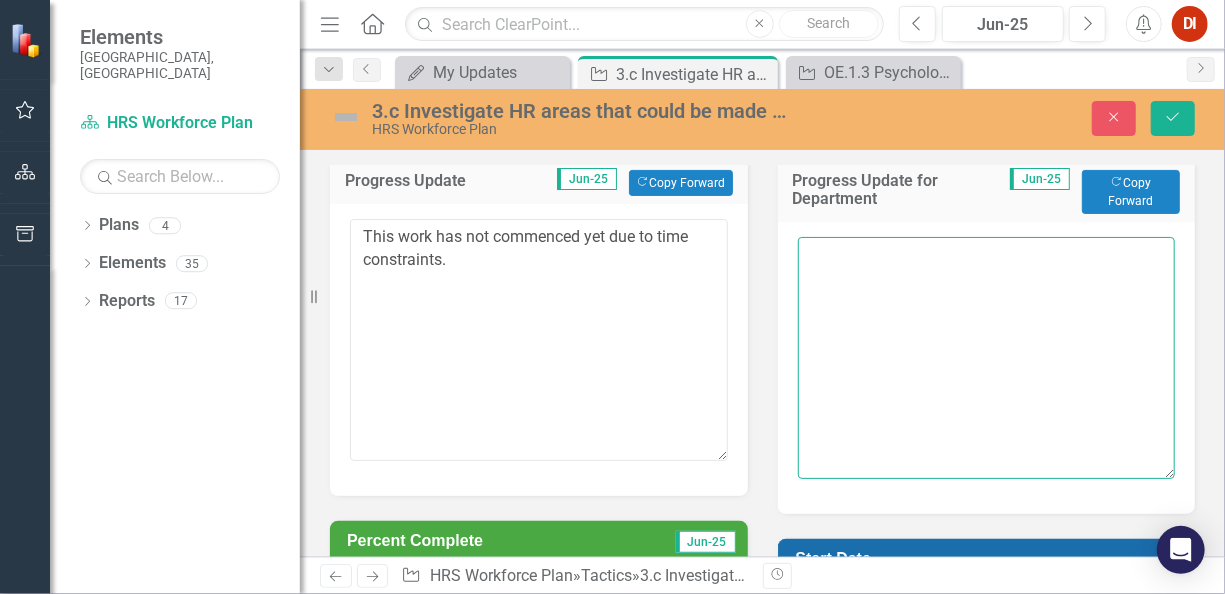 paste on "This work has not commenced yet due to time constraints." 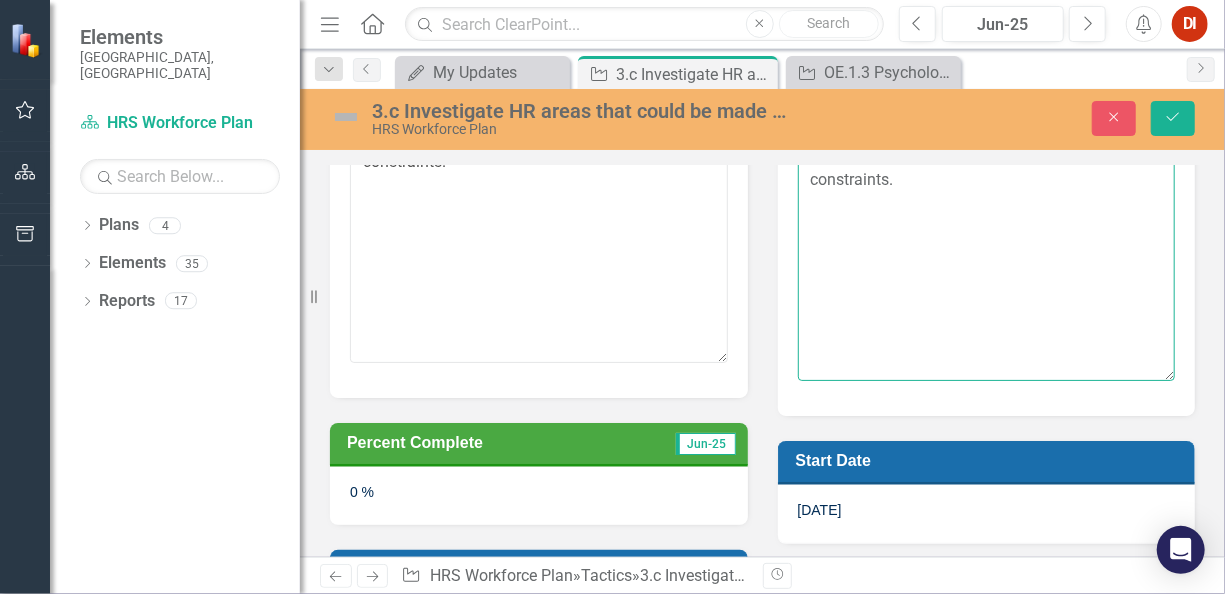 scroll, scrollTop: 0, scrollLeft: 0, axis: both 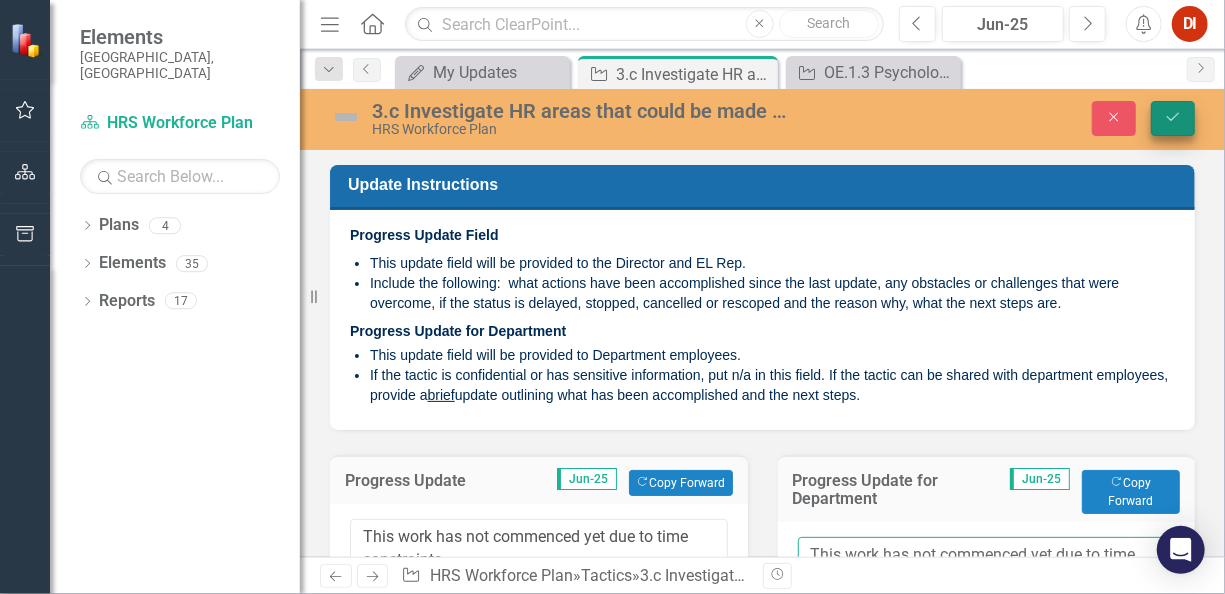 type on "This work has not commenced yet due to time constraints." 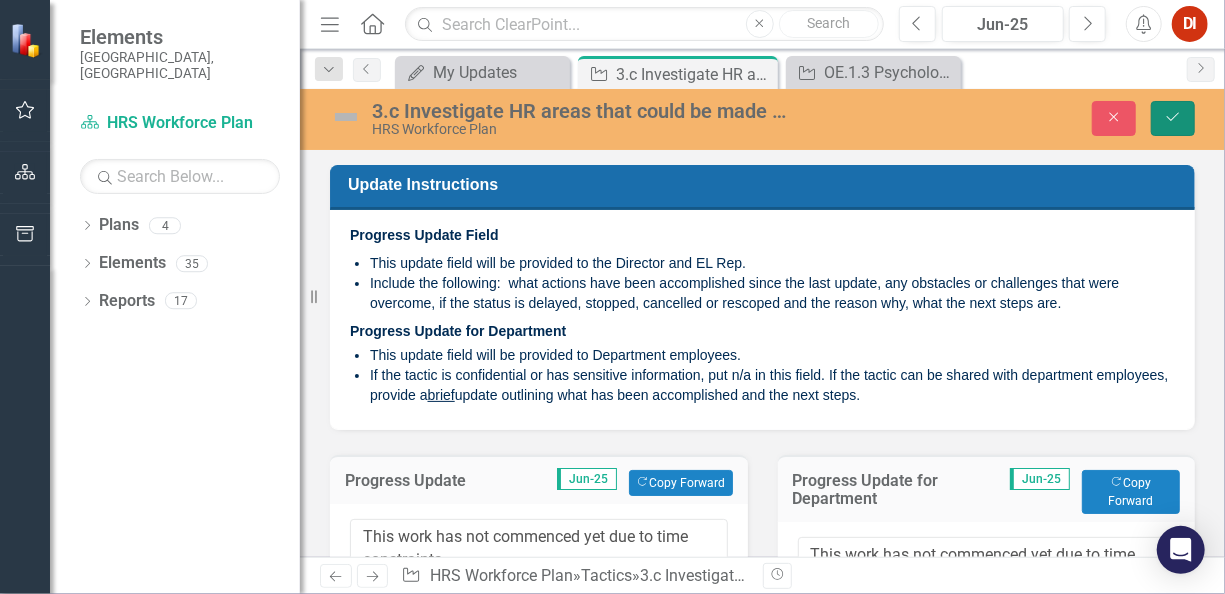 click on "Save" 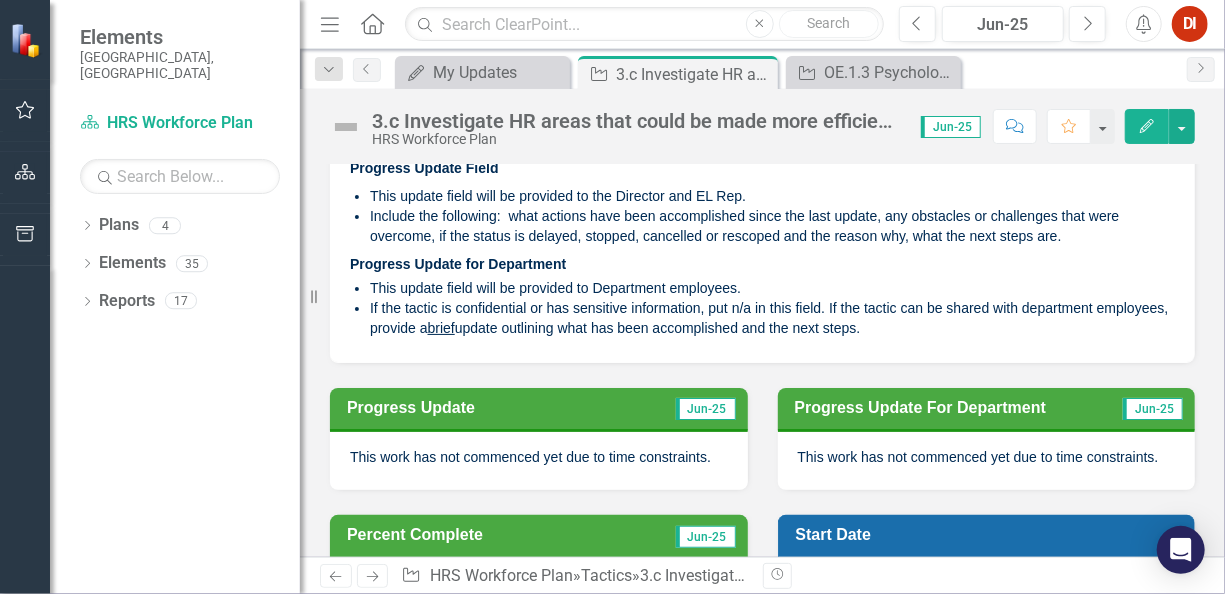 scroll, scrollTop: 0, scrollLeft: 0, axis: both 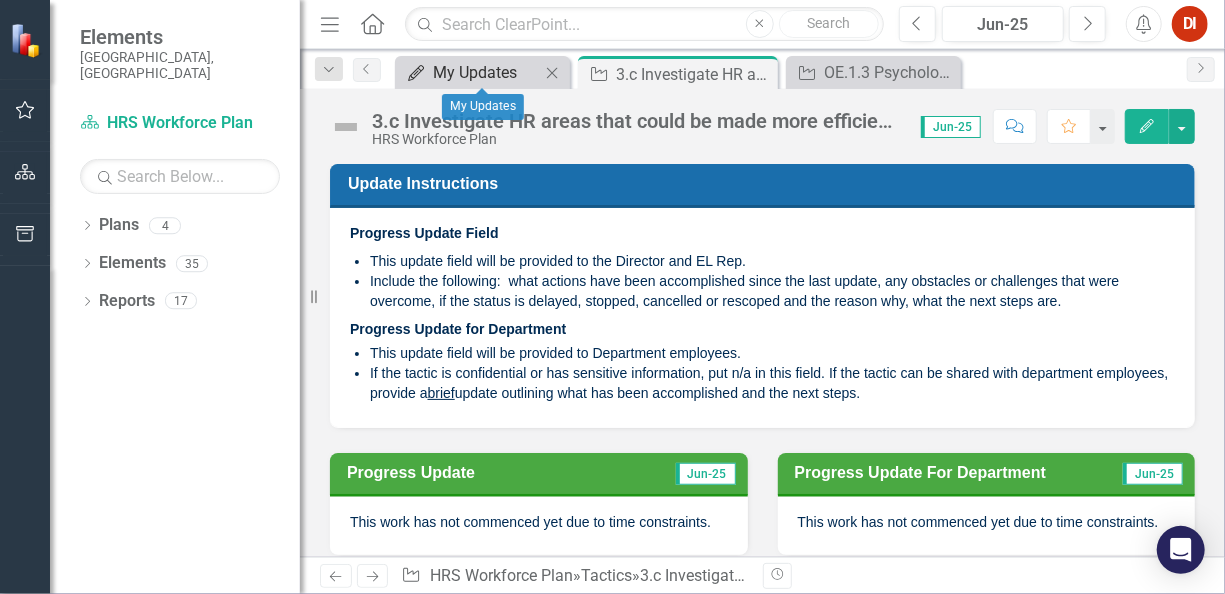 click on "My Updates" at bounding box center [486, 72] 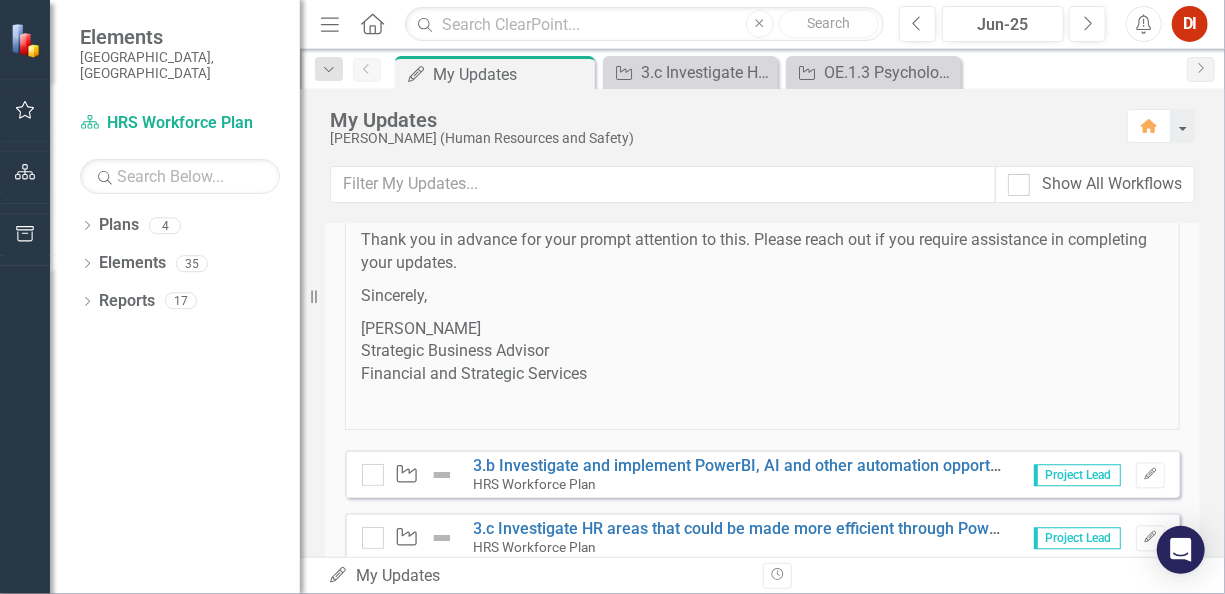 scroll, scrollTop: 2200, scrollLeft: 0, axis: vertical 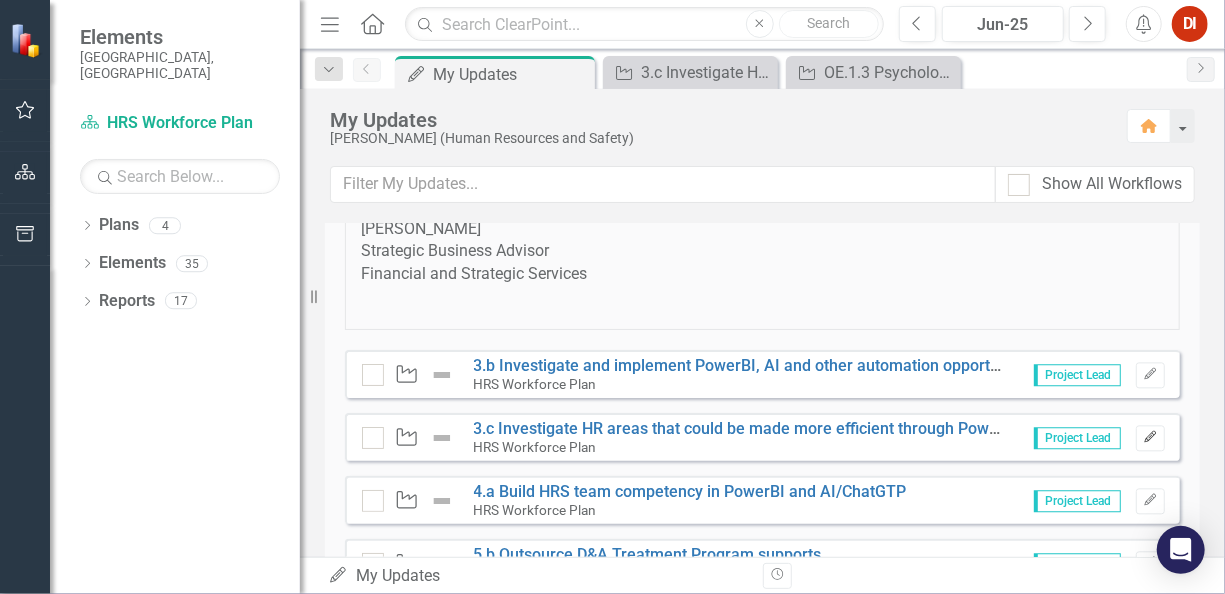 click on "Edit" 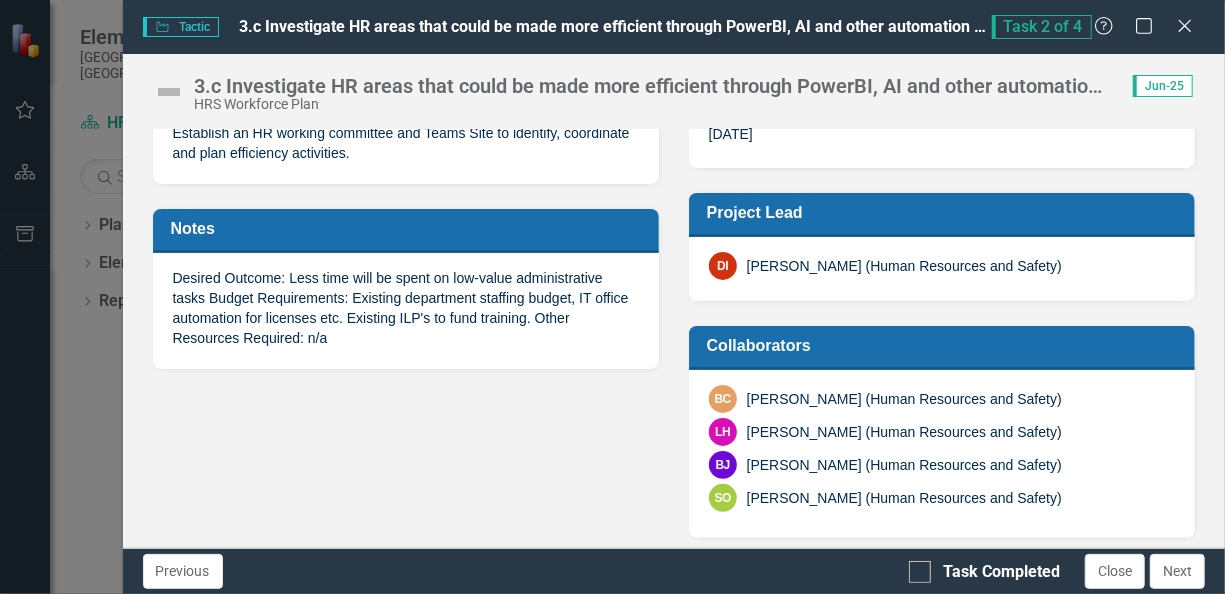 scroll, scrollTop: 614, scrollLeft: 0, axis: vertical 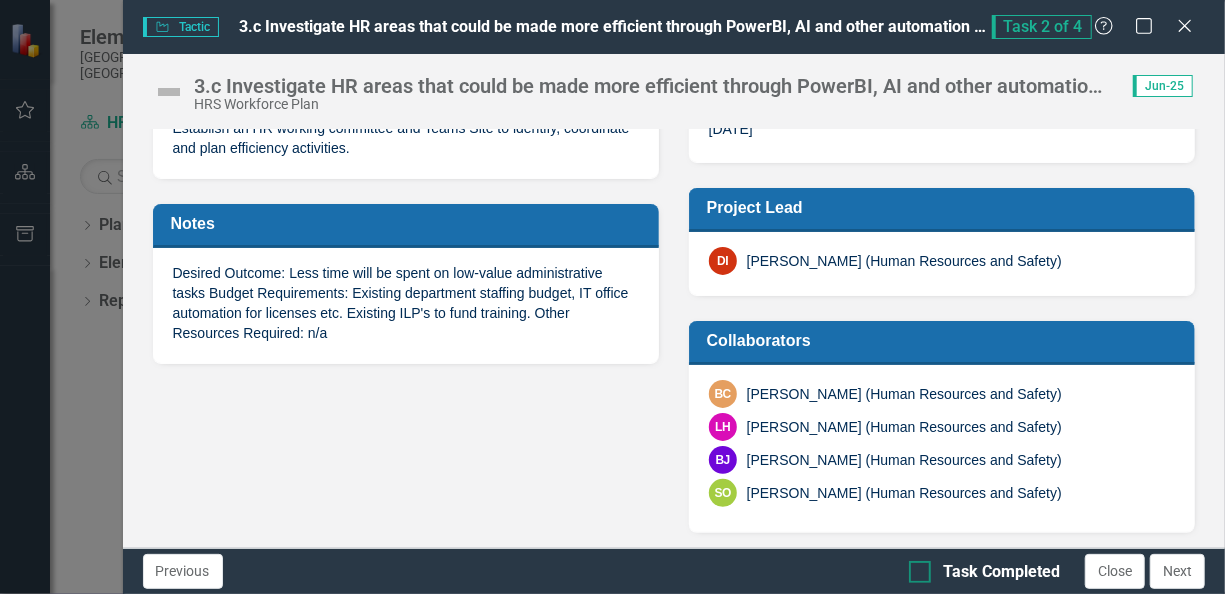 click on "Task Completed" at bounding box center [915, 567] 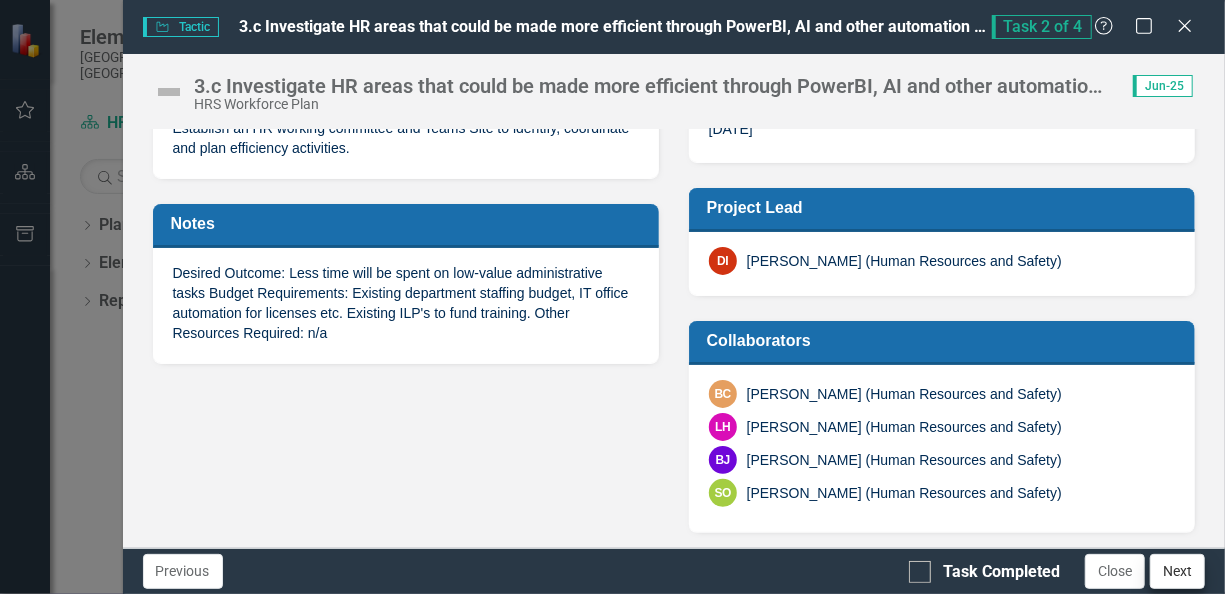 checkbox on "true" 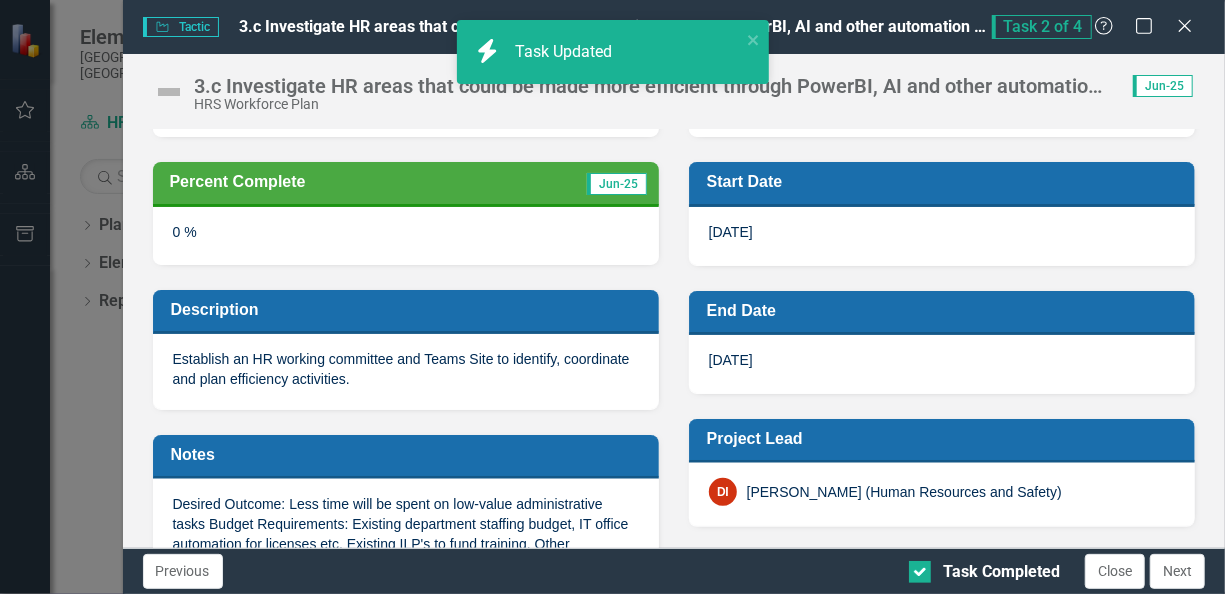 scroll, scrollTop: 614, scrollLeft: 0, axis: vertical 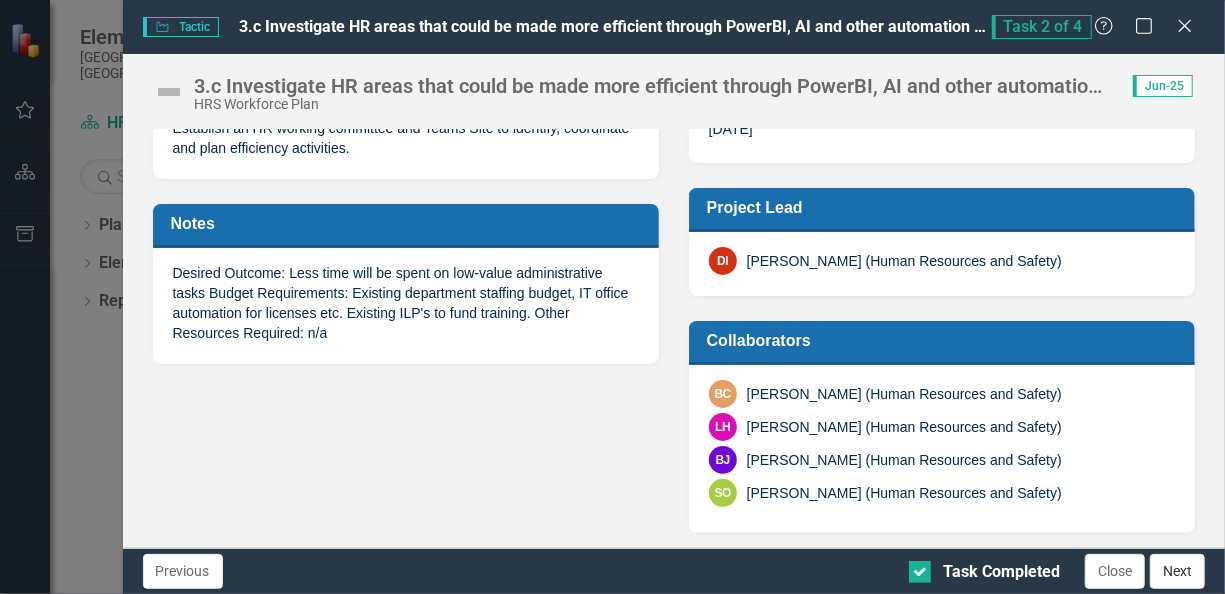 click on "Next" at bounding box center [1177, 571] 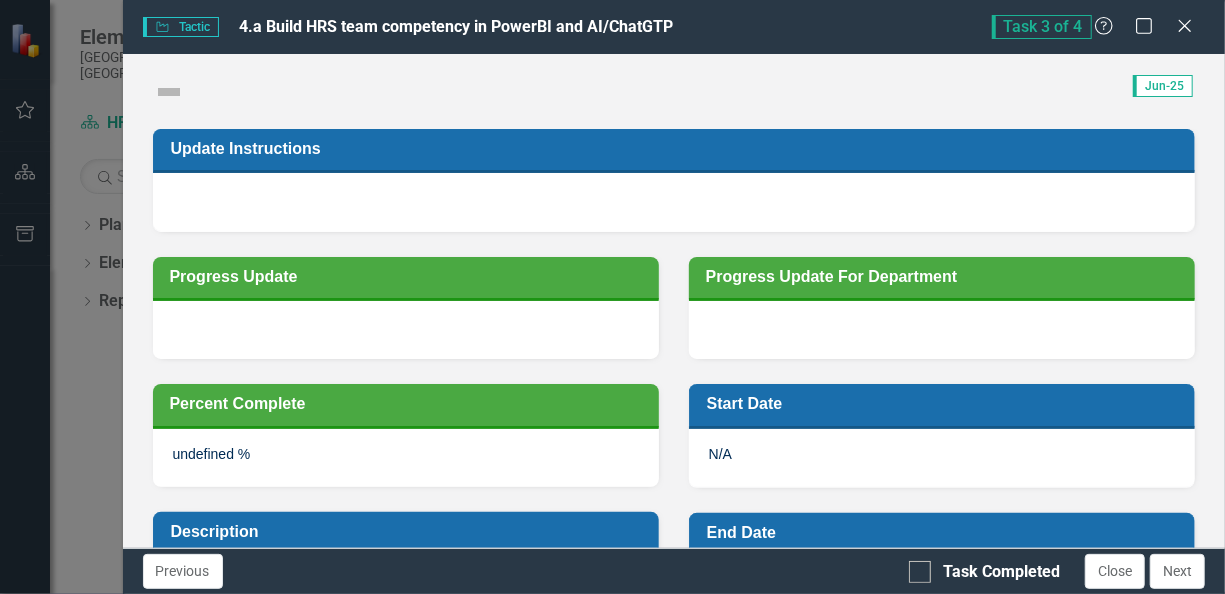 checkbox on "true" 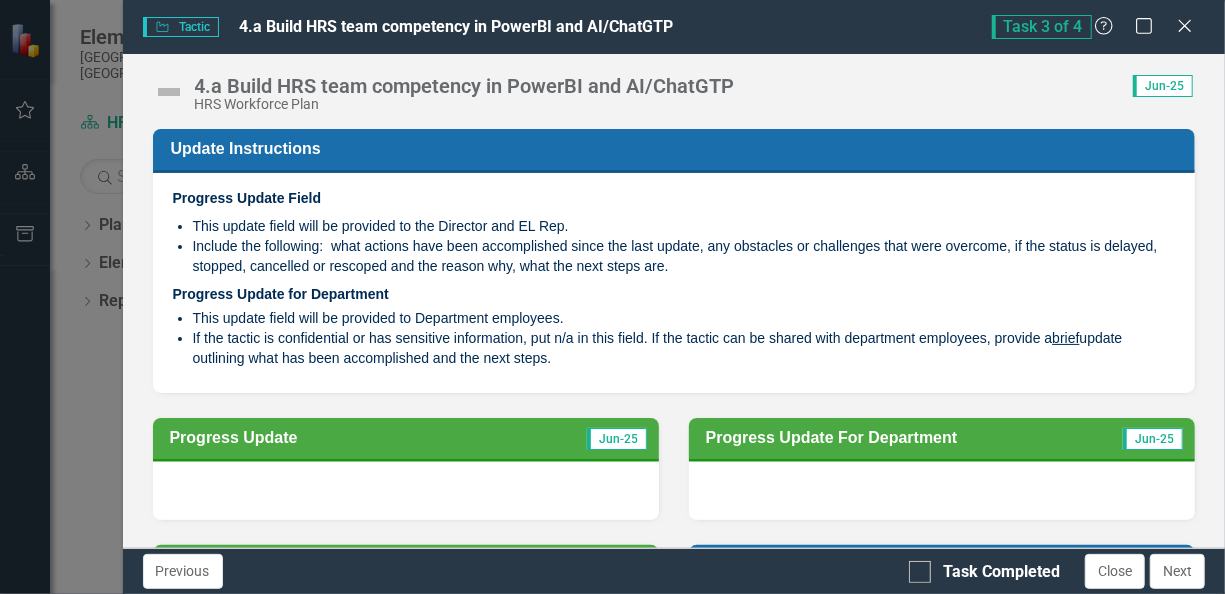 scroll, scrollTop: 200, scrollLeft: 0, axis: vertical 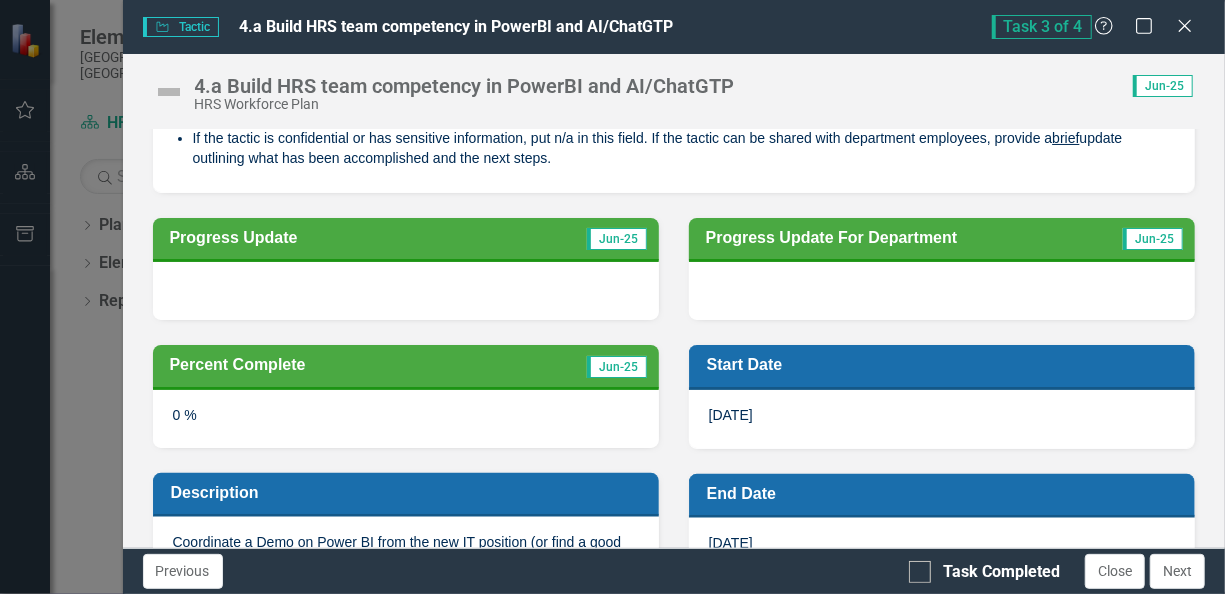 click at bounding box center [406, 291] 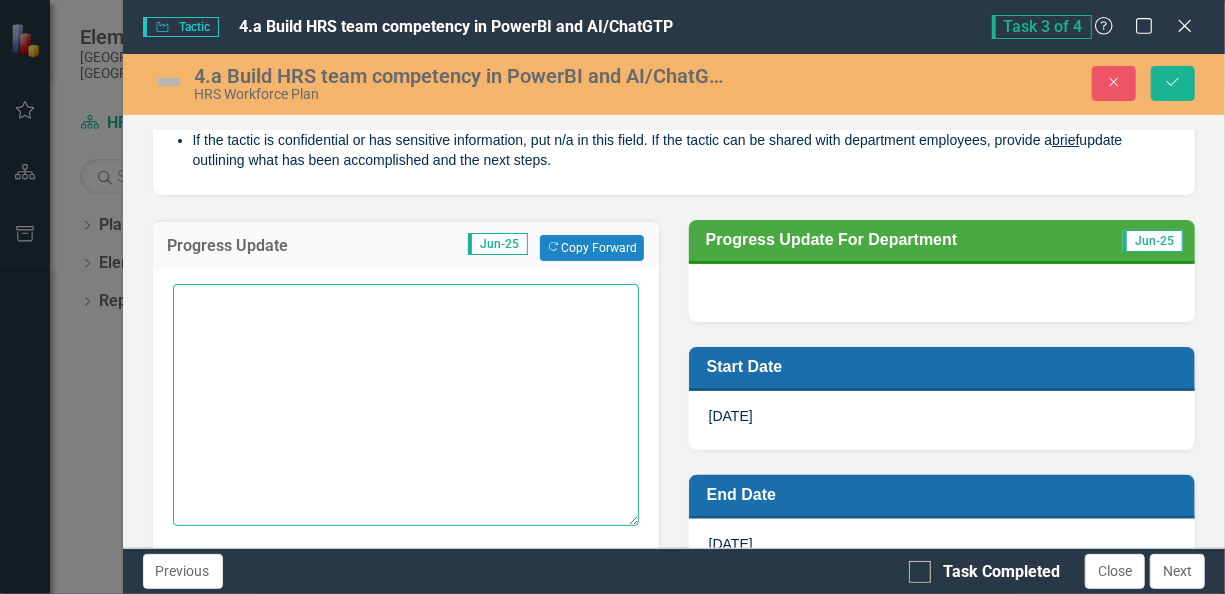 click at bounding box center [406, 405] 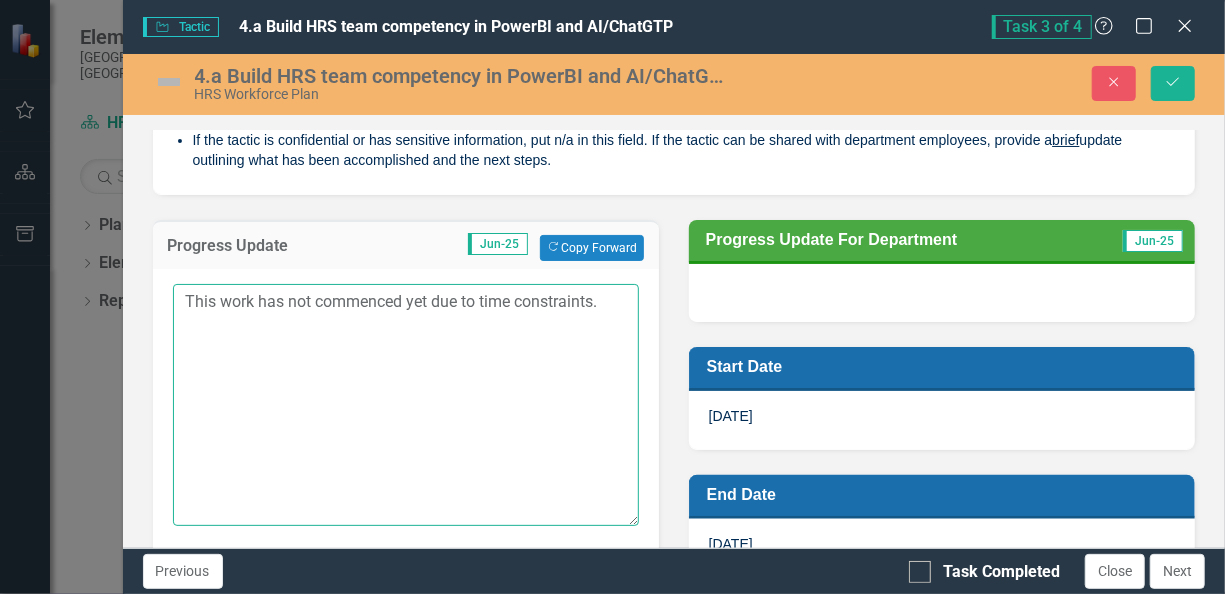 drag, startPoint x: 186, startPoint y: 302, endPoint x: 622, endPoint y: 305, distance: 436.0103 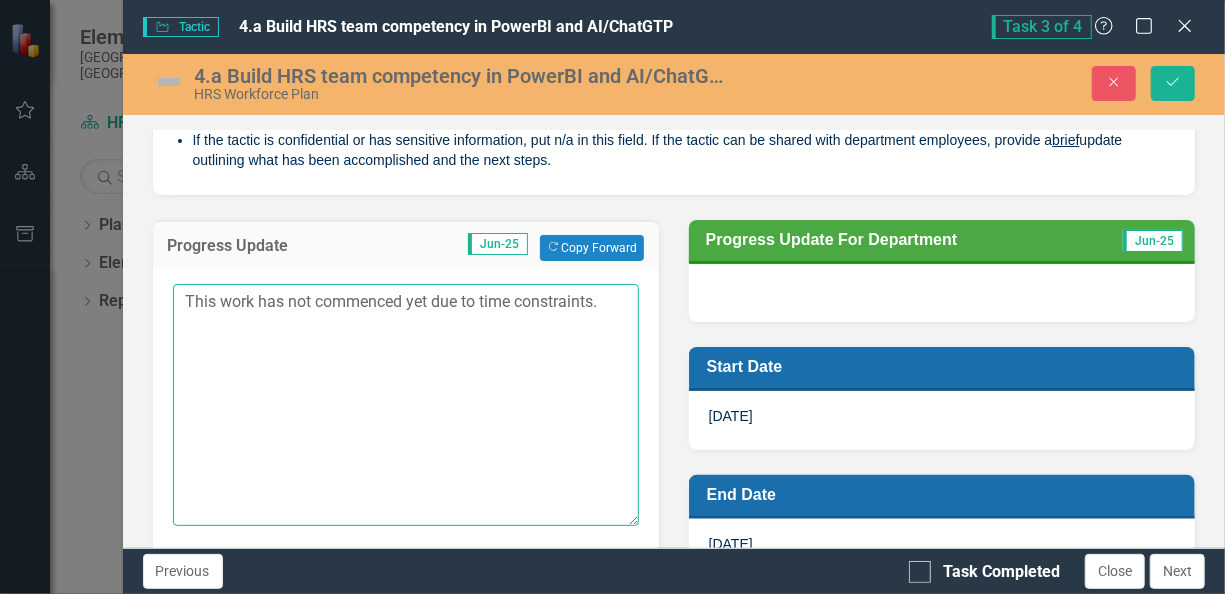 click on "This work has not commenced yet due to time constraints." at bounding box center (406, 405) 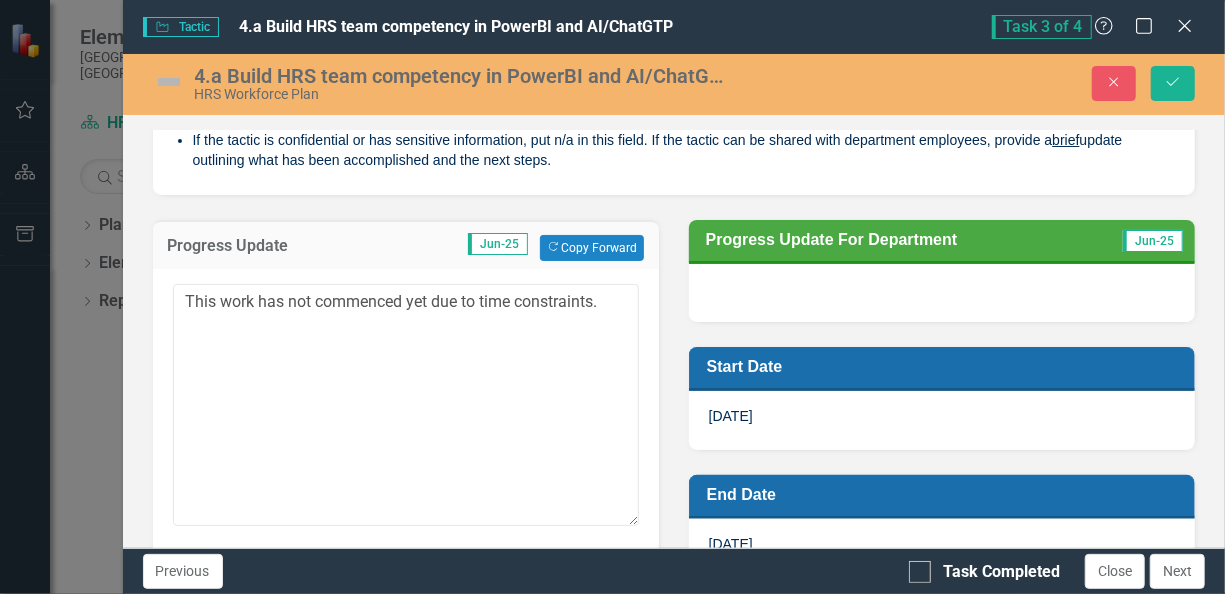 click at bounding box center [942, 293] 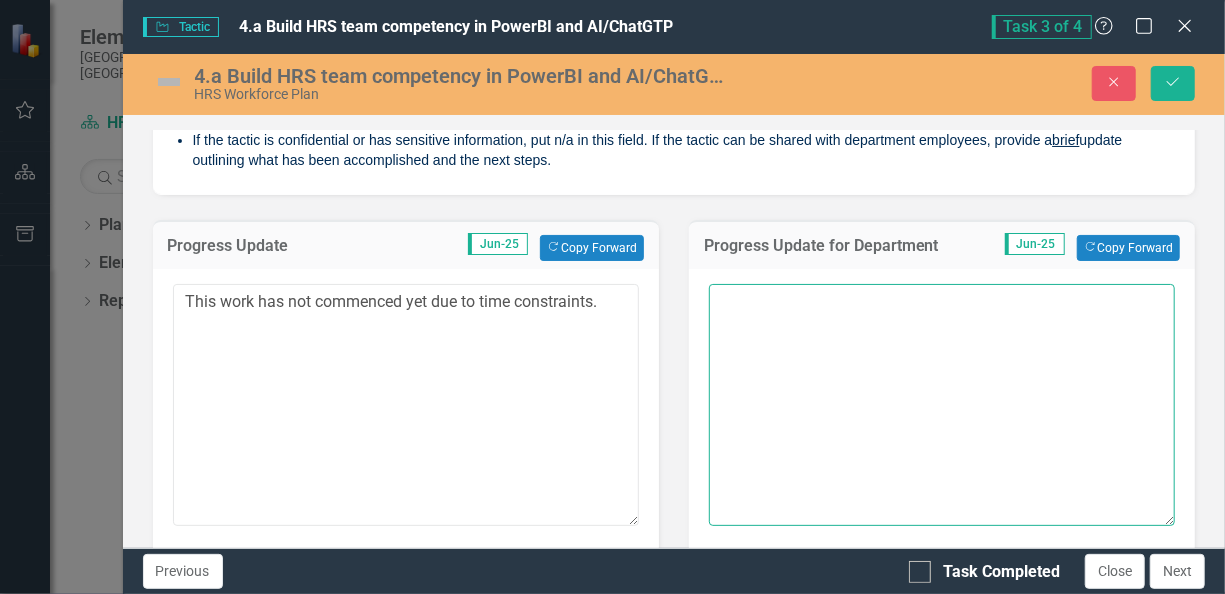 paste on "This work has not commenced yet due to time constraints." 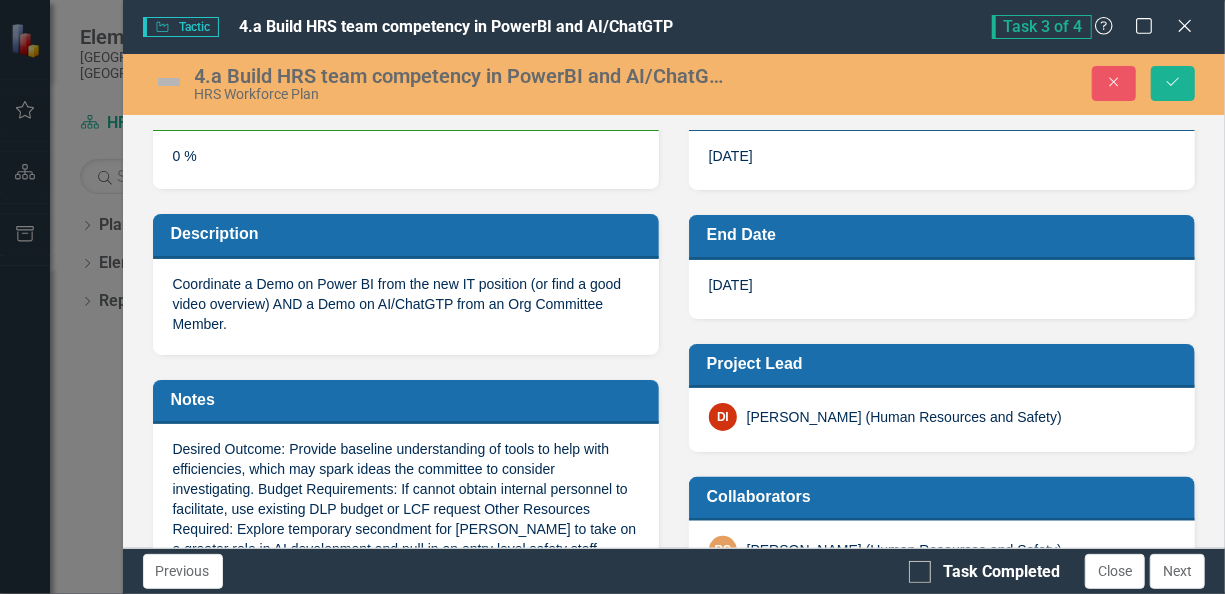 scroll, scrollTop: 700, scrollLeft: 0, axis: vertical 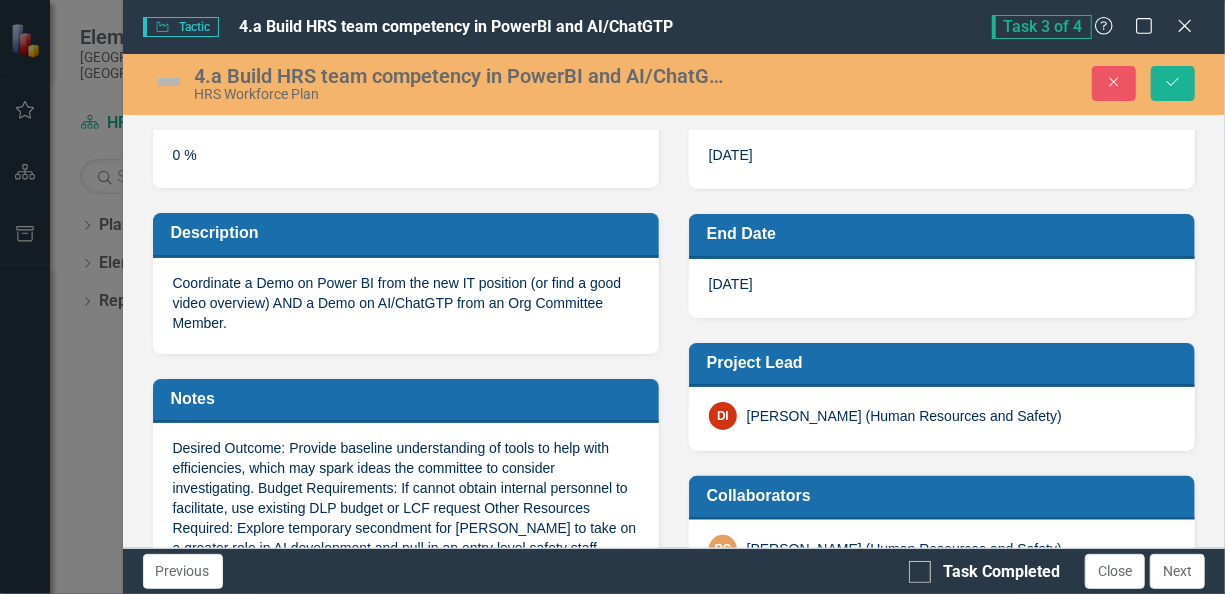 type on "This work has not commenced yet due to time constraints." 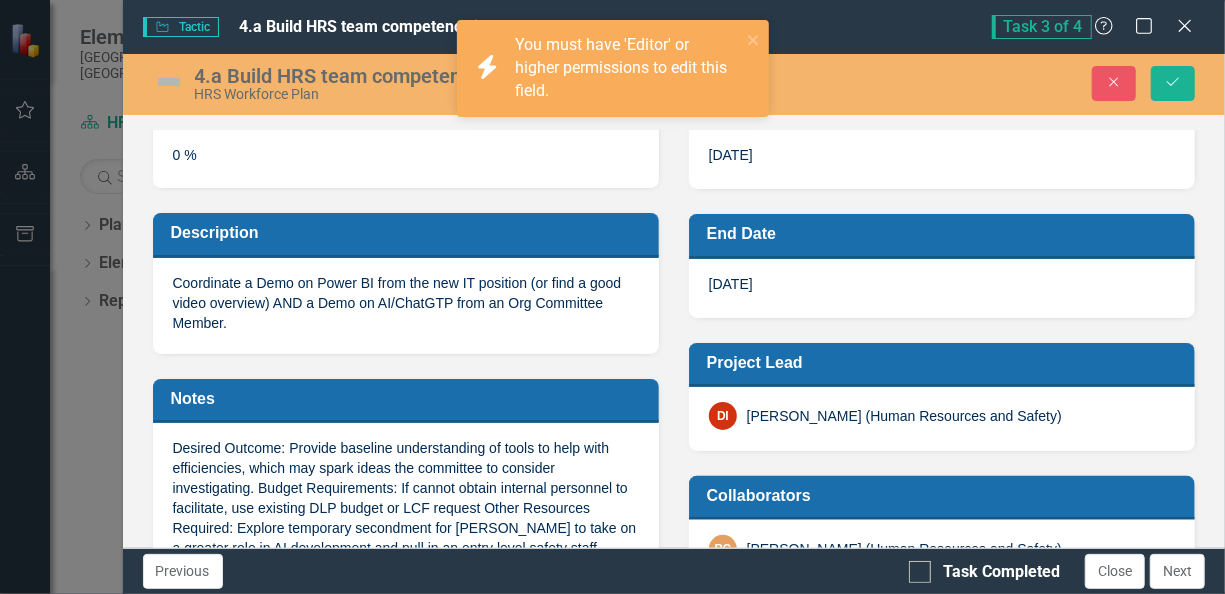 click on "[DATE]" at bounding box center [942, 288] 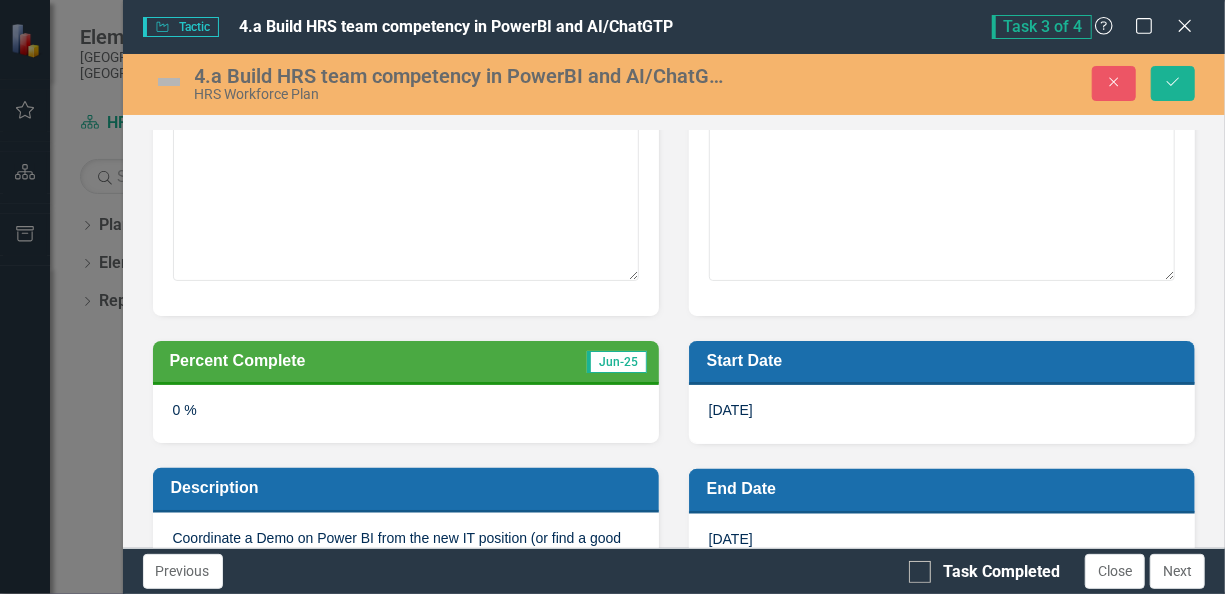 scroll, scrollTop: 788, scrollLeft: 0, axis: vertical 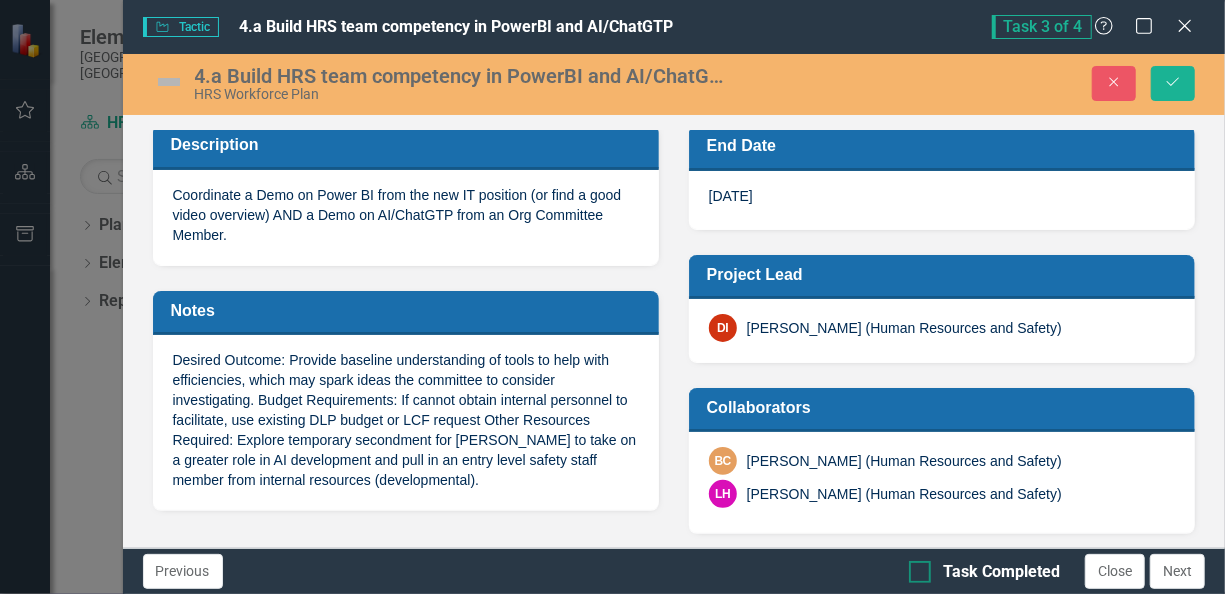 click at bounding box center (920, 572) 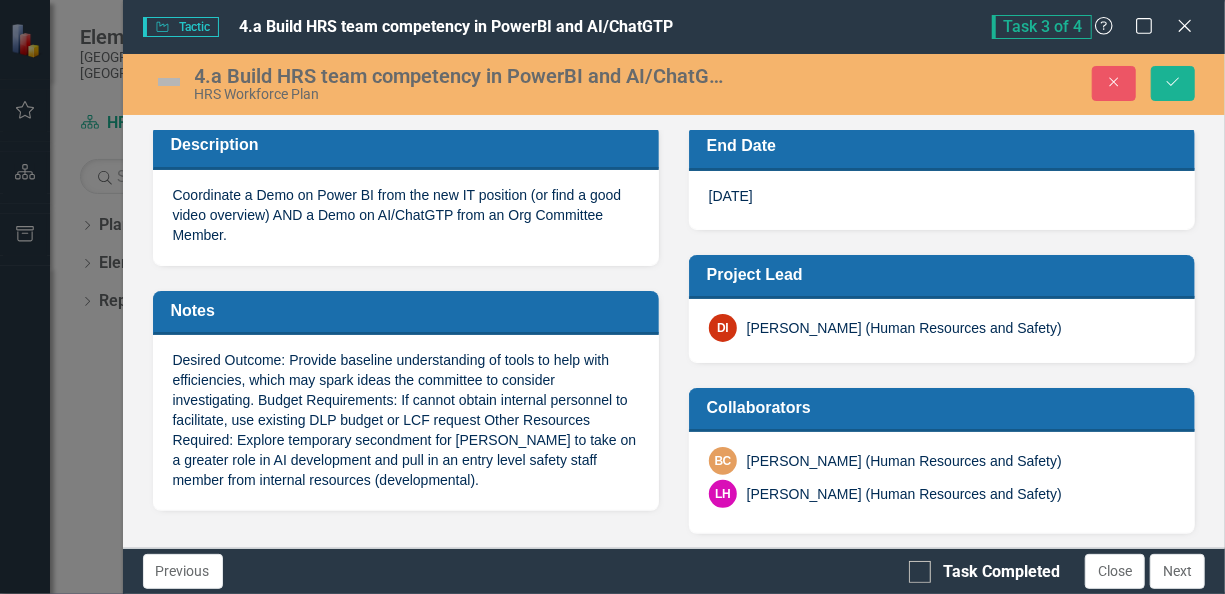 checkbox on "true" 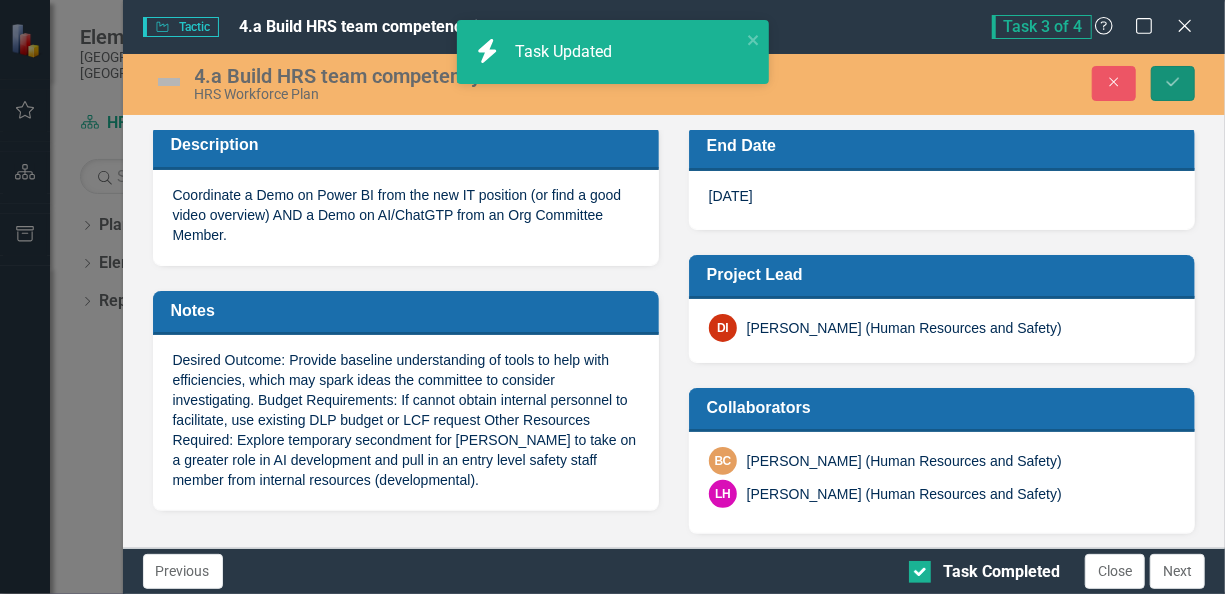 click on "Save" 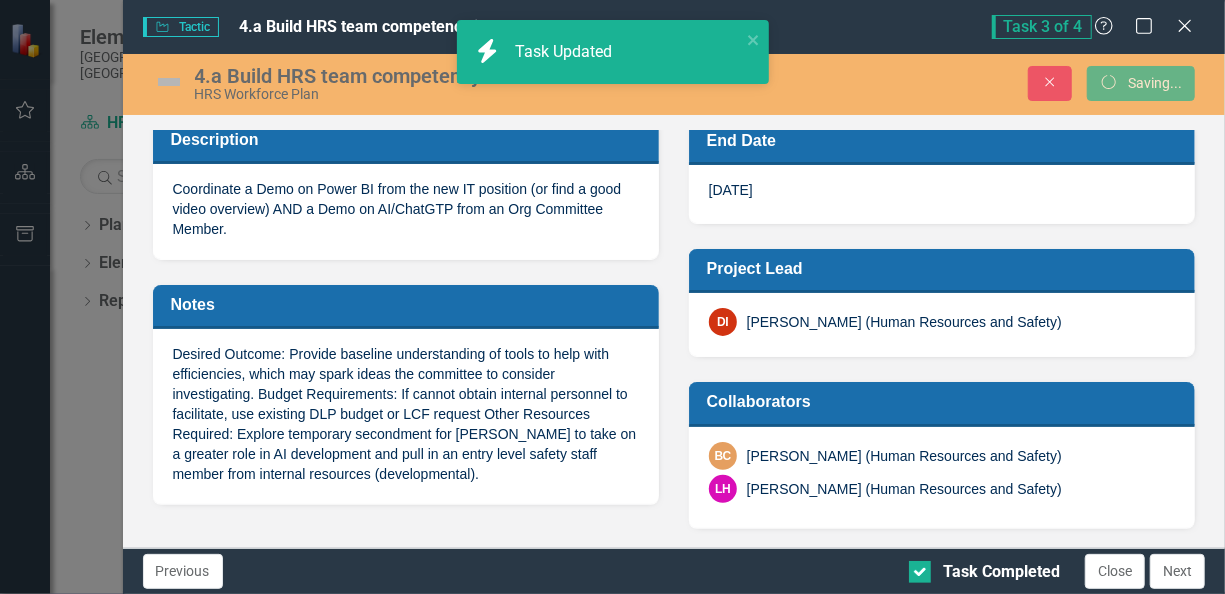 scroll, scrollTop: 550, scrollLeft: 0, axis: vertical 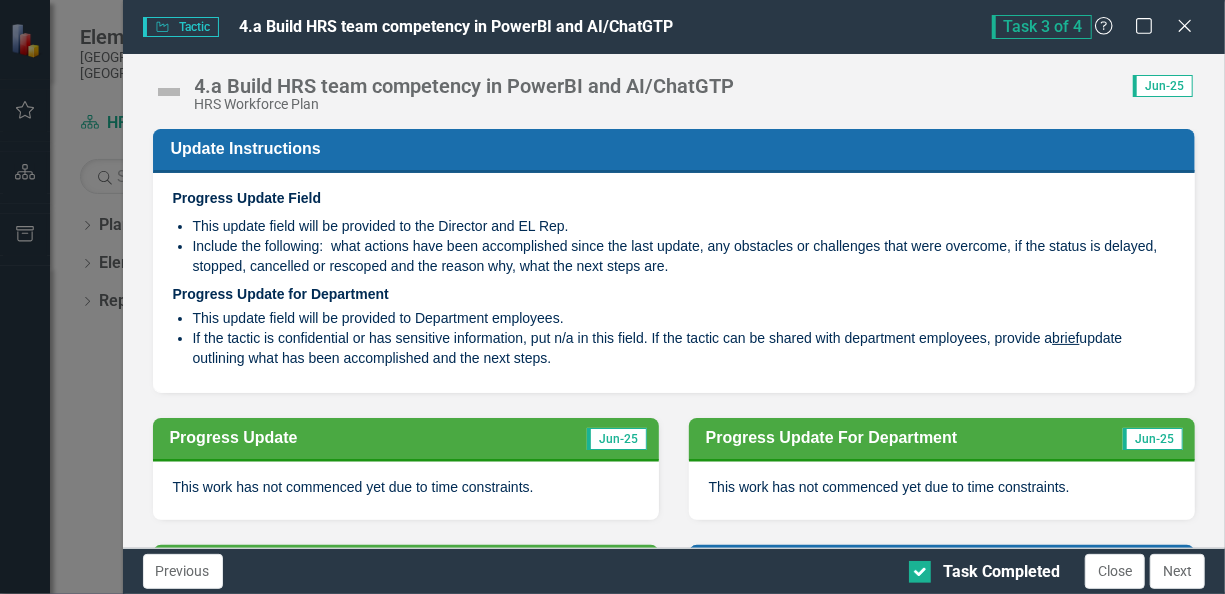 click on "Next" at bounding box center (1177, 571) 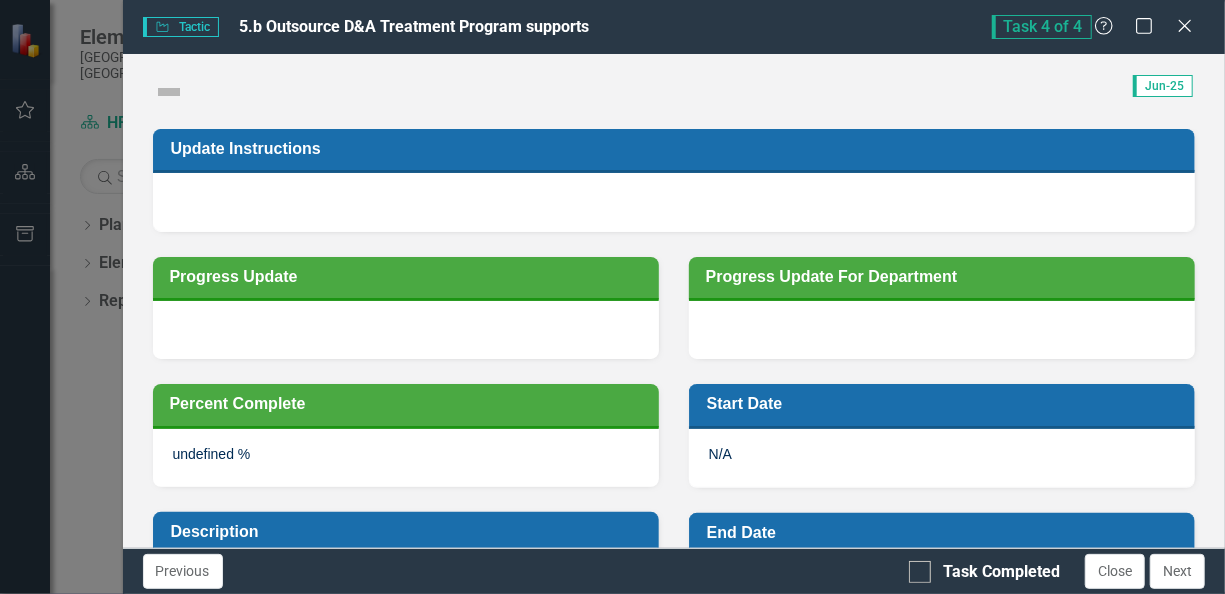 checkbox on "true" 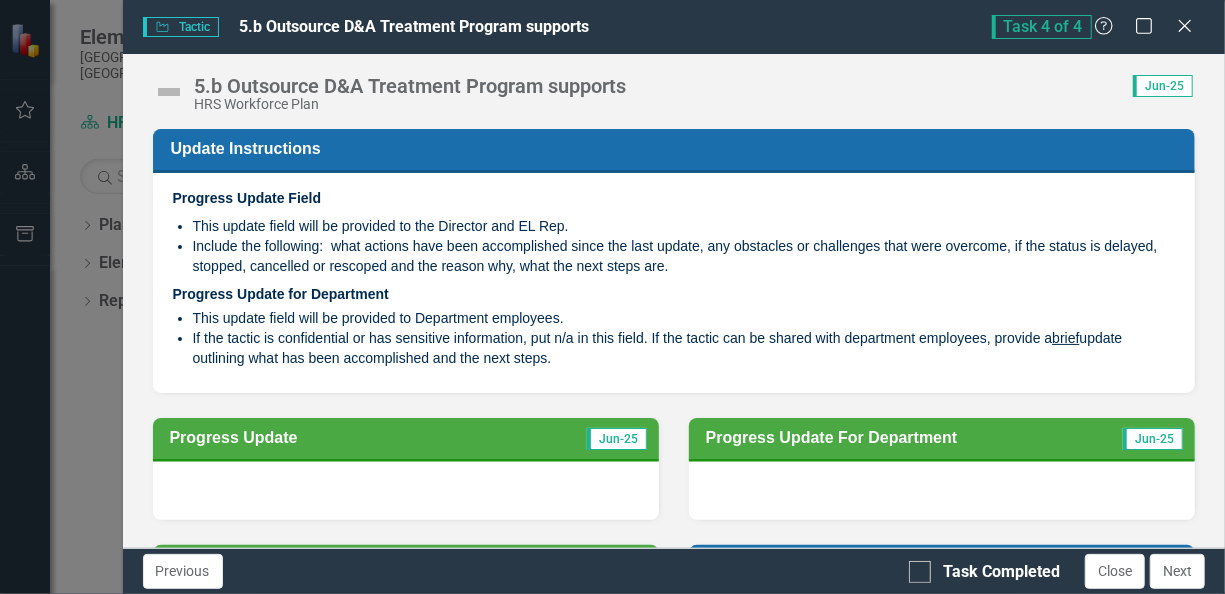 scroll, scrollTop: 300, scrollLeft: 0, axis: vertical 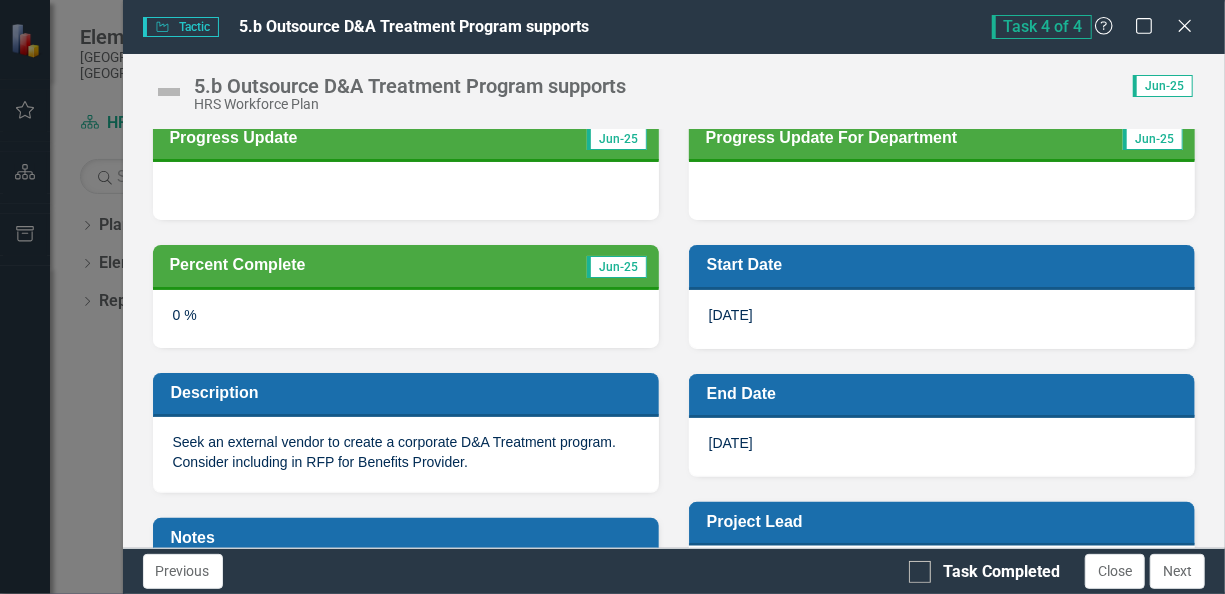 click at bounding box center [406, 191] 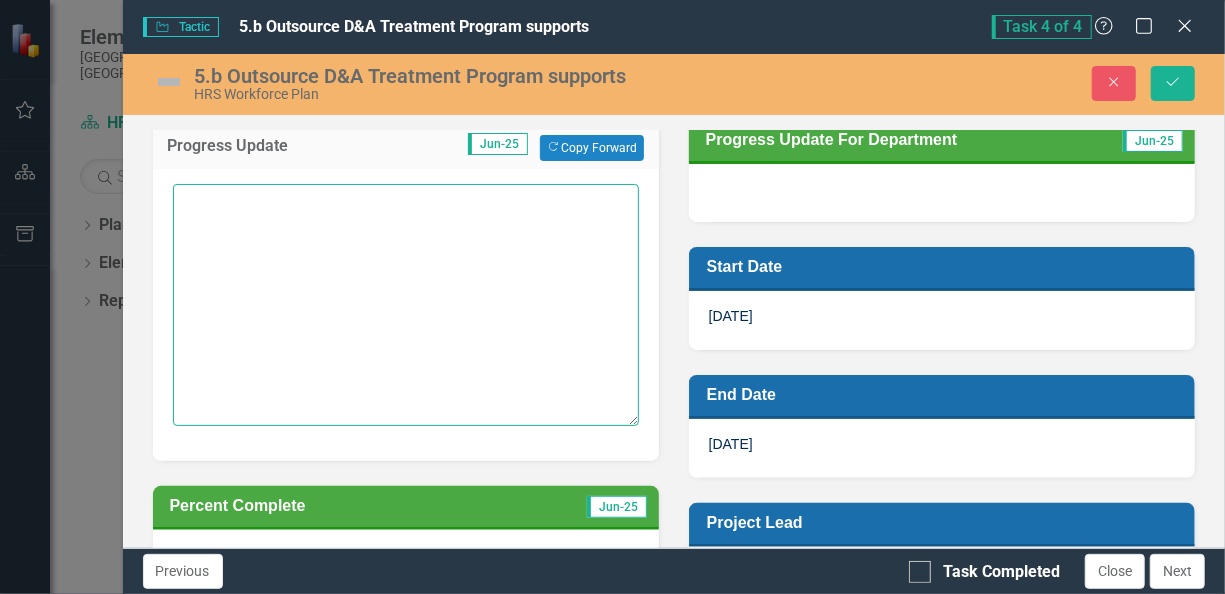 click at bounding box center (406, 305) 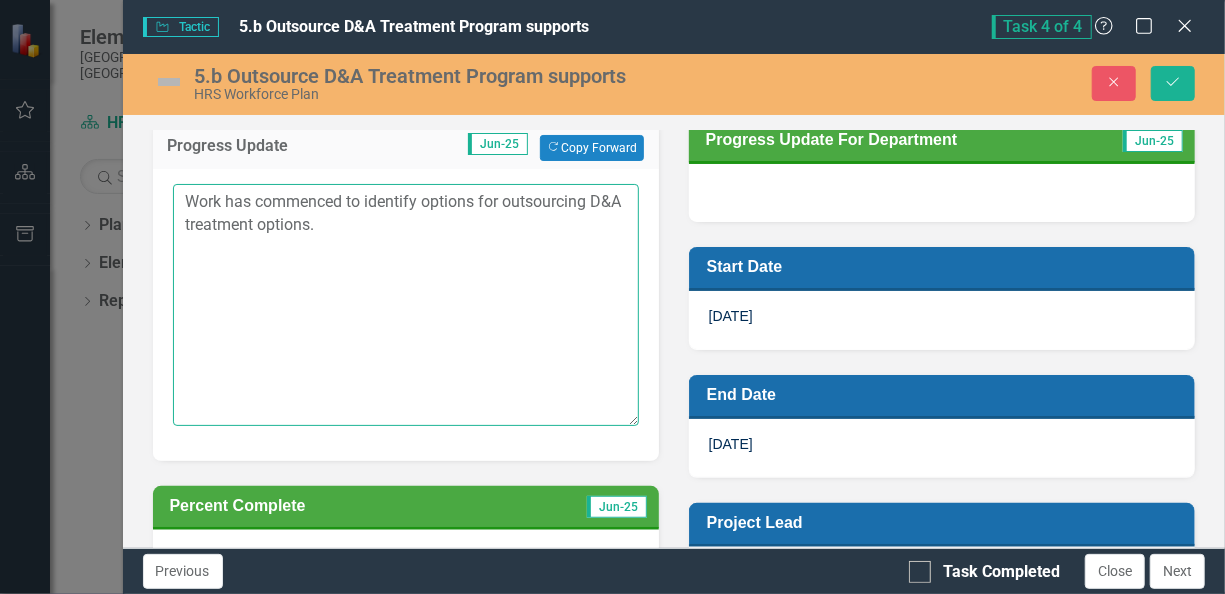 drag, startPoint x: 182, startPoint y: 202, endPoint x: 395, endPoint y: 239, distance: 216.18973 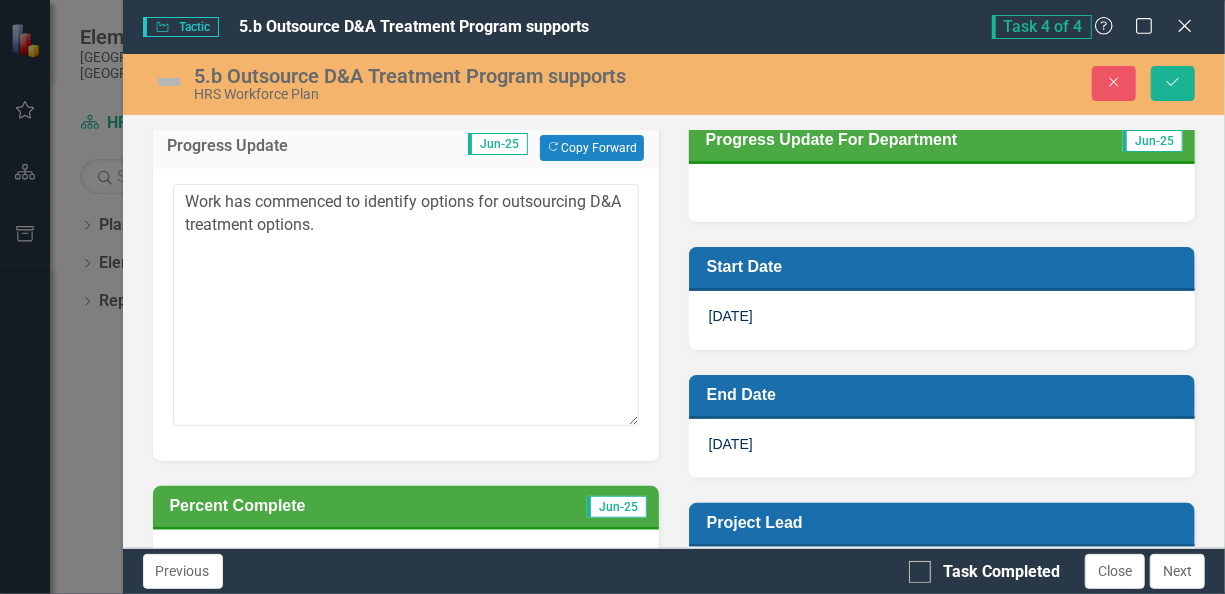 click at bounding box center (942, 193) 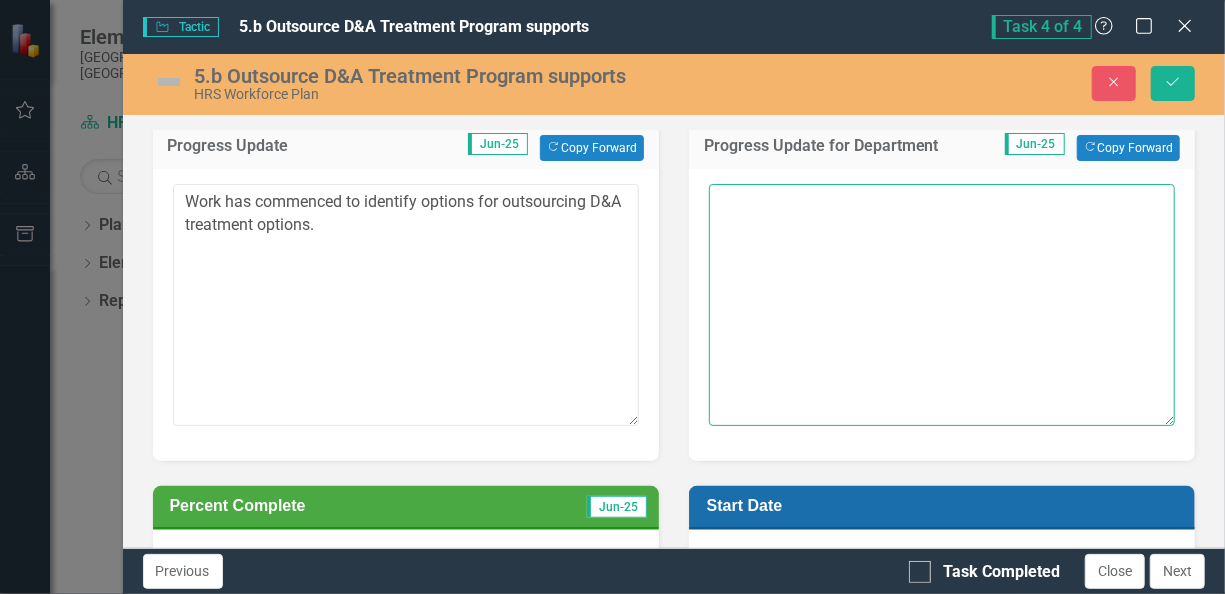 click at bounding box center (942, 305) 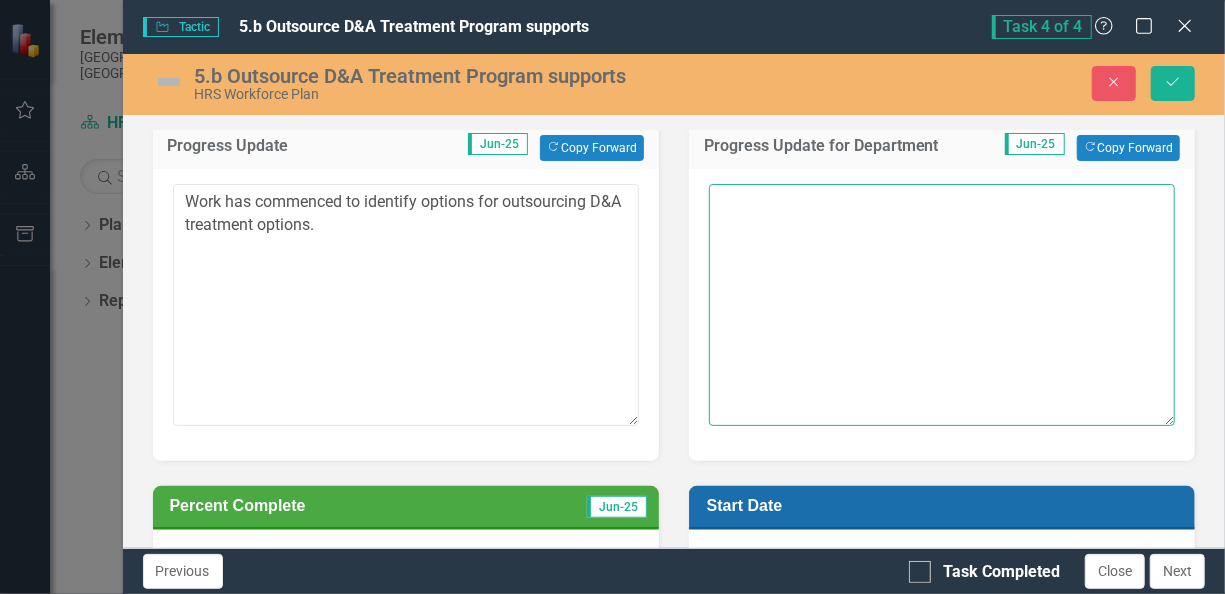 paste on "Work has commenced to identify options for outsourcing D&A treatment options." 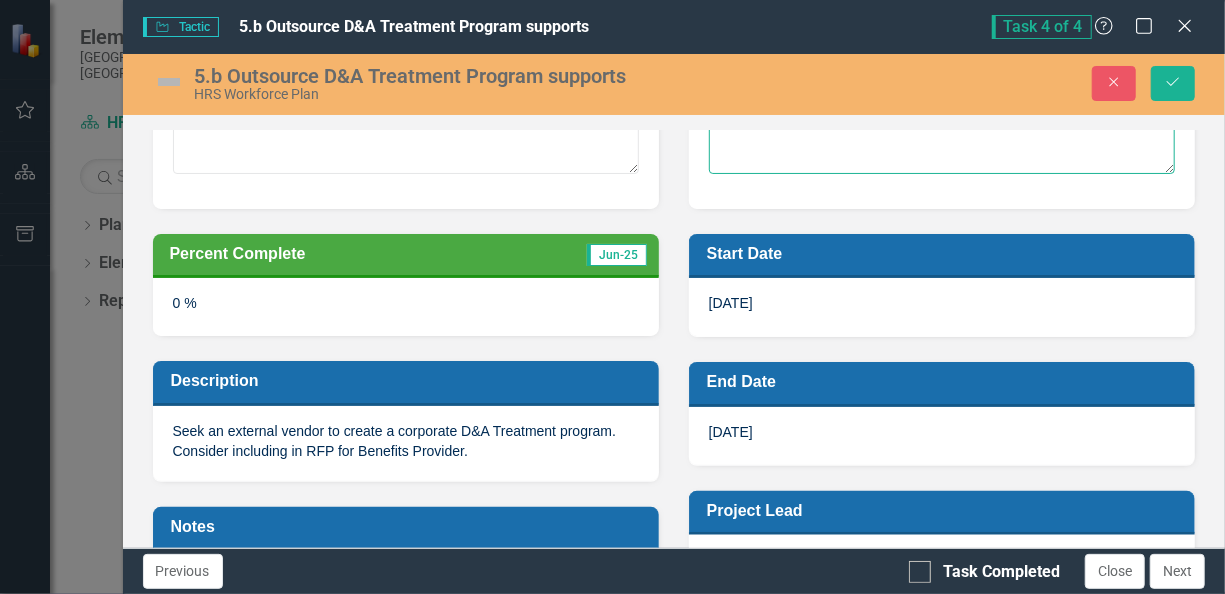 scroll, scrollTop: 600, scrollLeft: 0, axis: vertical 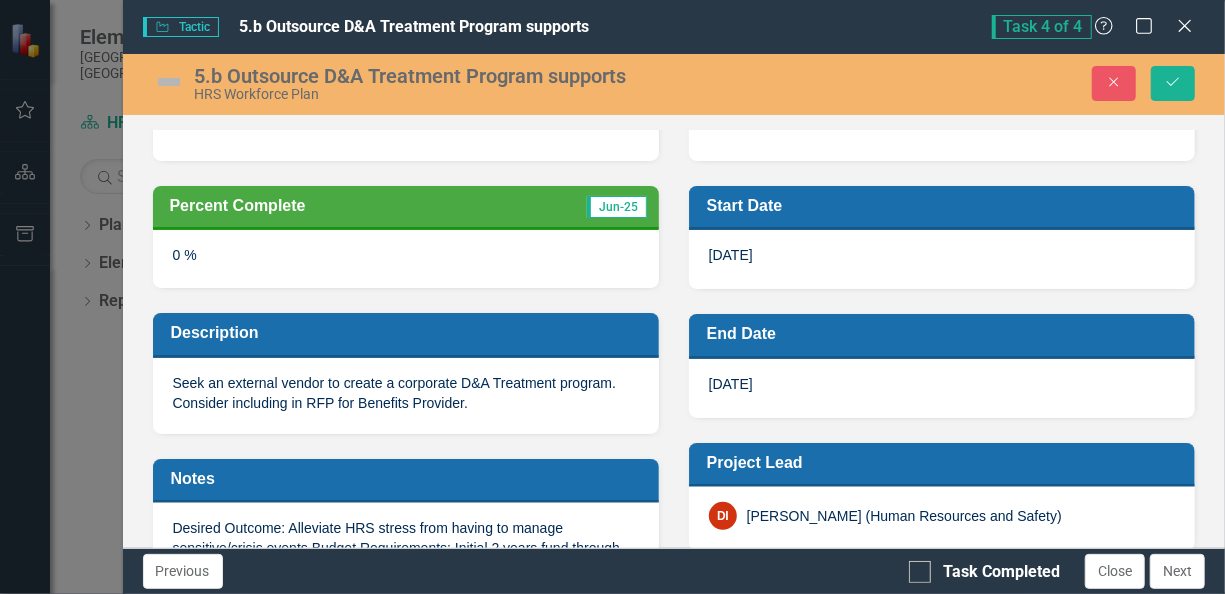 type on "Work has commenced to identify options for outsourcing D&A treatment options." 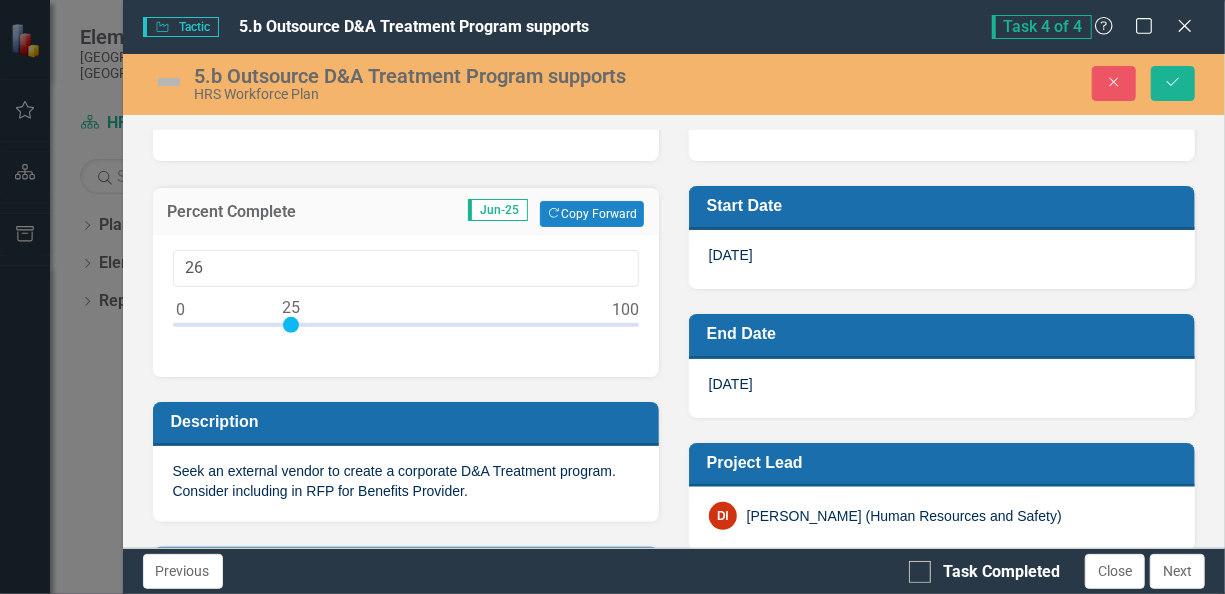 type on "25" 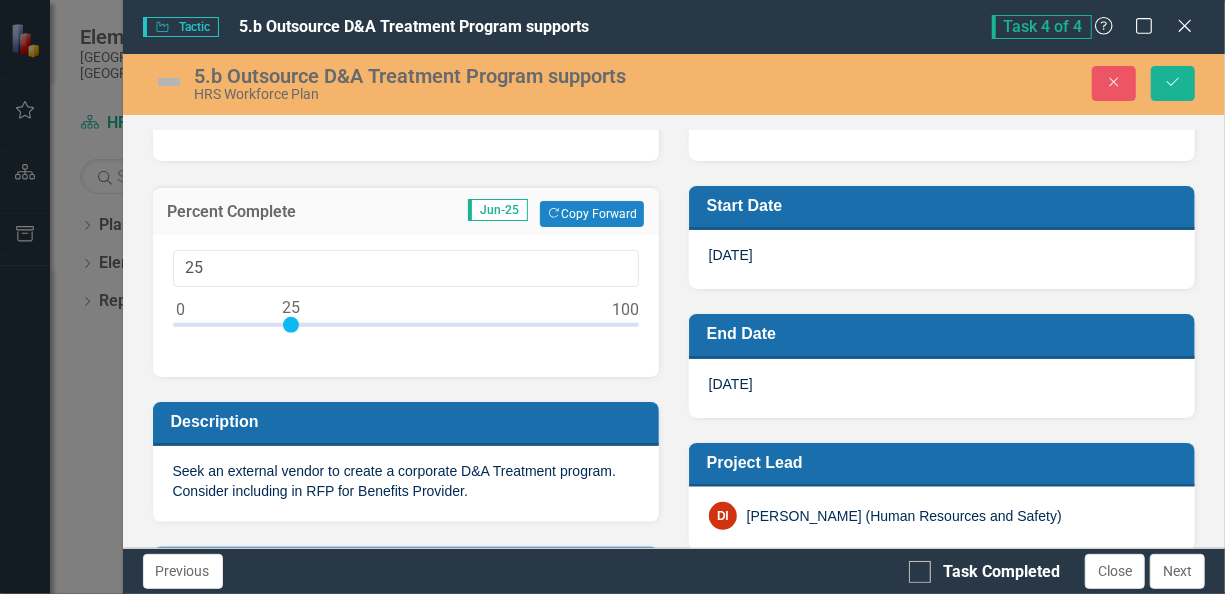 drag, startPoint x: 181, startPoint y: 318, endPoint x: 290, endPoint y: 324, distance: 109.165016 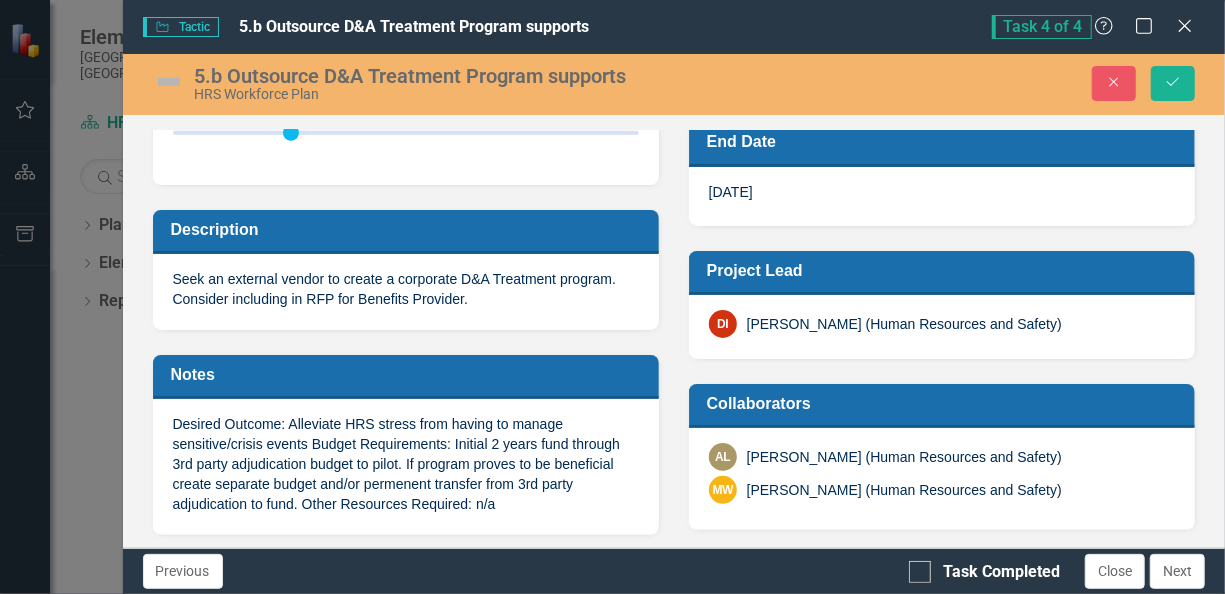 scroll, scrollTop: 794, scrollLeft: 0, axis: vertical 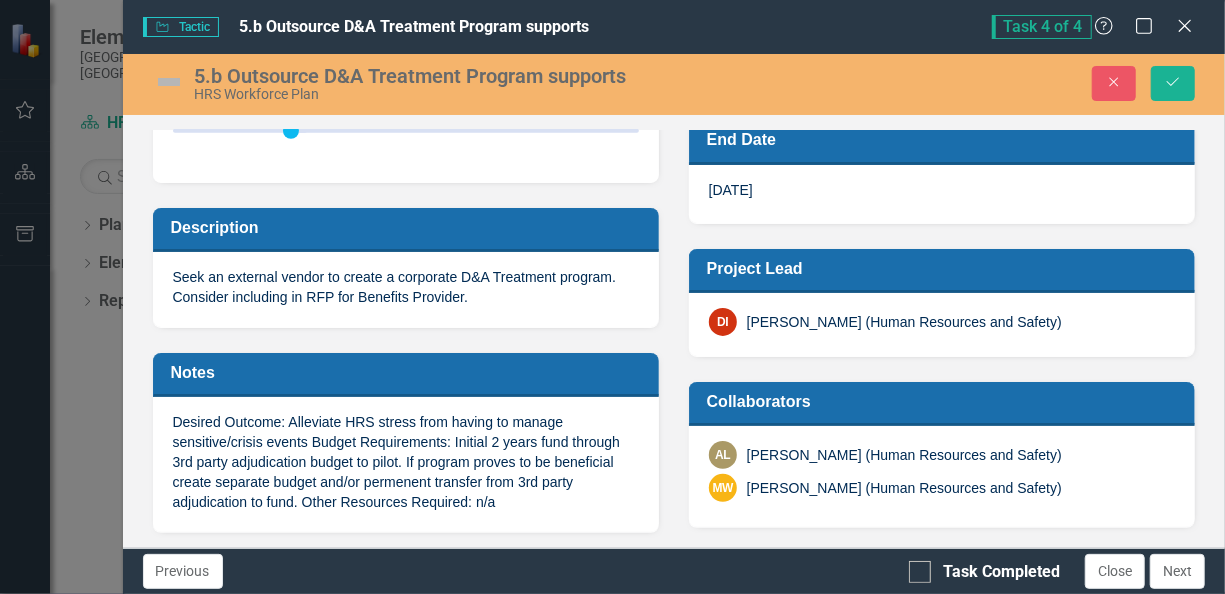 click on "DI [PERSON_NAME] (Human Resources and Safety)" at bounding box center [942, 324] 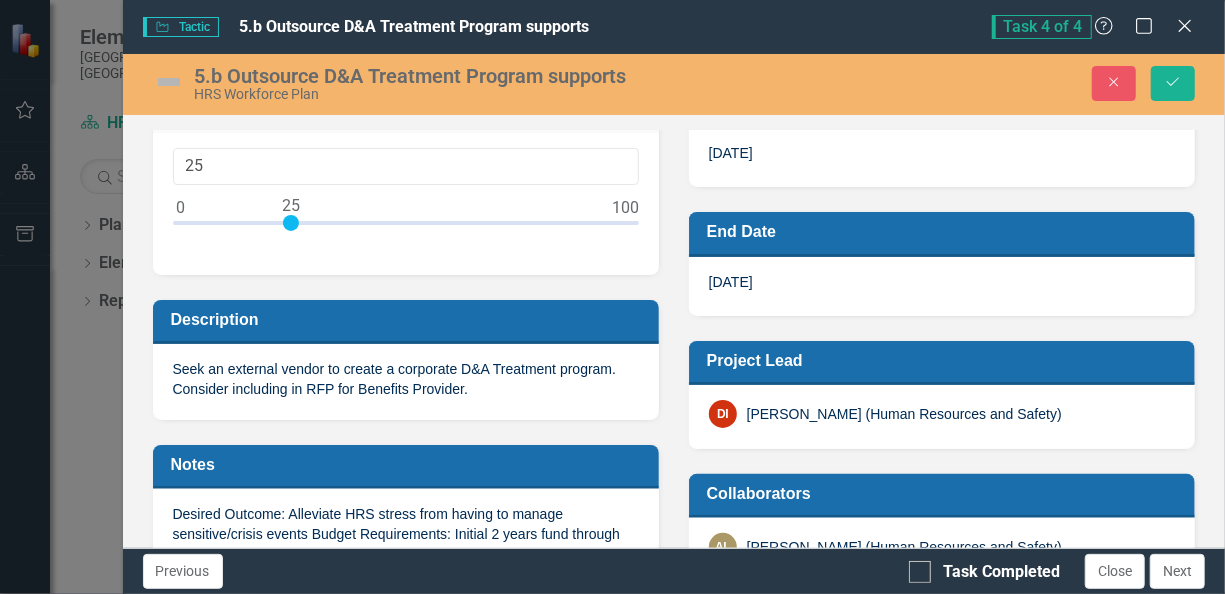scroll, scrollTop: 794, scrollLeft: 0, axis: vertical 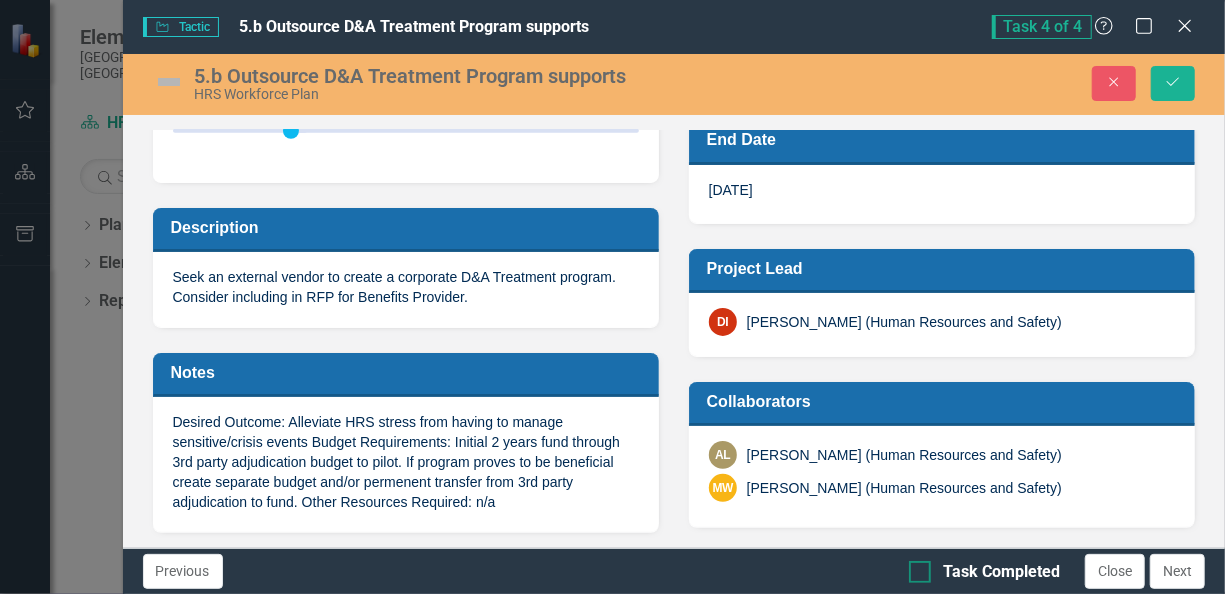 click on "Task Completed" at bounding box center (915, 567) 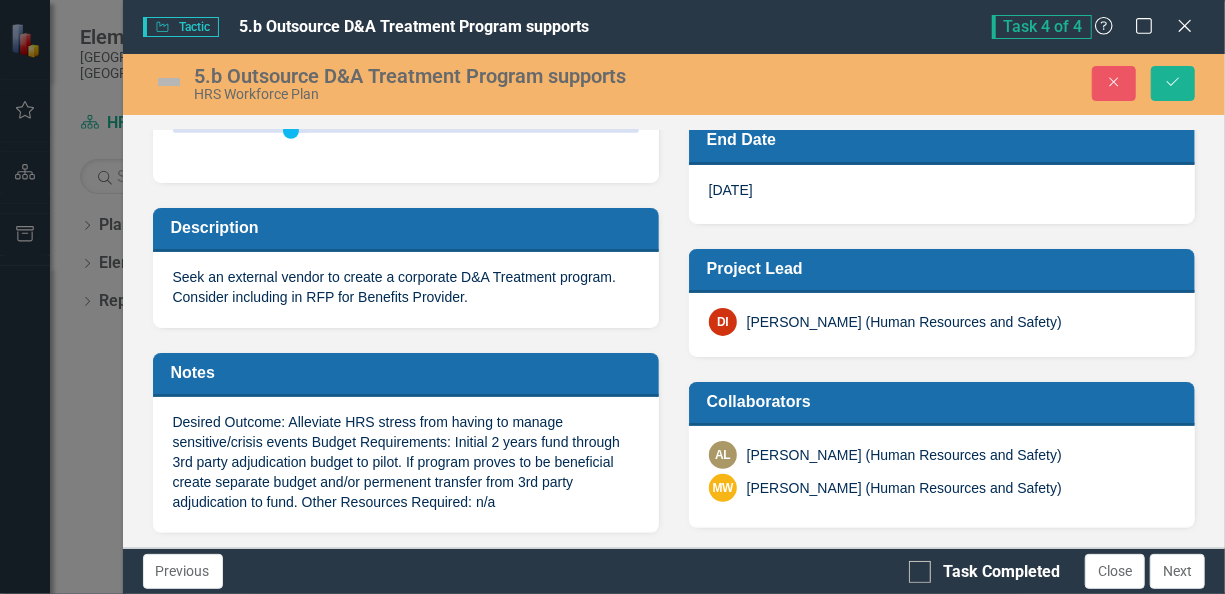 checkbox on "true" 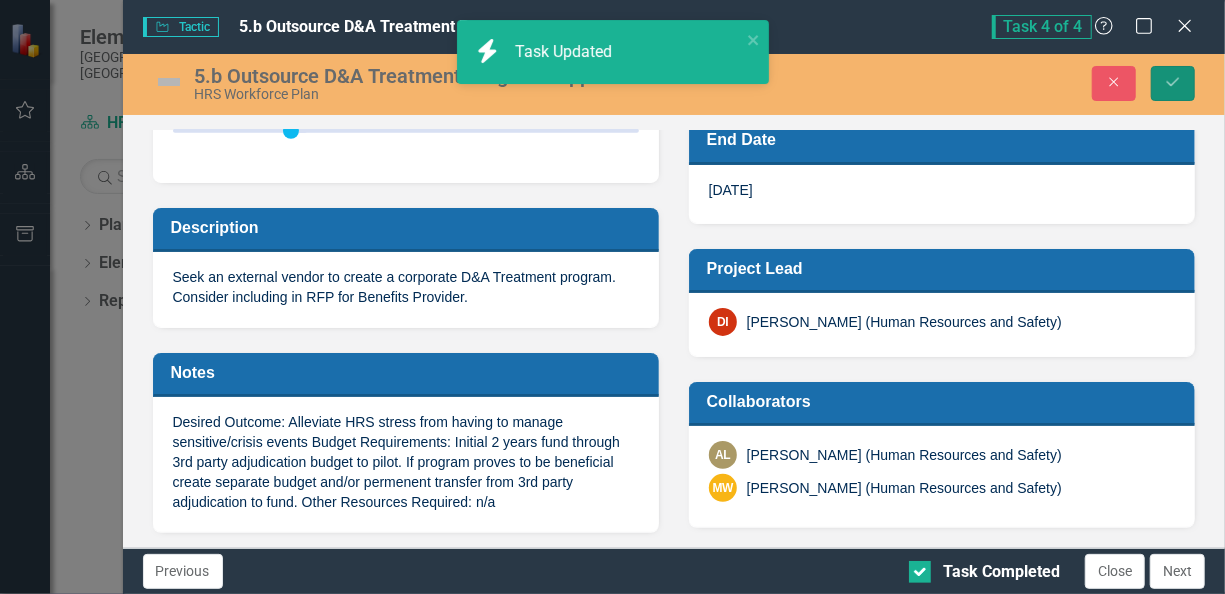 click on "Save" at bounding box center (1173, 83) 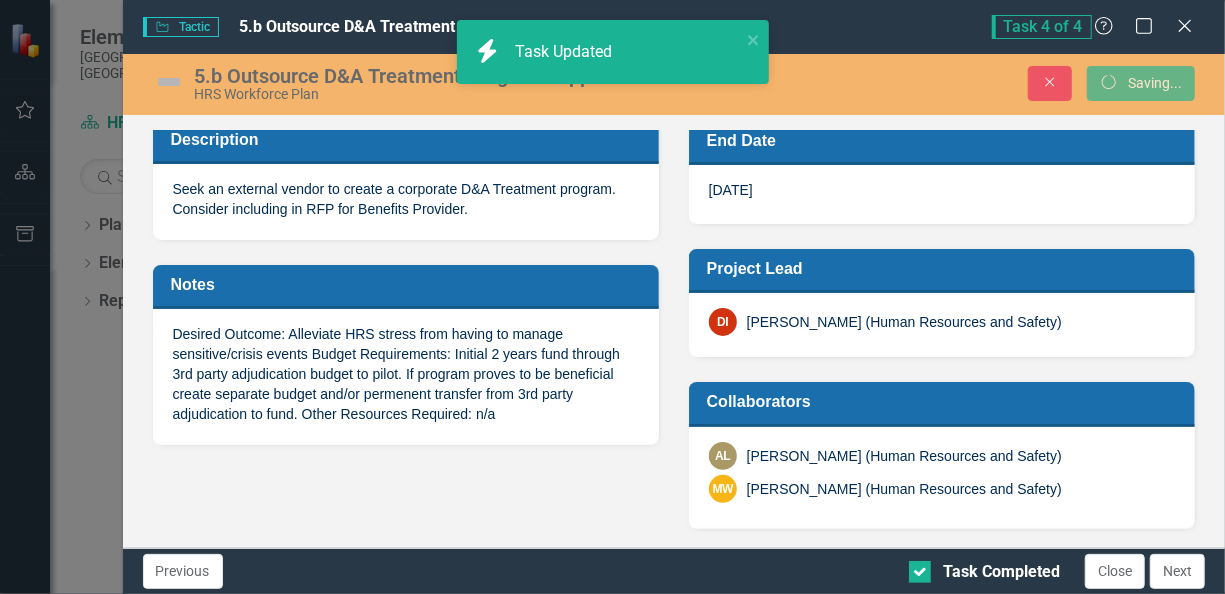 scroll, scrollTop: 567, scrollLeft: 0, axis: vertical 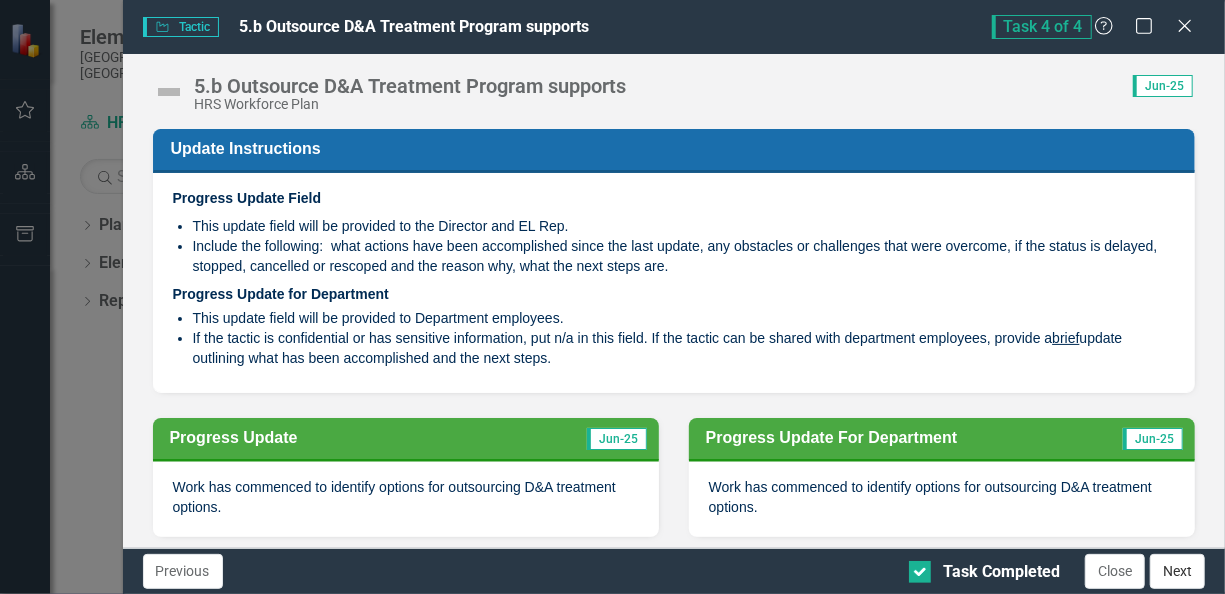 click on "Next" at bounding box center [1177, 571] 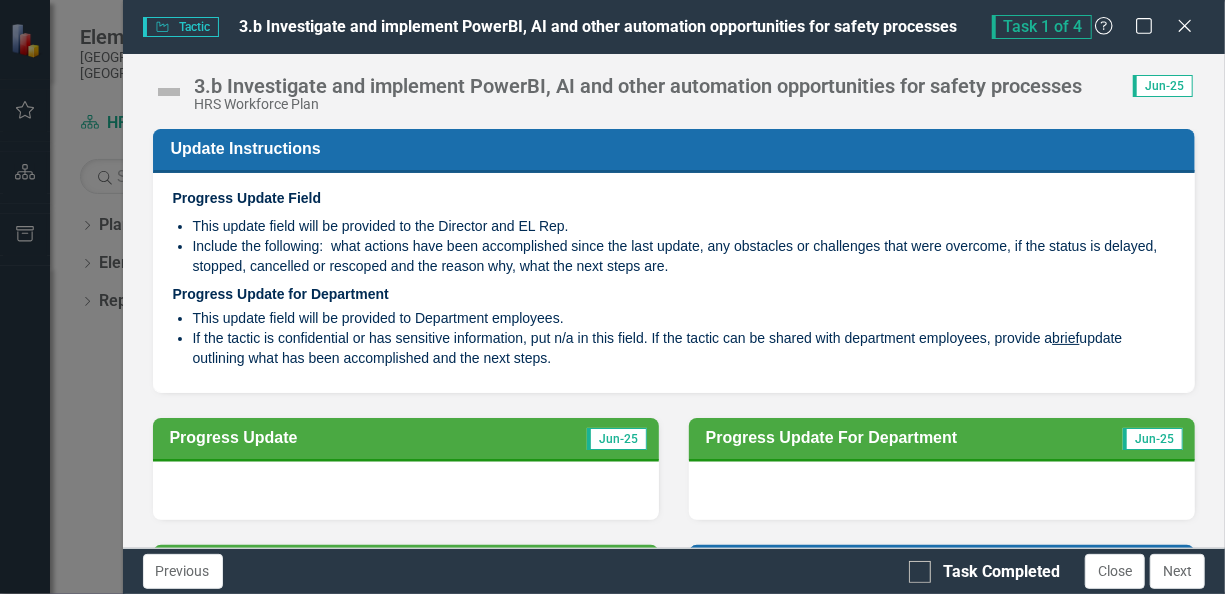 checkbox on "true" 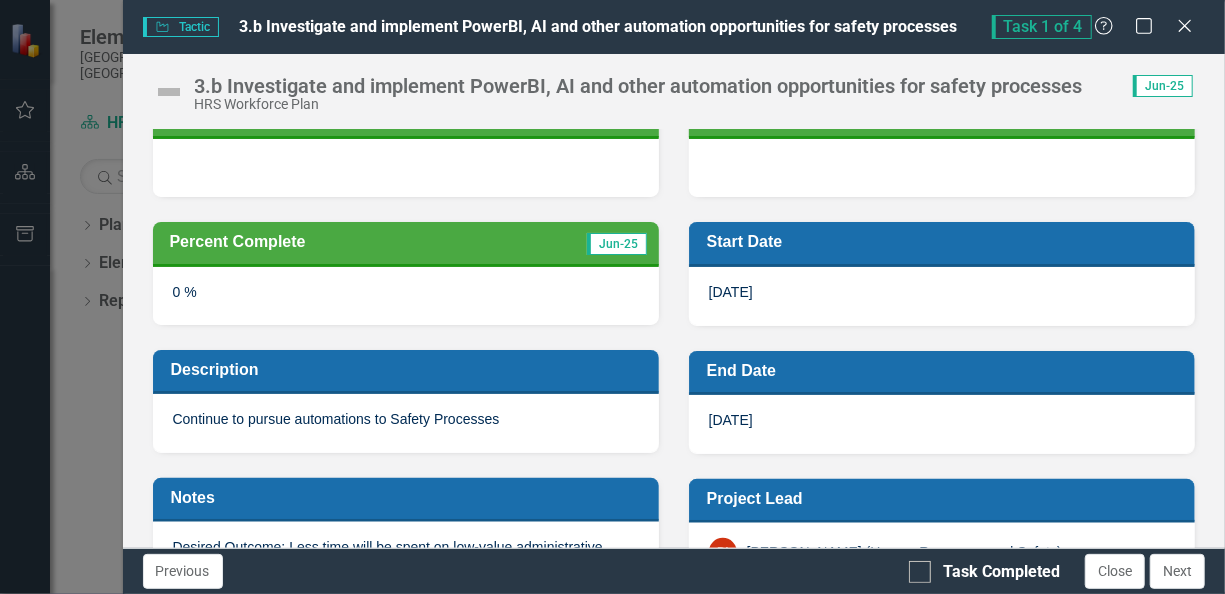 scroll, scrollTop: 200, scrollLeft: 0, axis: vertical 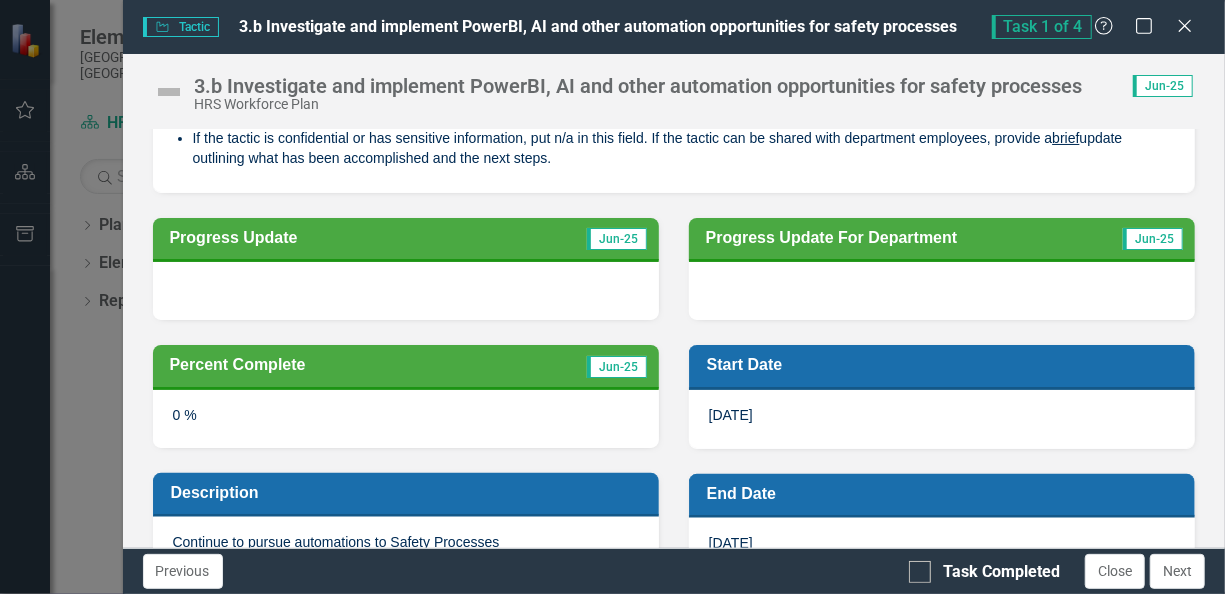 click at bounding box center (406, 291) 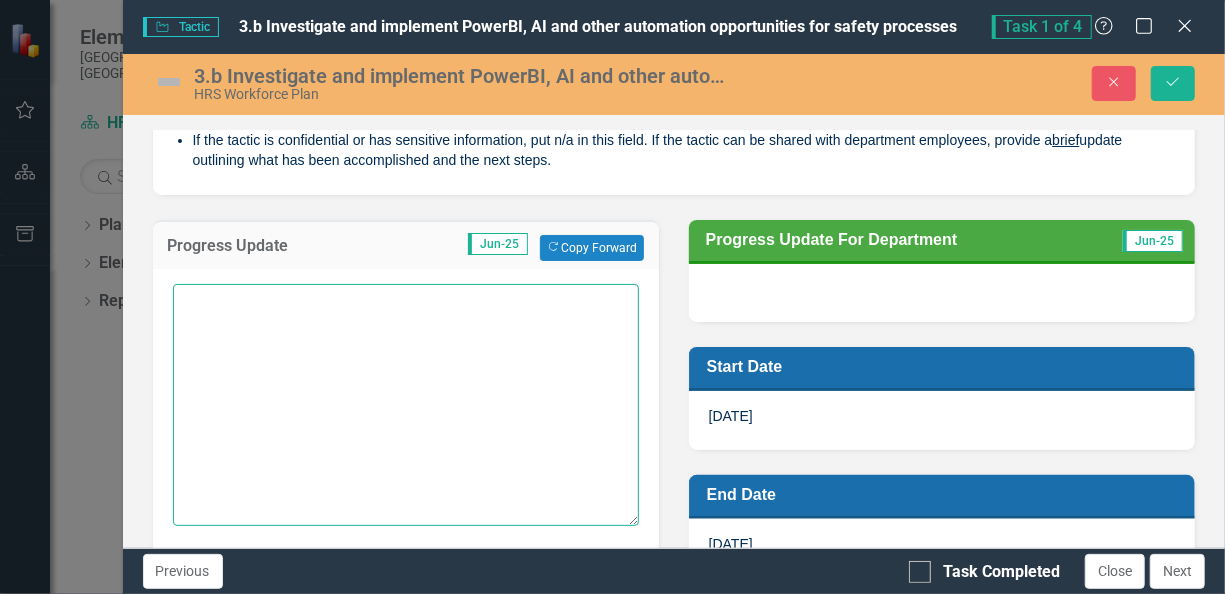 click at bounding box center (406, 405) 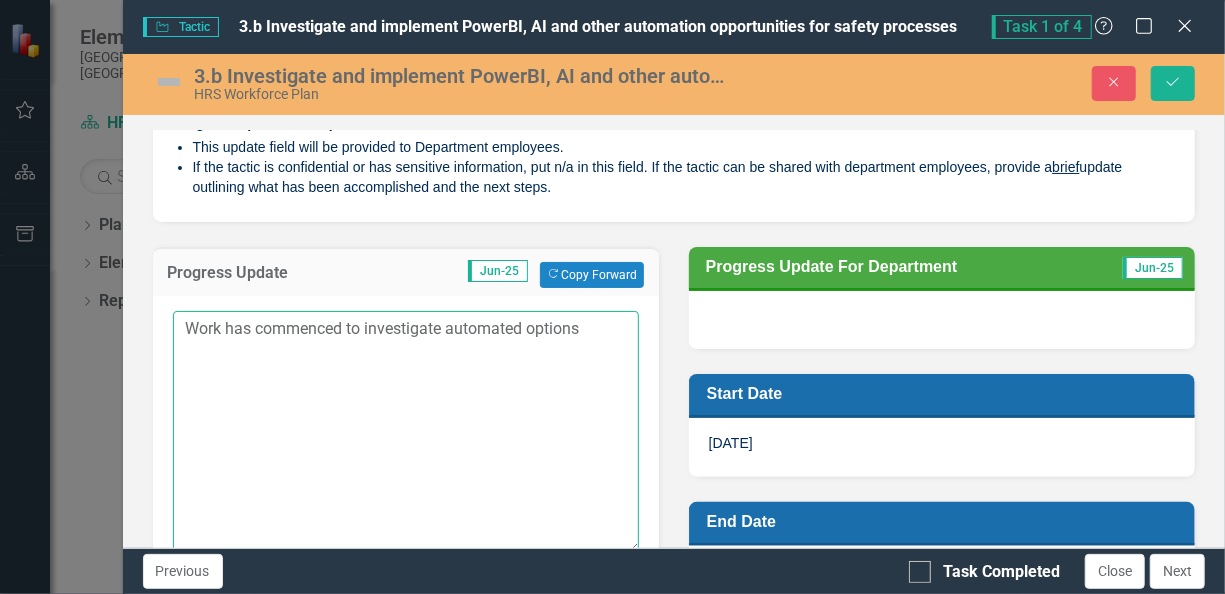 scroll, scrollTop: 169, scrollLeft: 0, axis: vertical 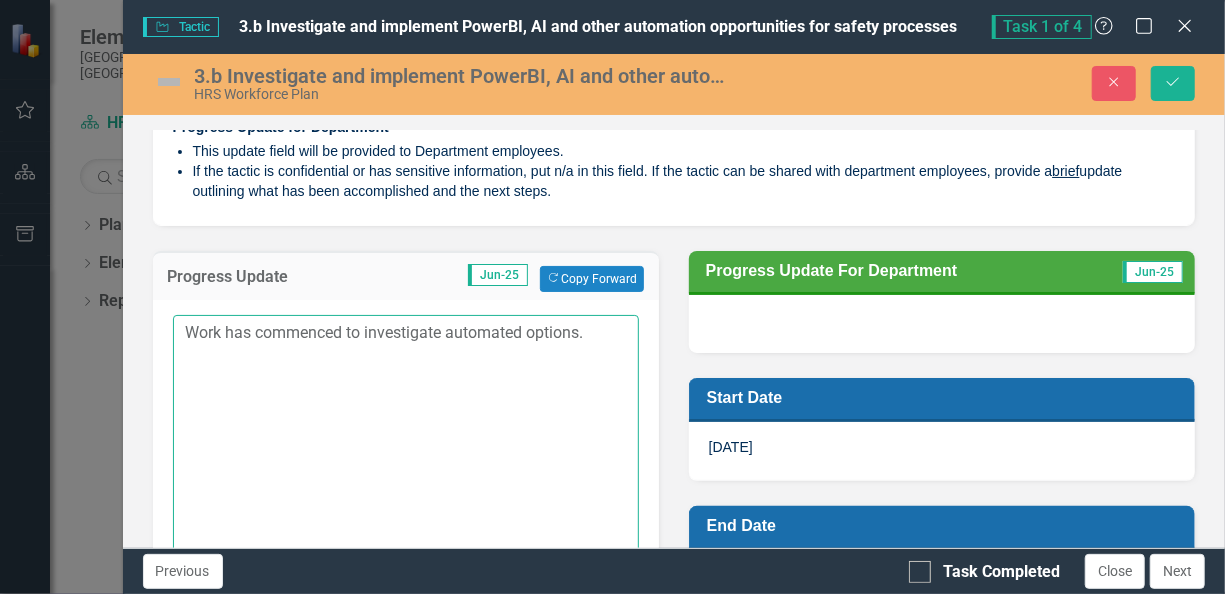 drag, startPoint x: 181, startPoint y: 330, endPoint x: 601, endPoint y: 346, distance: 420.30466 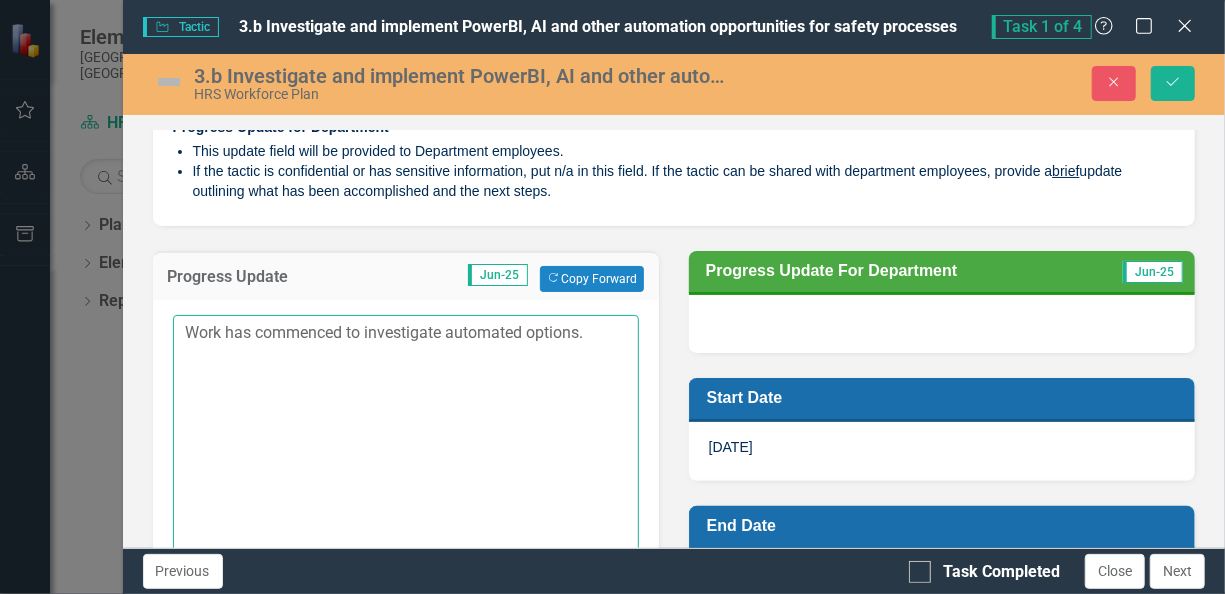 click on "Work has commenced to investigate automated options." at bounding box center (406, 436) 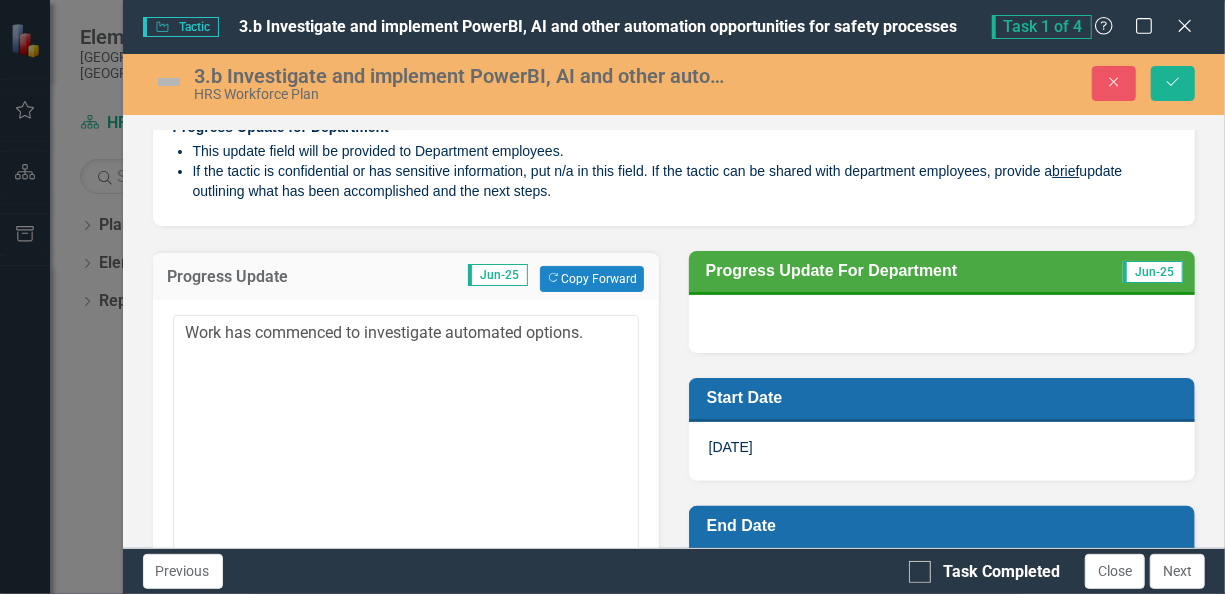 click at bounding box center (942, 324) 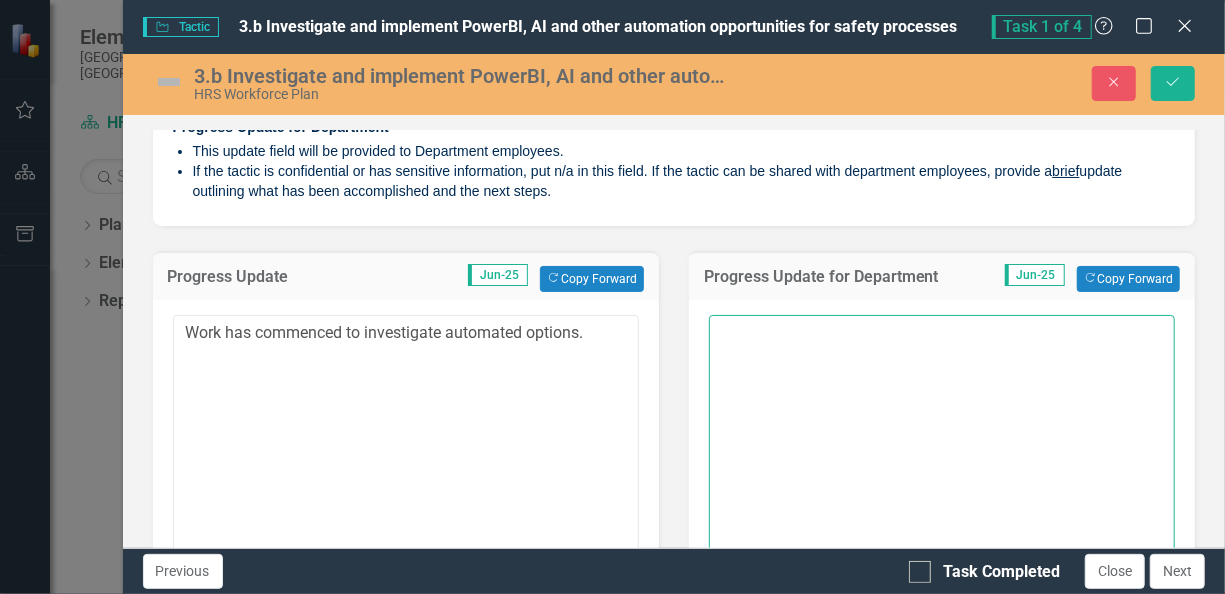 click at bounding box center [942, 436] 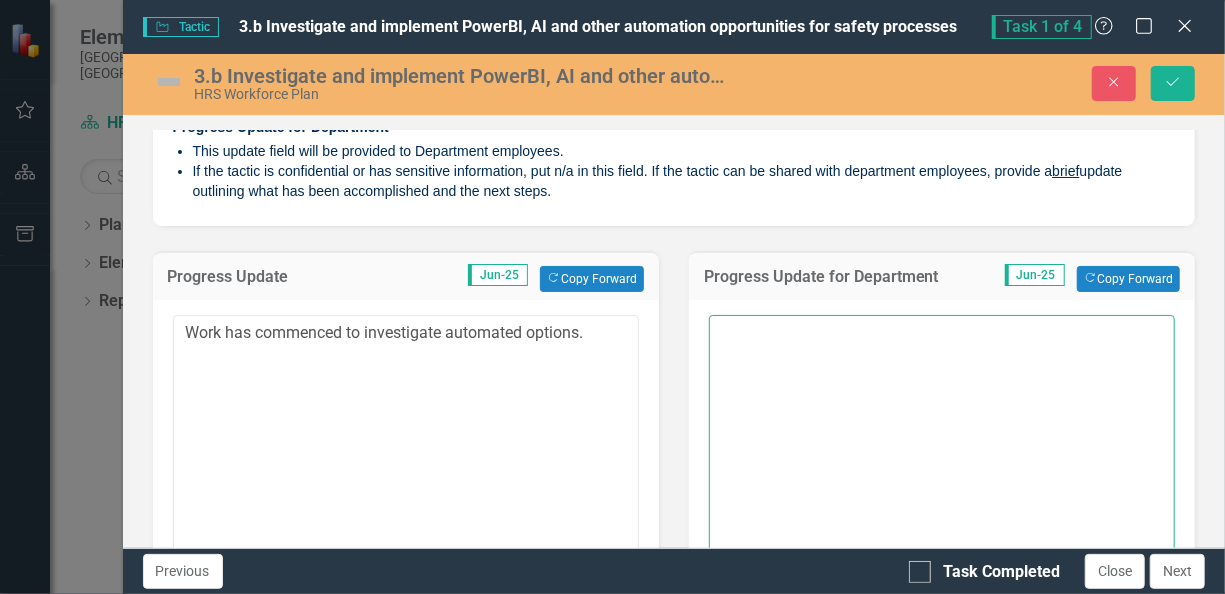 paste on "Work has commenced to investigate automated options." 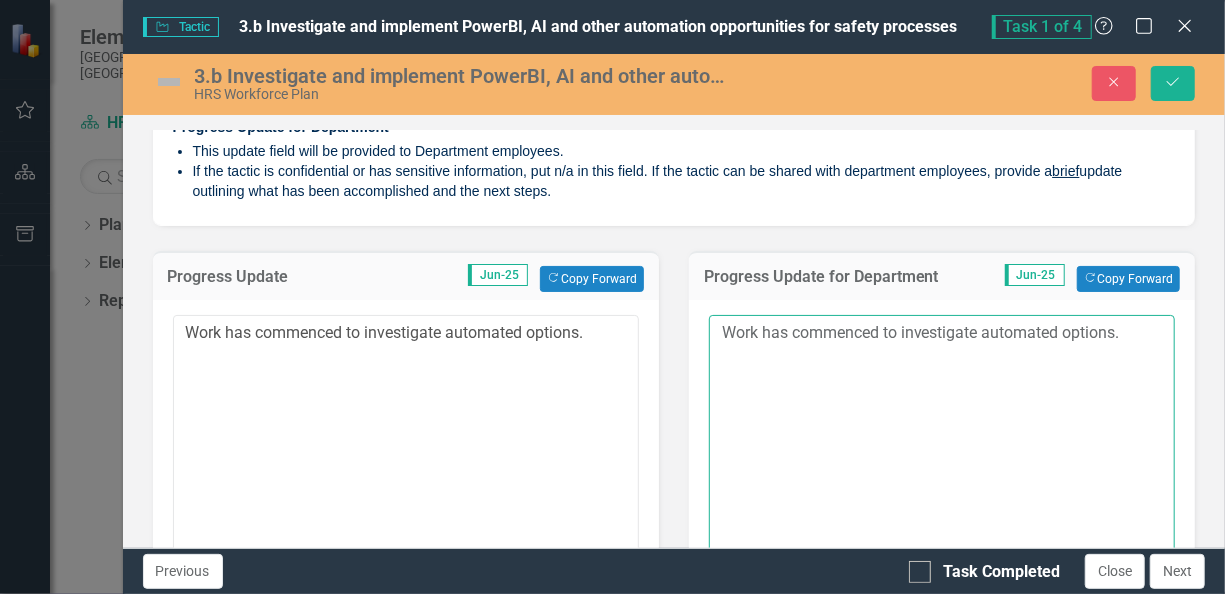 type on "Work has commenced to investigate automated options." 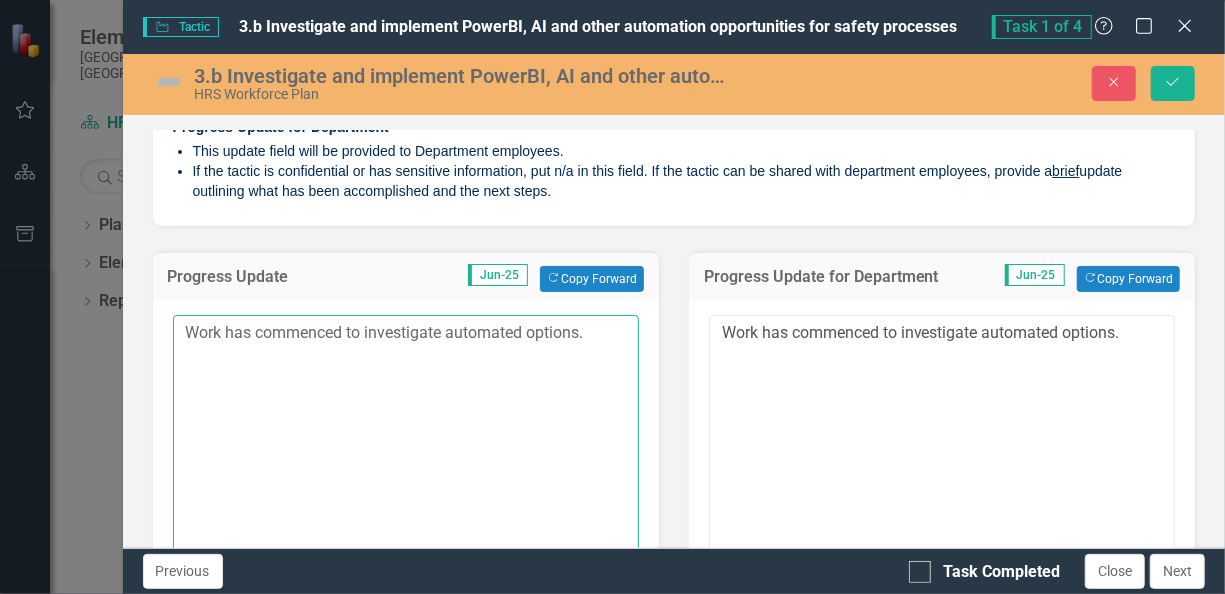 click on "Work has commenced to investigate automated options." at bounding box center [406, 436] 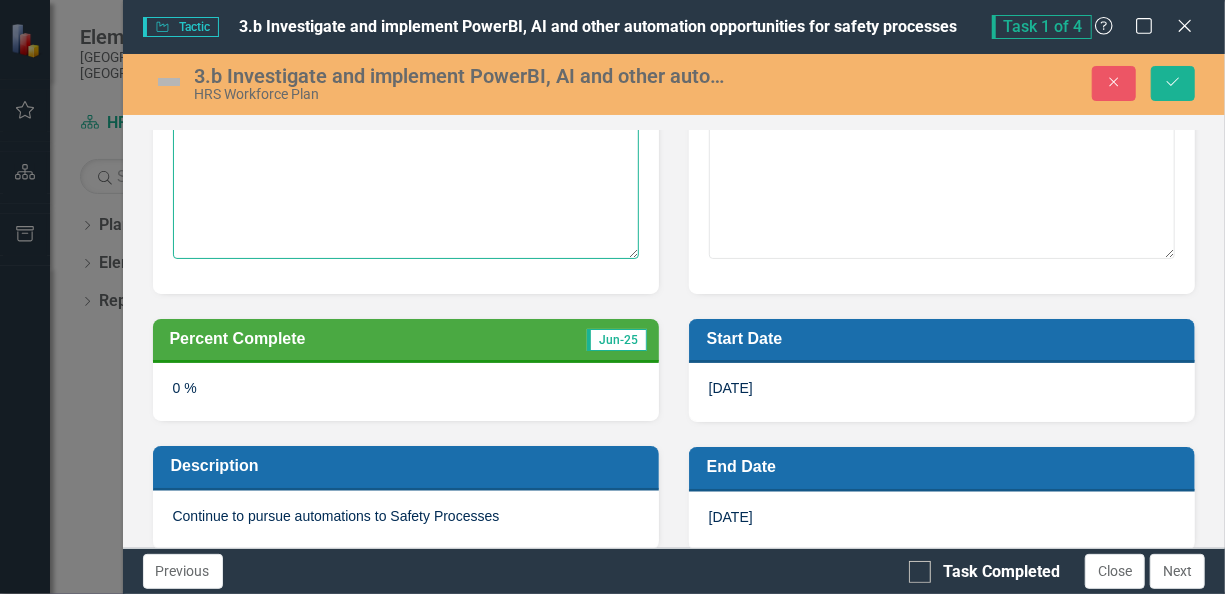 scroll, scrollTop: 469, scrollLeft: 0, axis: vertical 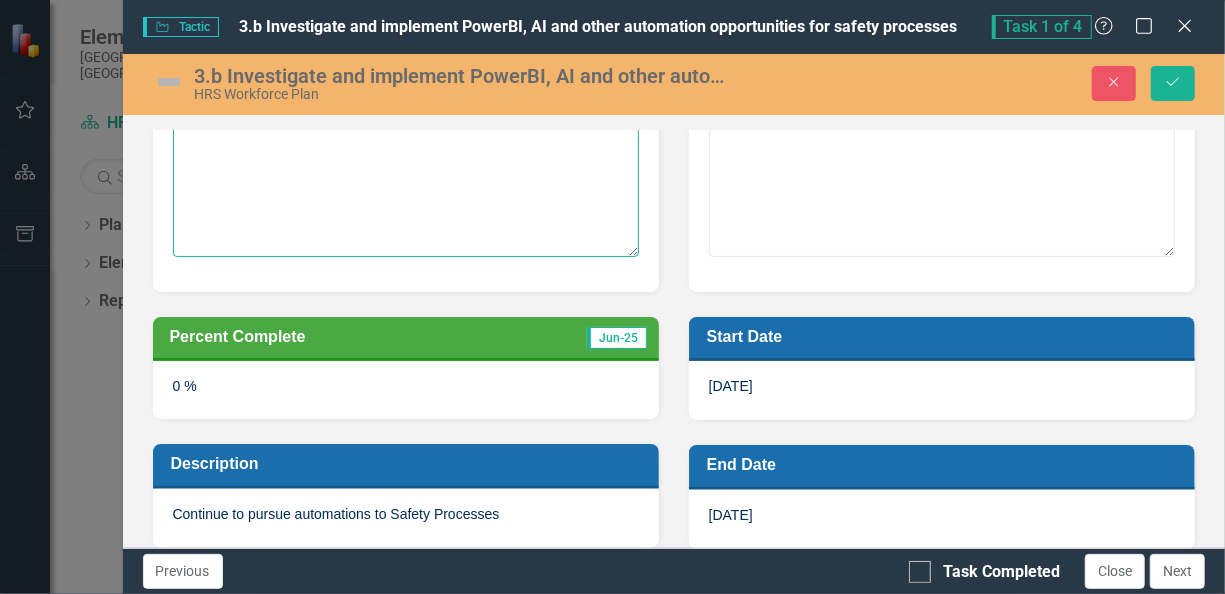 type on "Work has commenced to investigate automated options." 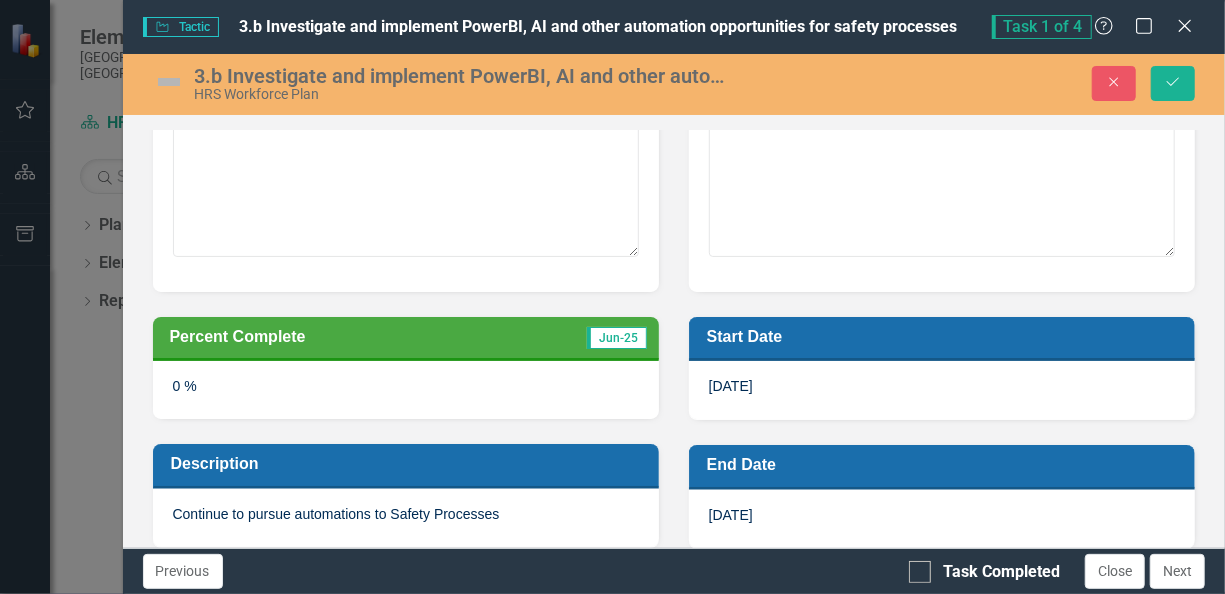 click on "0 %" at bounding box center (406, 390) 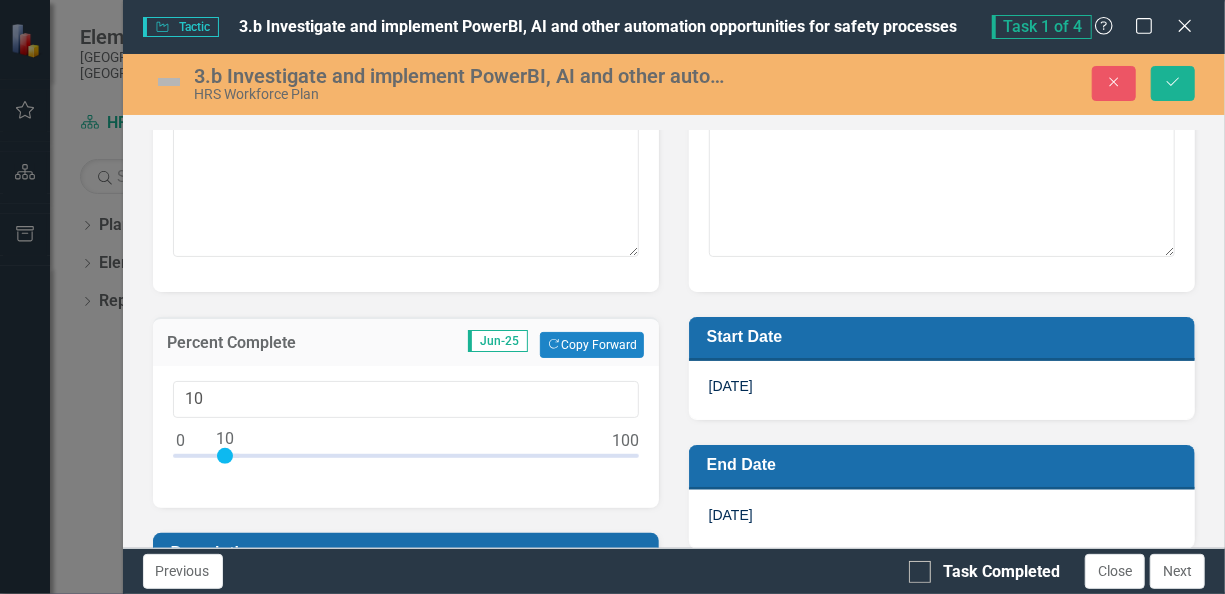drag, startPoint x: 182, startPoint y: 448, endPoint x: 225, endPoint y: 450, distance: 43.046486 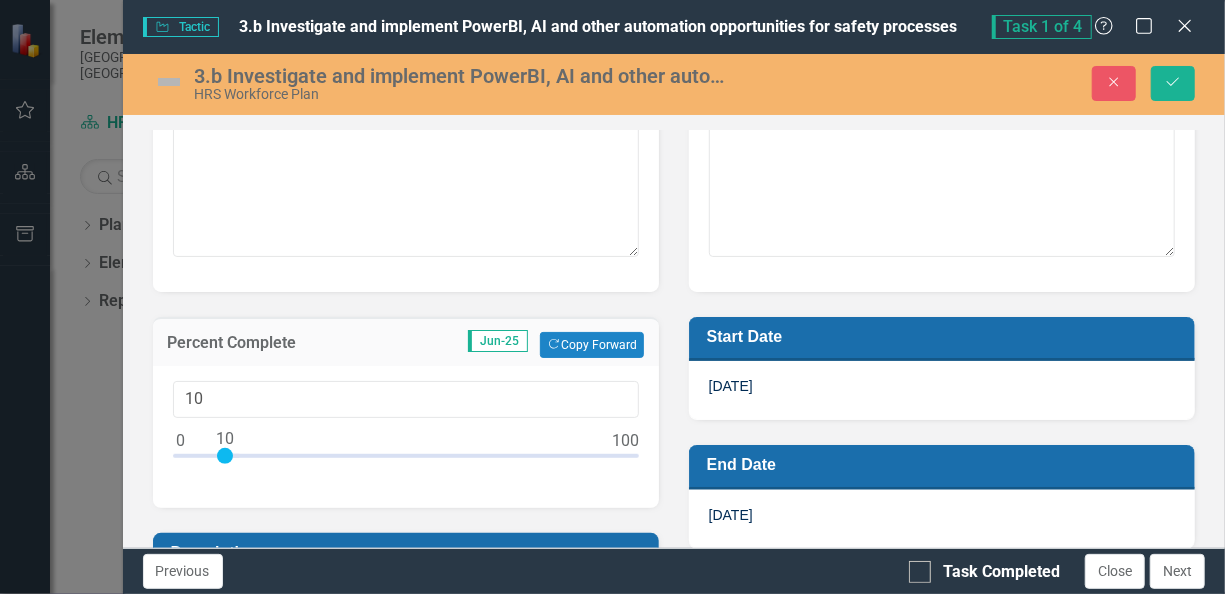 click at bounding box center [225, 456] 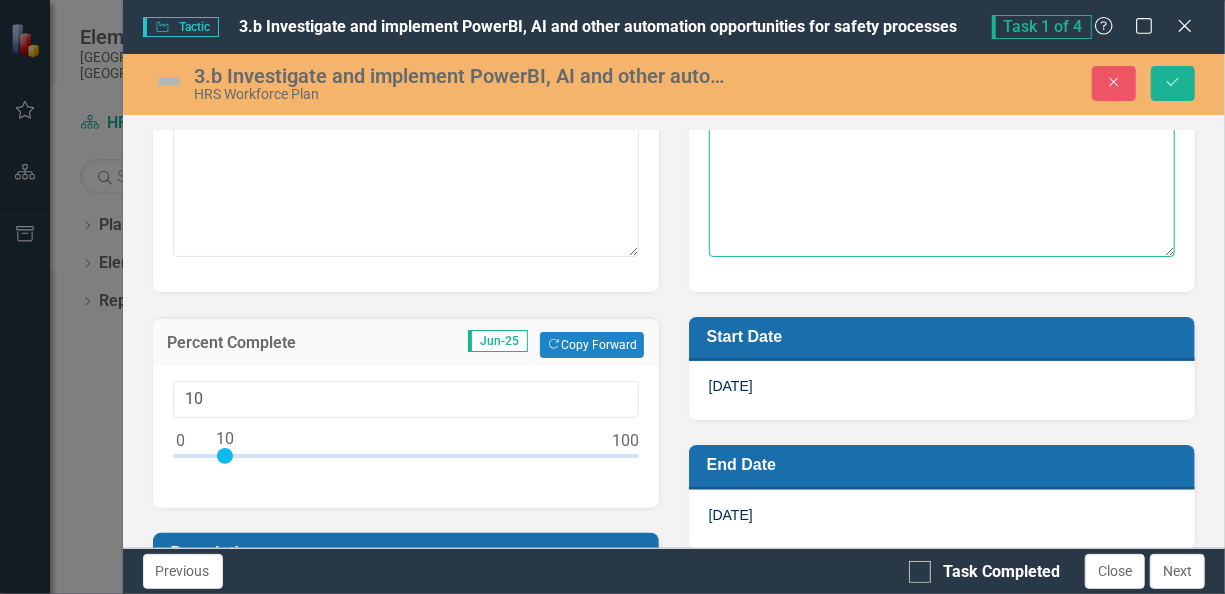 click on "Work has commenced to investigate automated options." at bounding box center [942, 136] 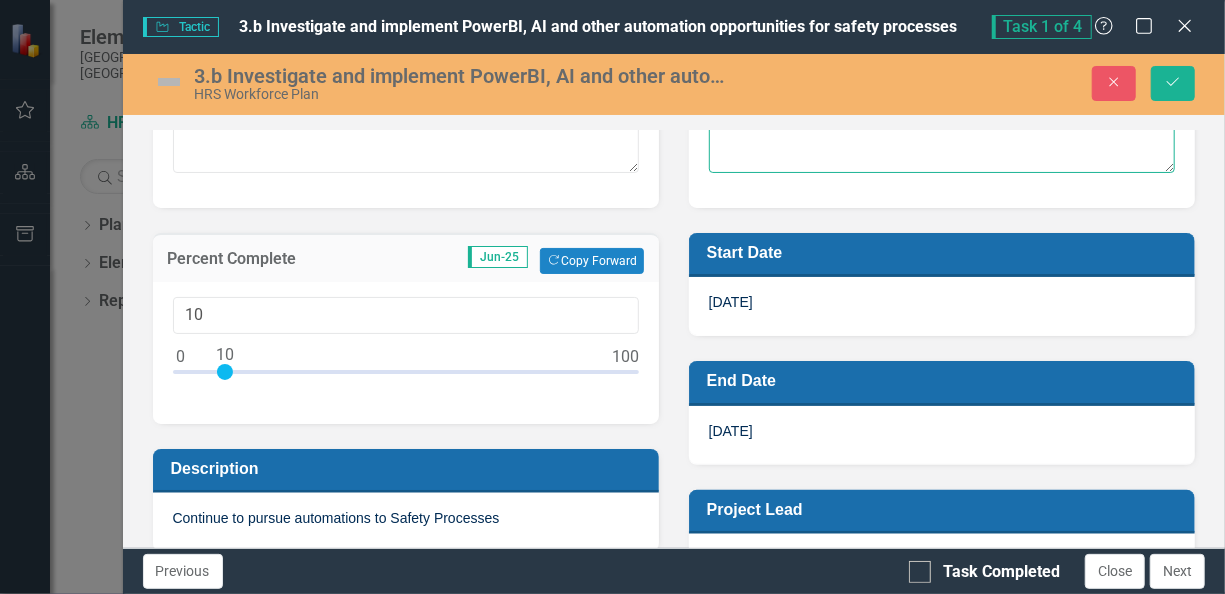 scroll, scrollTop: 557, scrollLeft: 0, axis: vertical 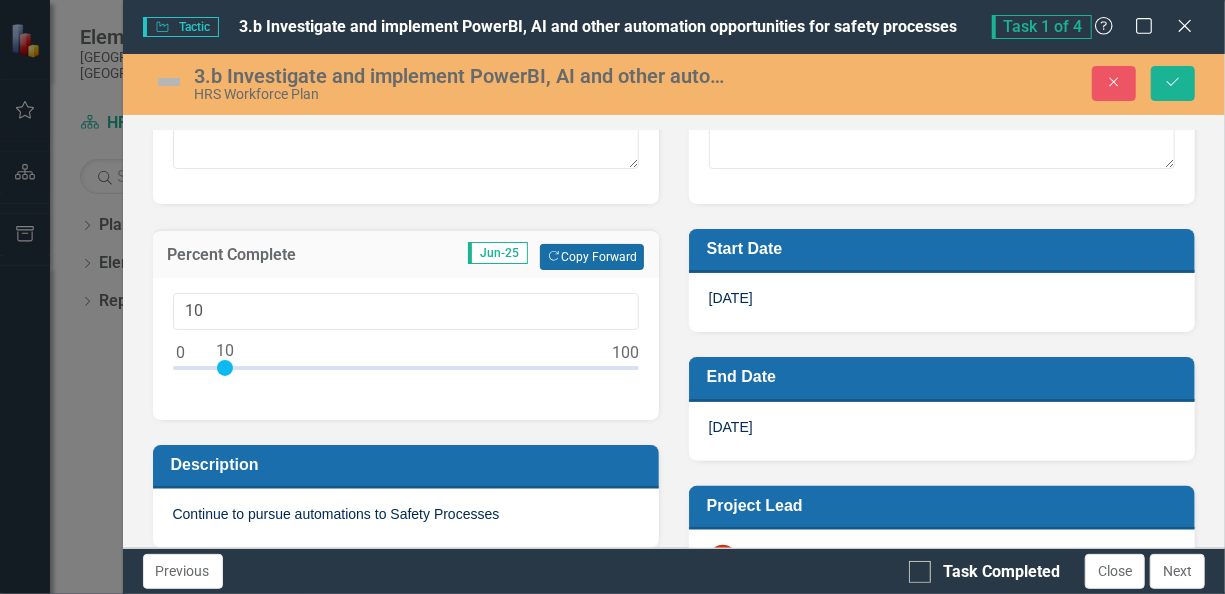 click on "Copy Forward  Copy Forward" at bounding box center (591, 257) 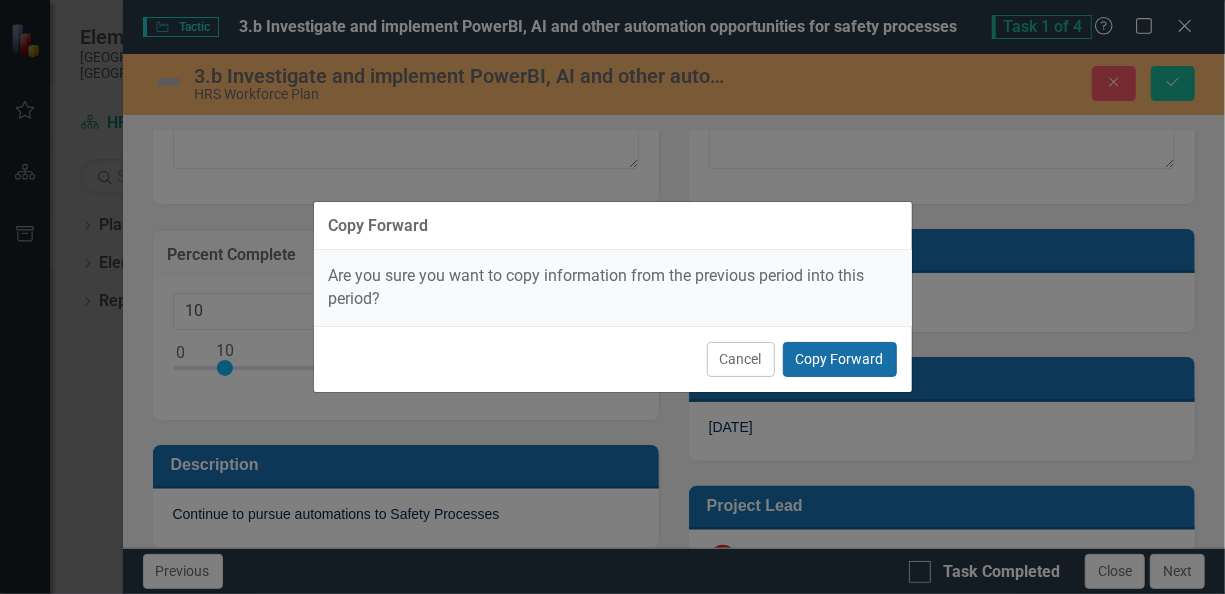 click on "Copy Forward" at bounding box center (840, 359) 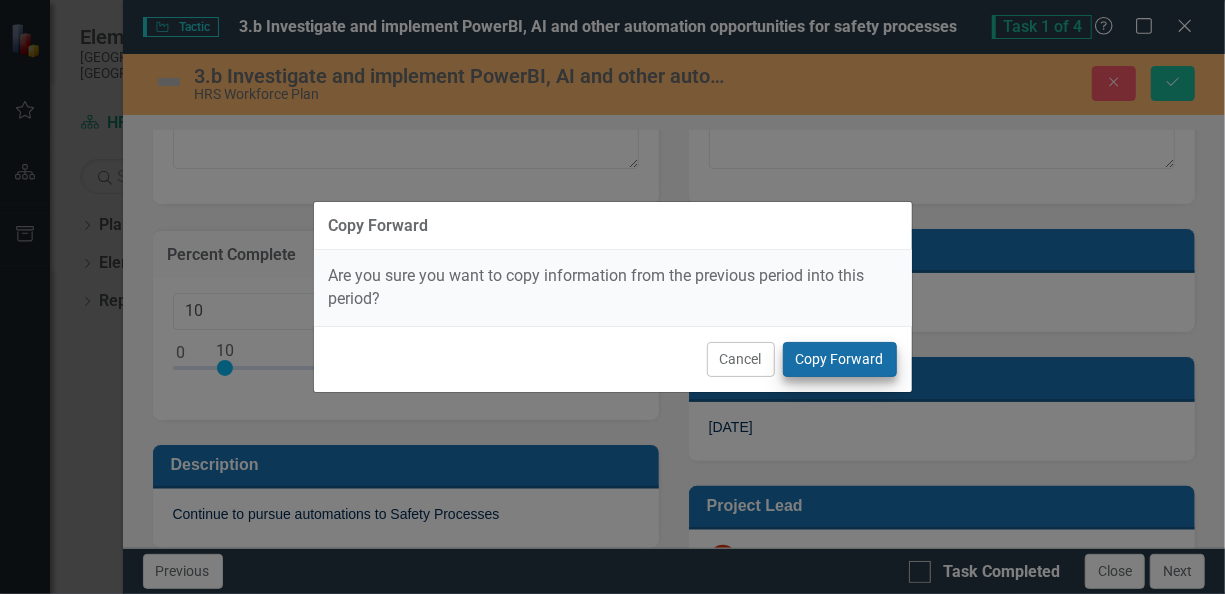type on "0" 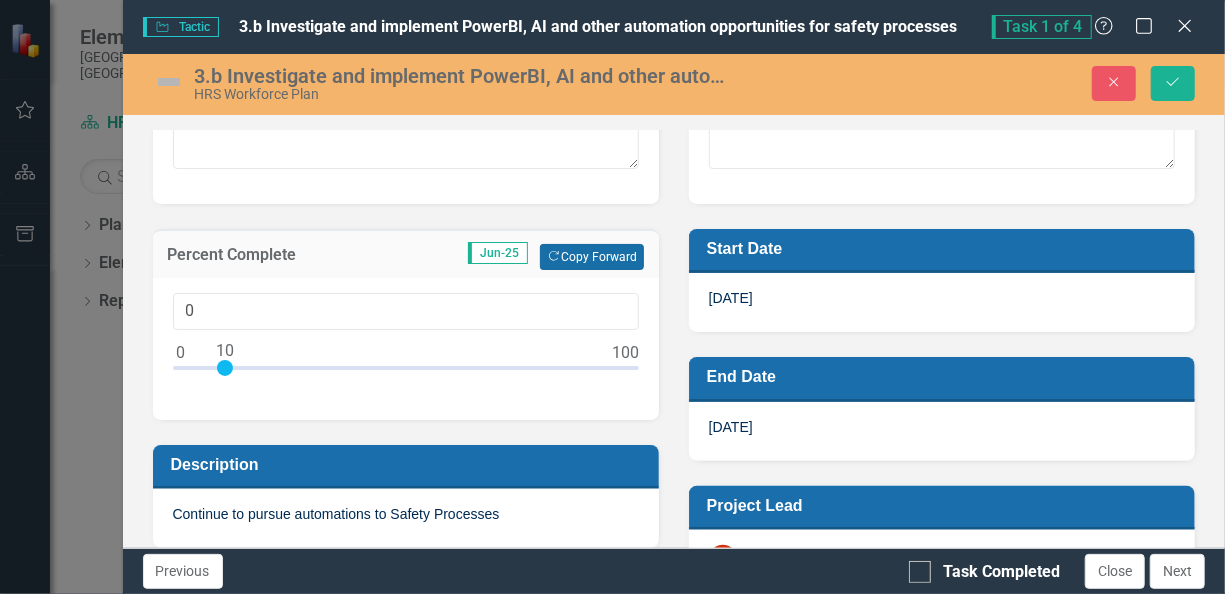 scroll, scrollTop: 757, scrollLeft: 0, axis: vertical 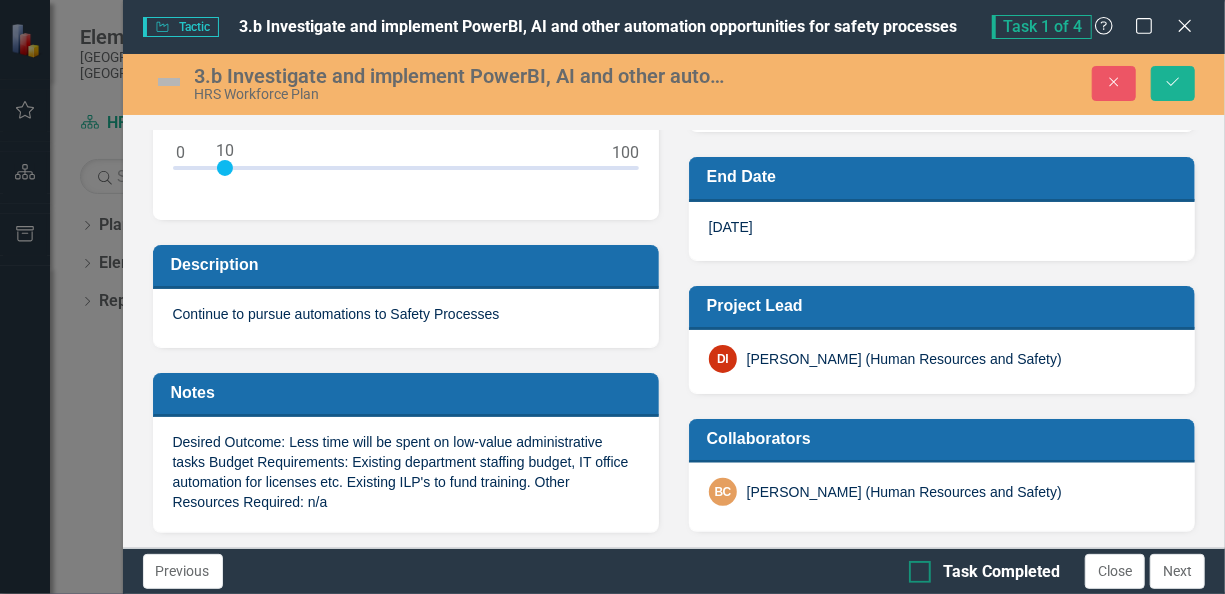 drag, startPoint x: 919, startPoint y: 569, endPoint x: 930, endPoint y: 534, distance: 36.687874 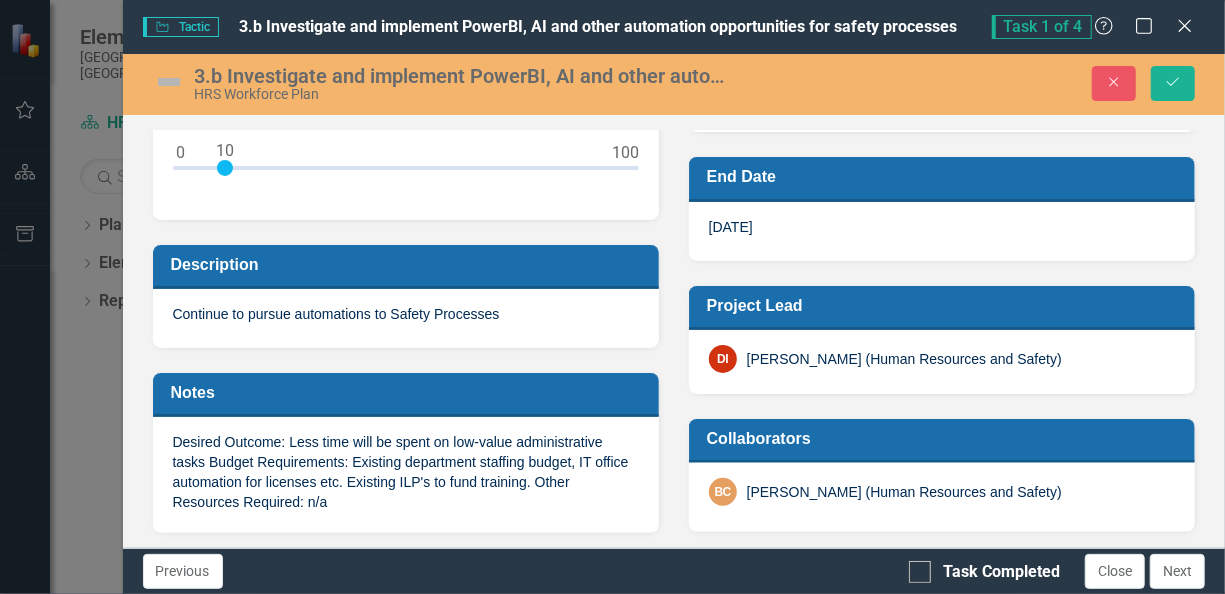 click on "Task Completed" at bounding box center (915, 567) 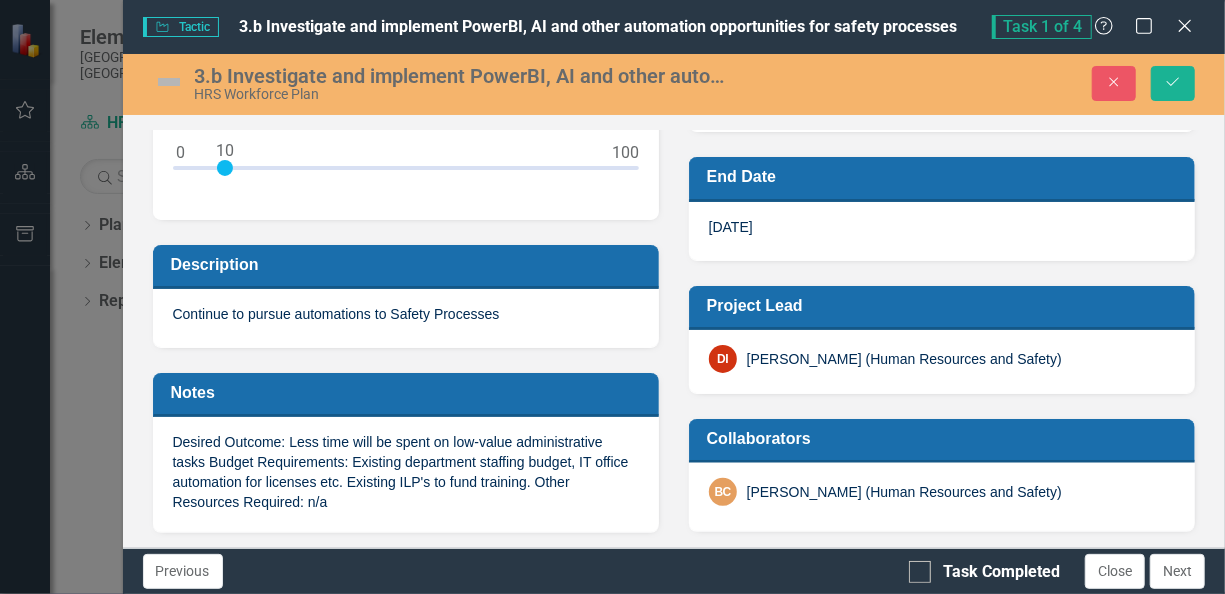 checkbox on "true" 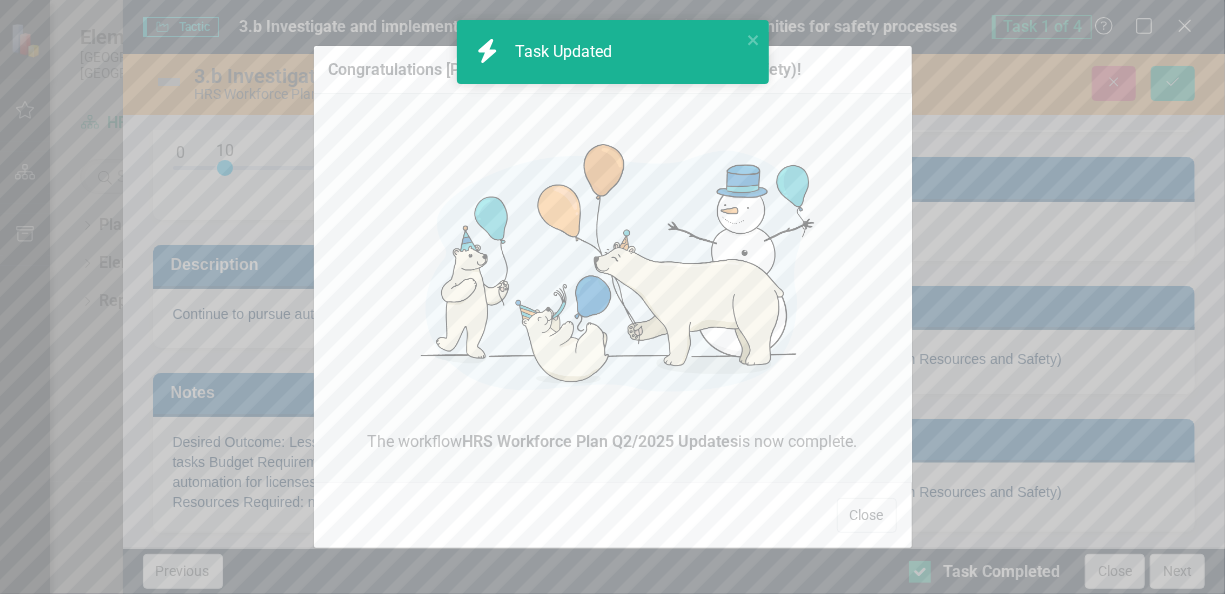click on "Congratulations [PERSON_NAME] (Human Resources and Safety)! The workflow  HRS Workforce Plan Q2/2025 Updates   is now complete. Close" at bounding box center (612, 297) 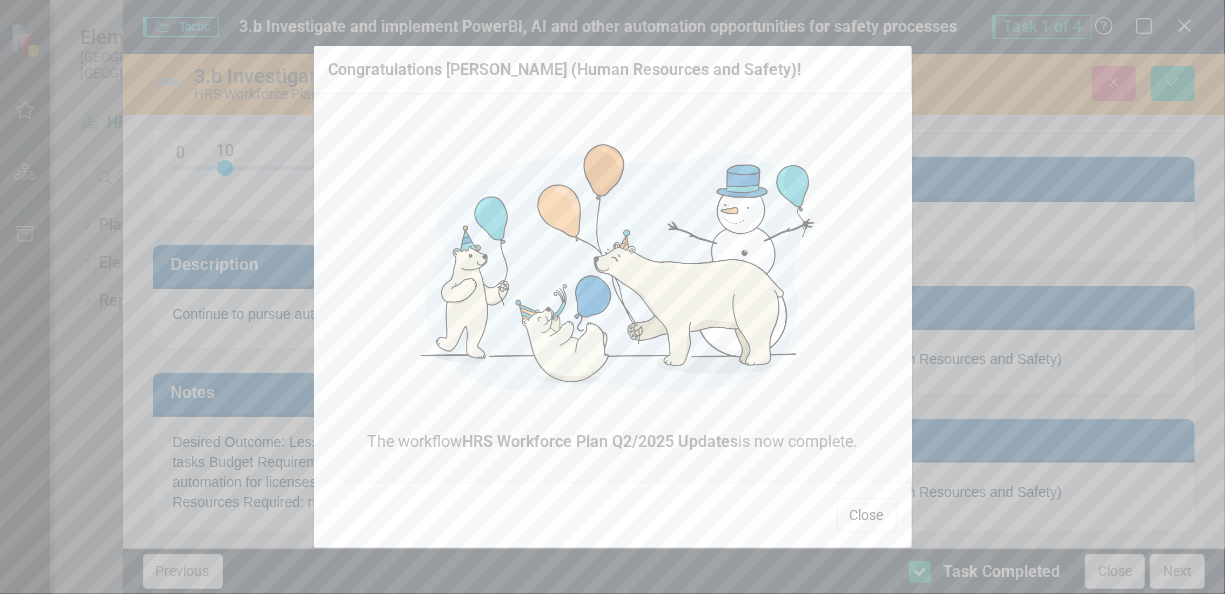 click on "Close" at bounding box center [867, 515] 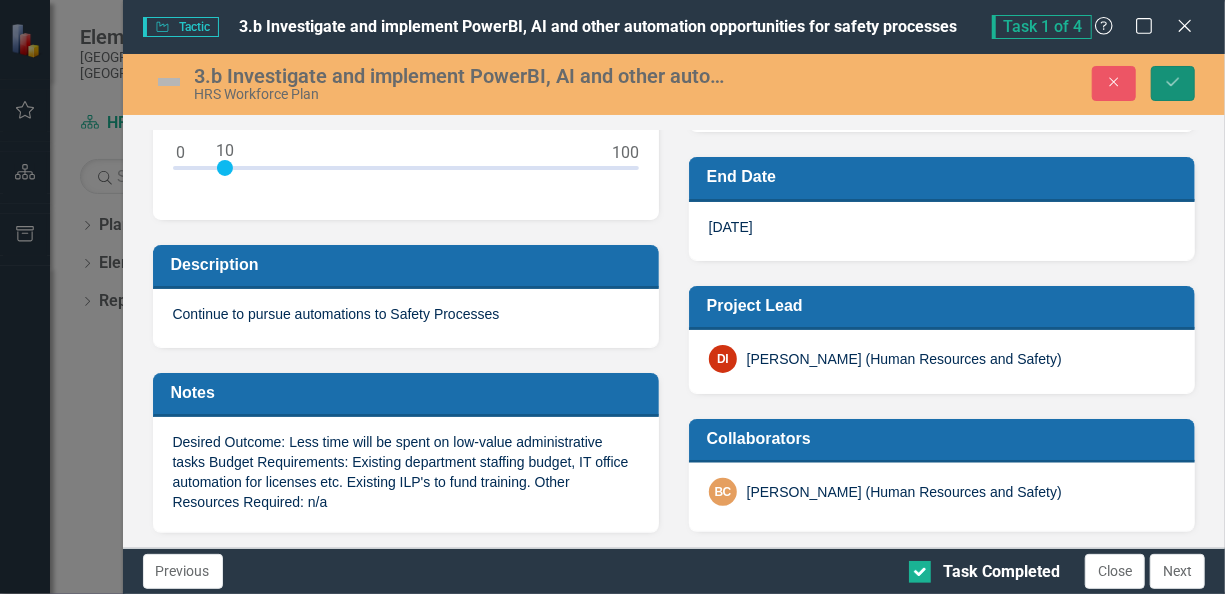 click 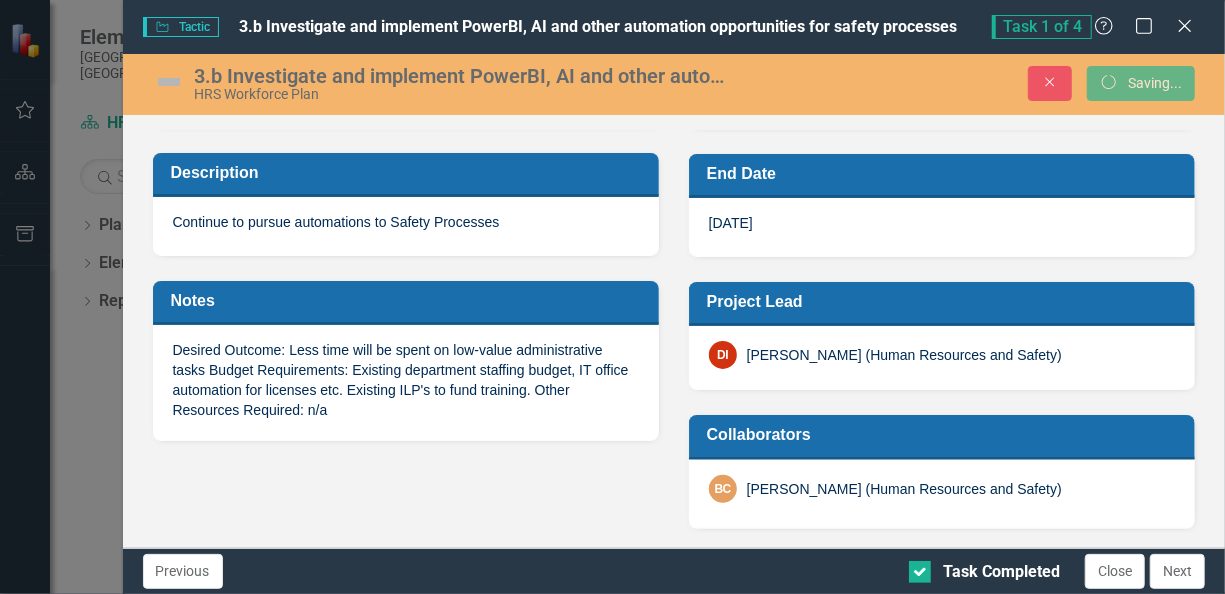 scroll, scrollTop: 514, scrollLeft: 0, axis: vertical 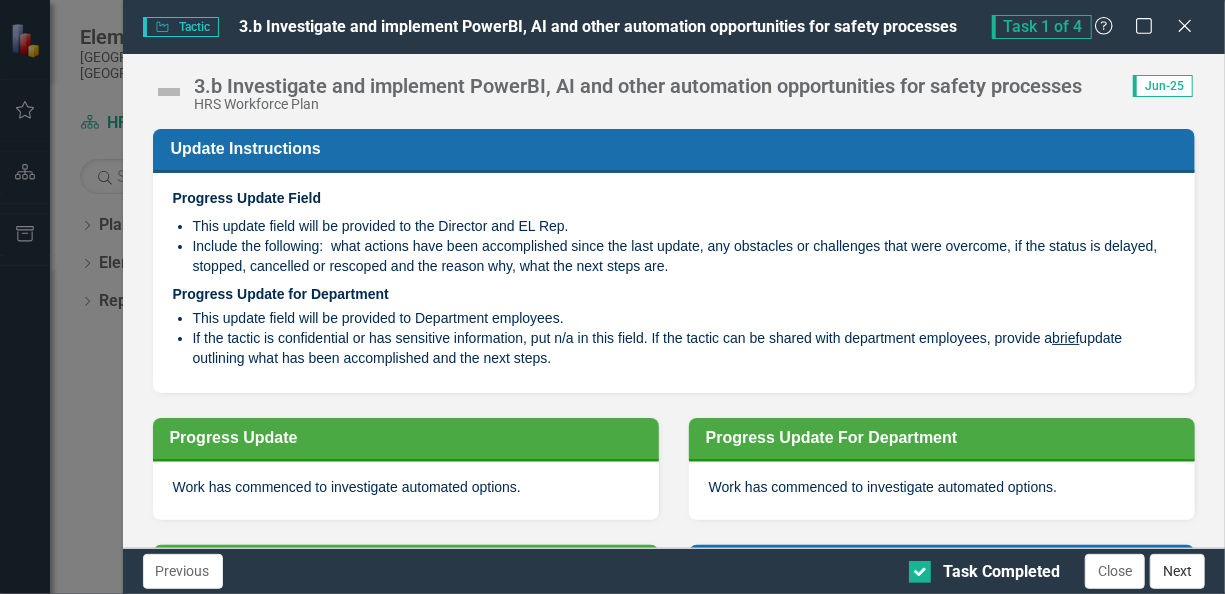 click on "Next" at bounding box center (1177, 571) 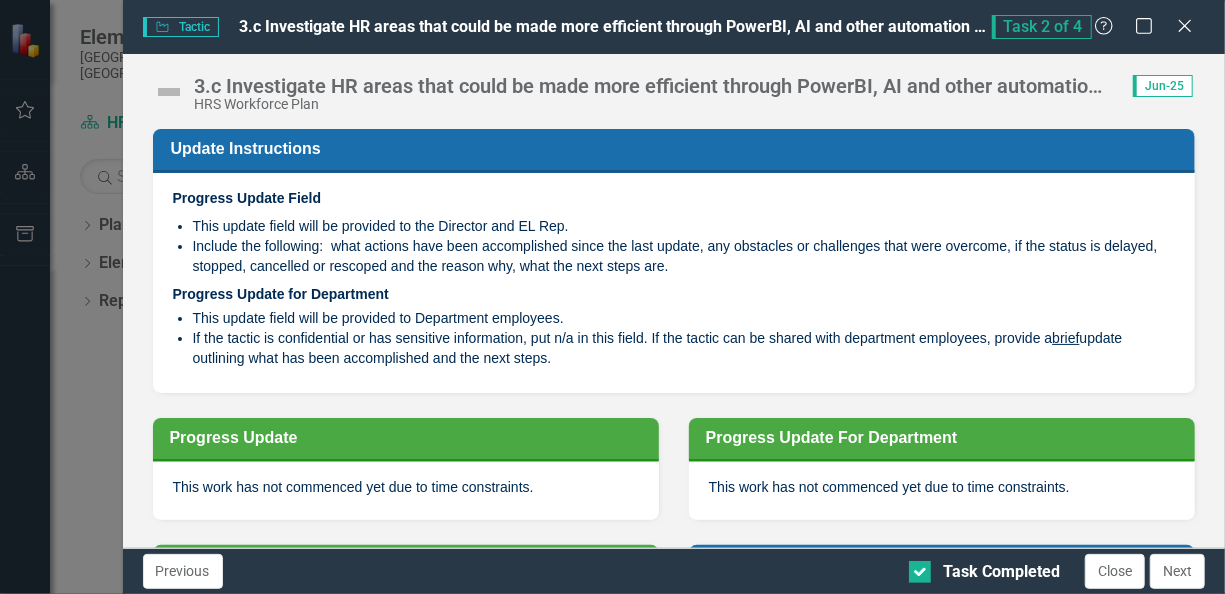 checkbox on "true" 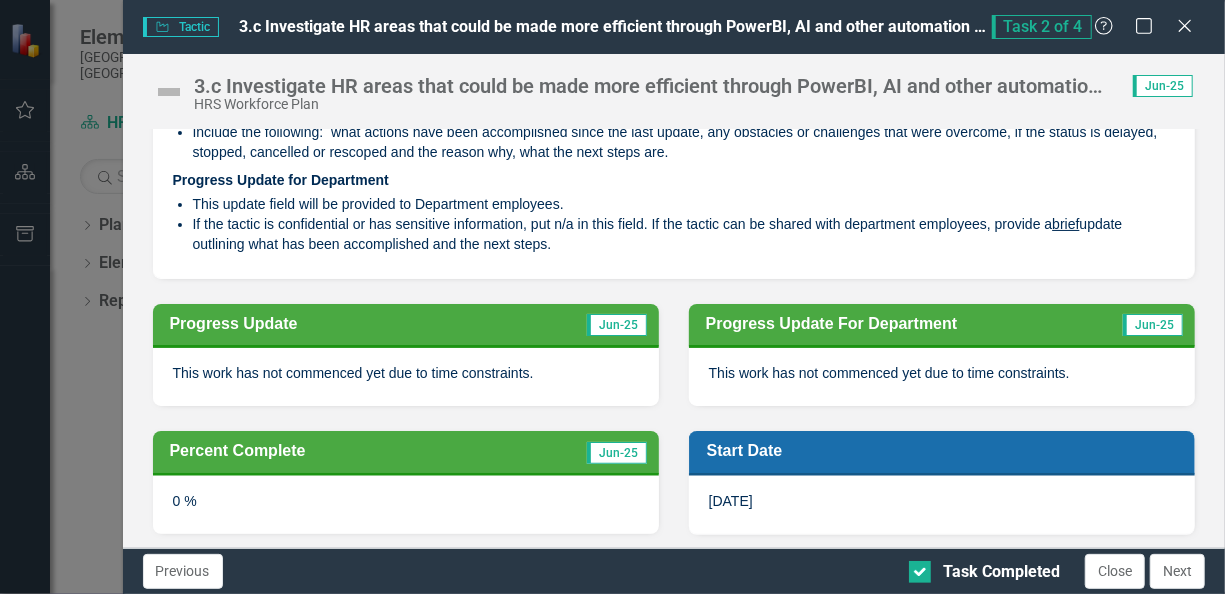 scroll, scrollTop: 0, scrollLeft: 0, axis: both 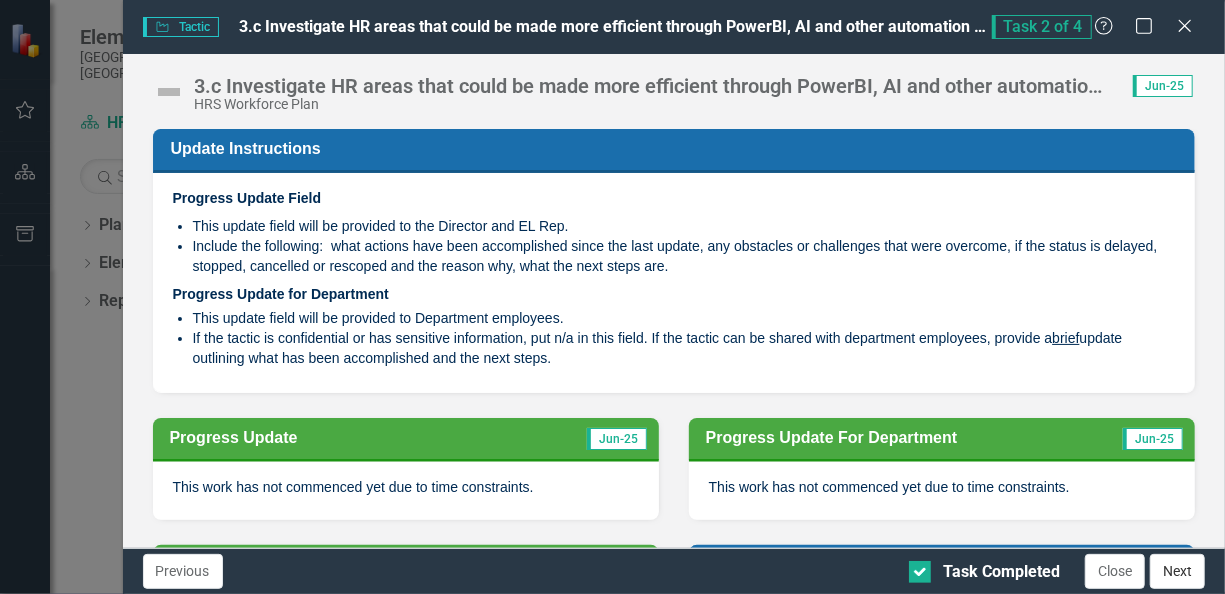 click on "Next" at bounding box center [1177, 571] 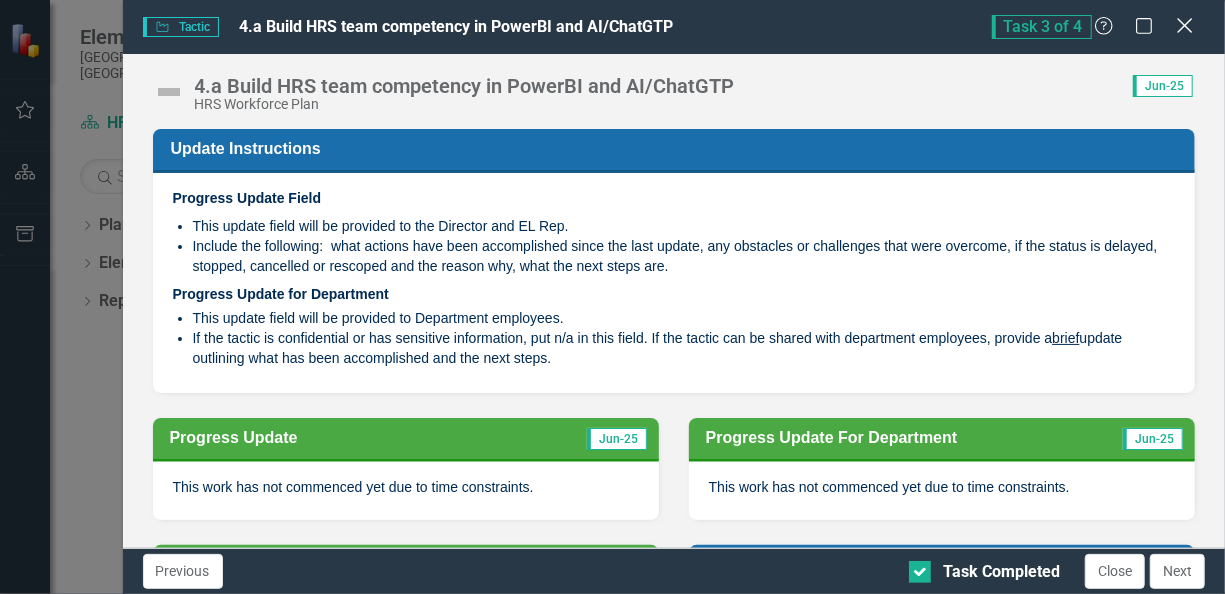 click on "Close" 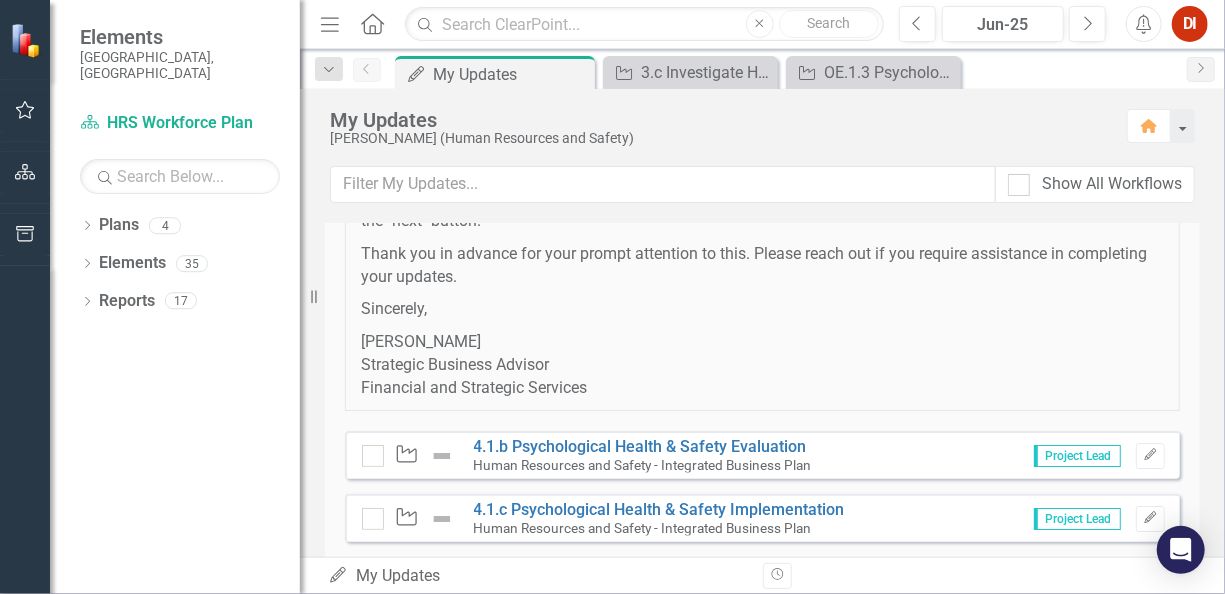 scroll, scrollTop: 3238, scrollLeft: 0, axis: vertical 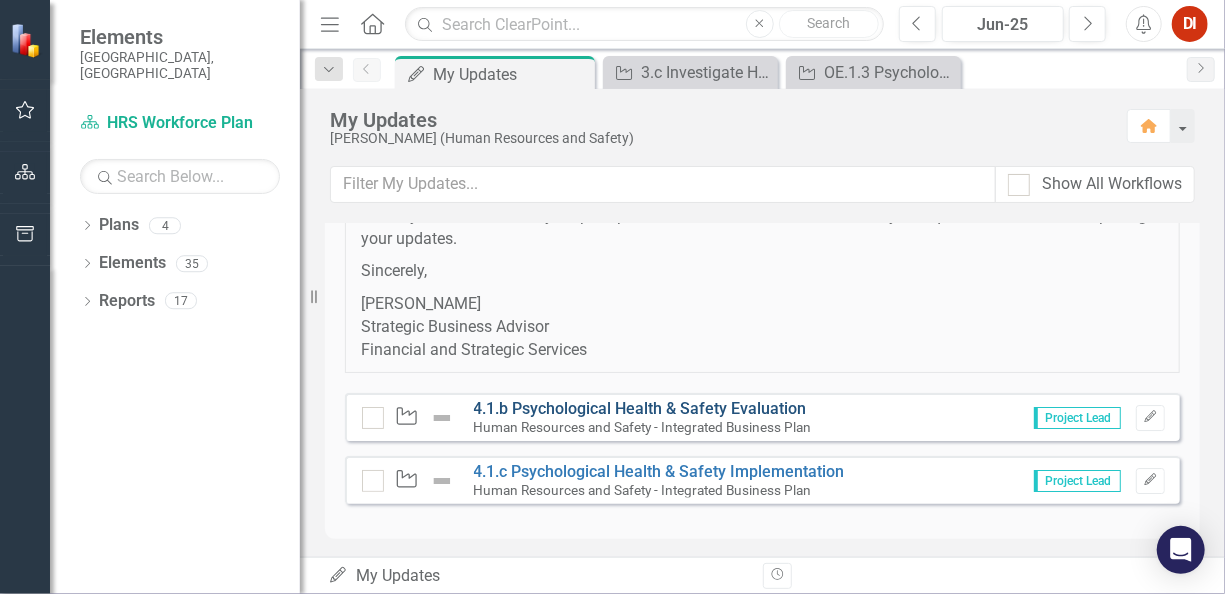 click on "4.1.b Psychological Health & Safety Evaluation" at bounding box center [640, 408] 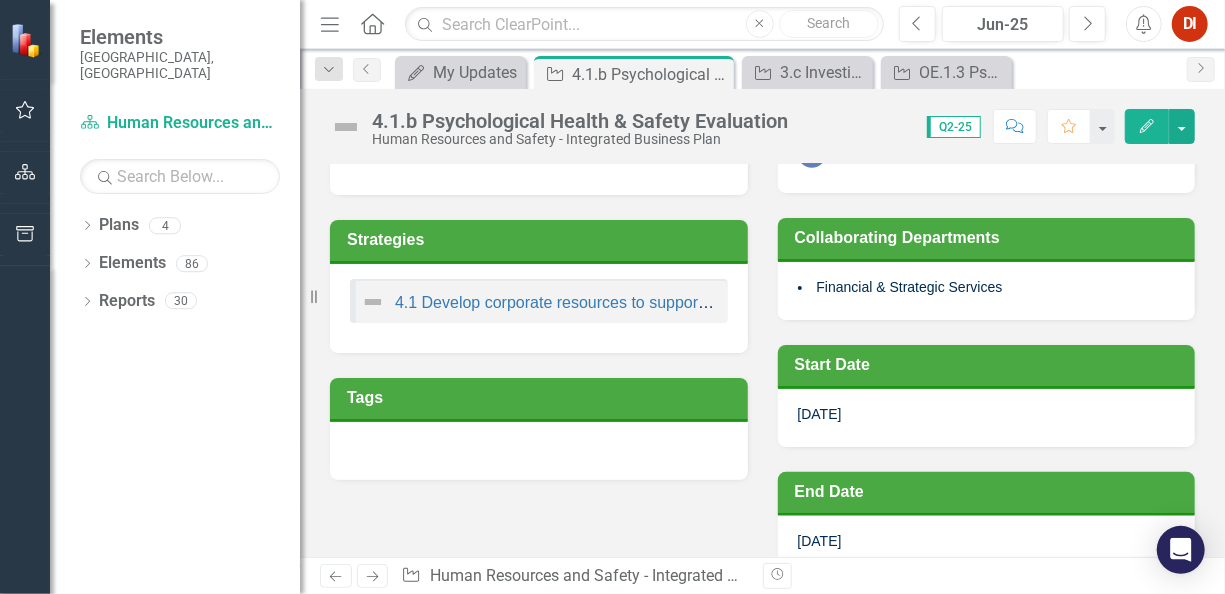 scroll, scrollTop: 500, scrollLeft: 0, axis: vertical 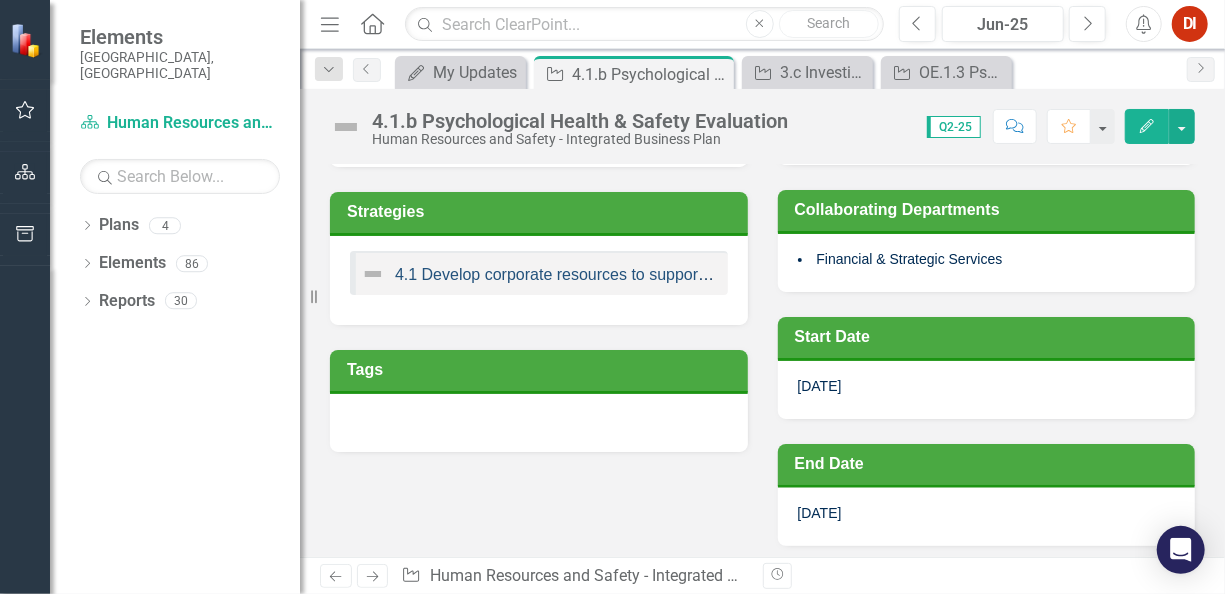 click on "4.1 Develop corporate resources to support resiliency" at bounding box center (584, 274) 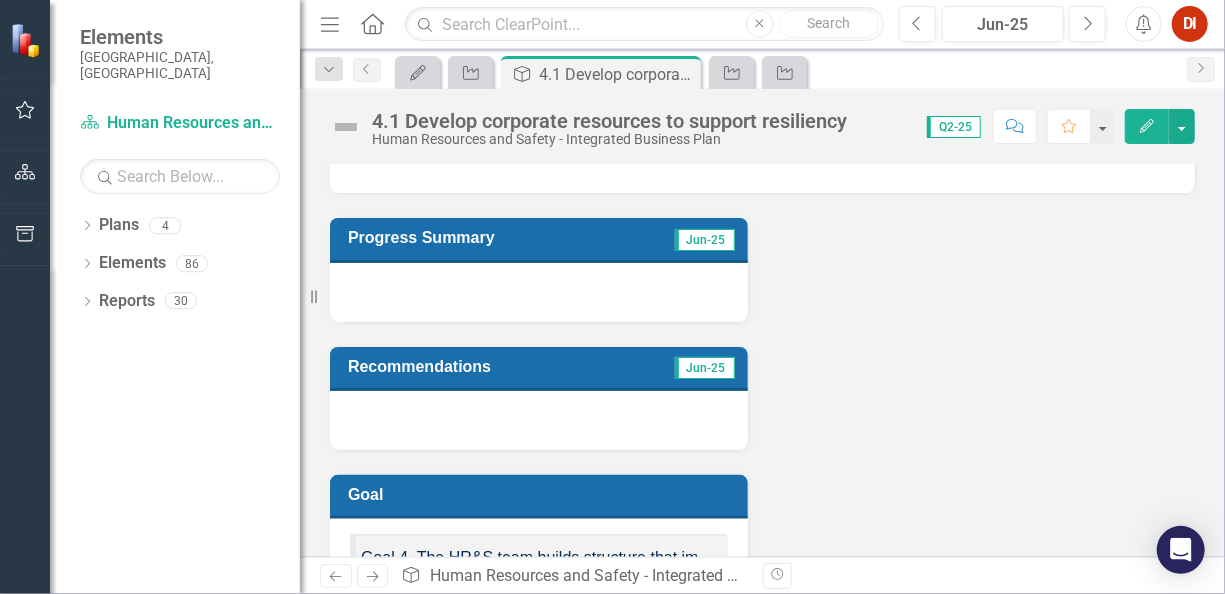 scroll, scrollTop: 0, scrollLeft: 0, axis: both 